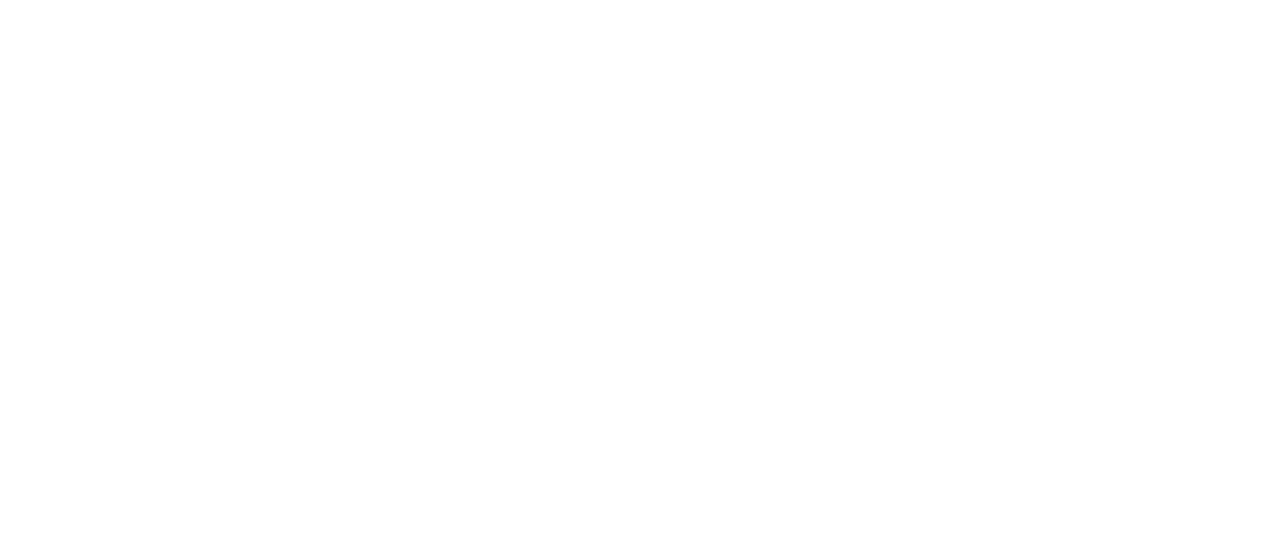 scroll, scrollTop: 0, scrollLeft: 0, axis: both 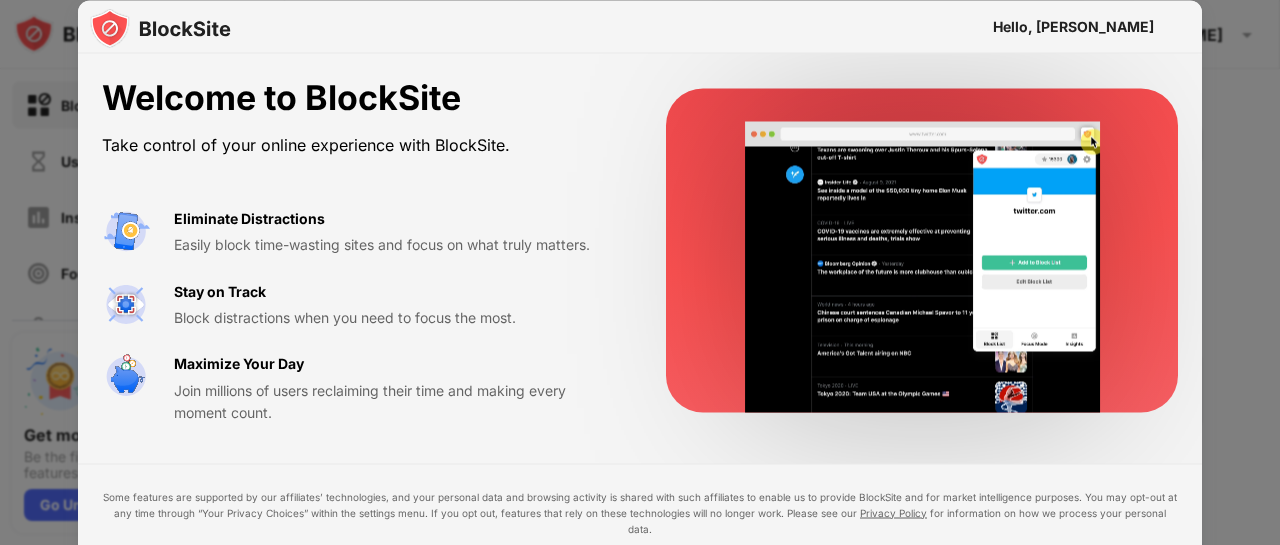 click at bounding box center (640, 272) 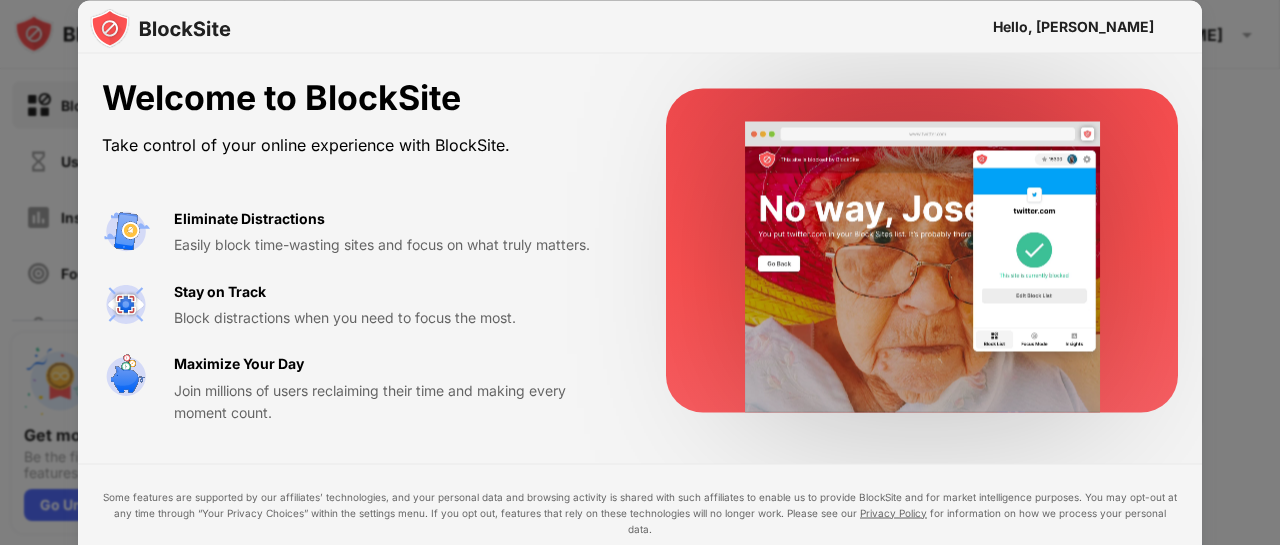 click on "Easily block time-wasting sites and focus on what truly matters." at bounding box center (396, 245) 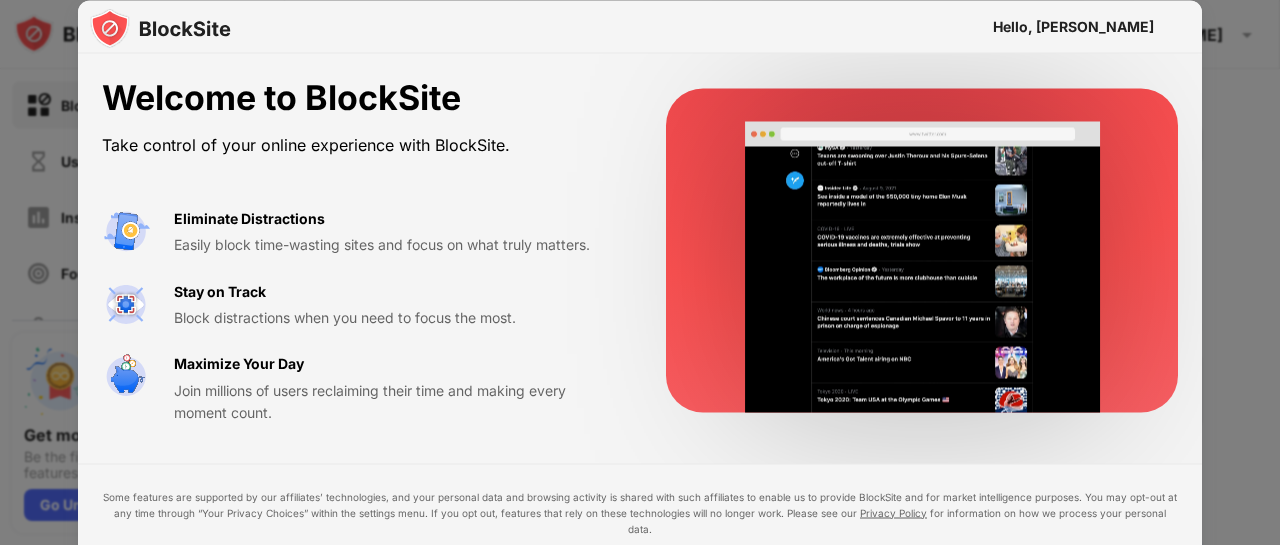 click at bounding box center (160, 28) 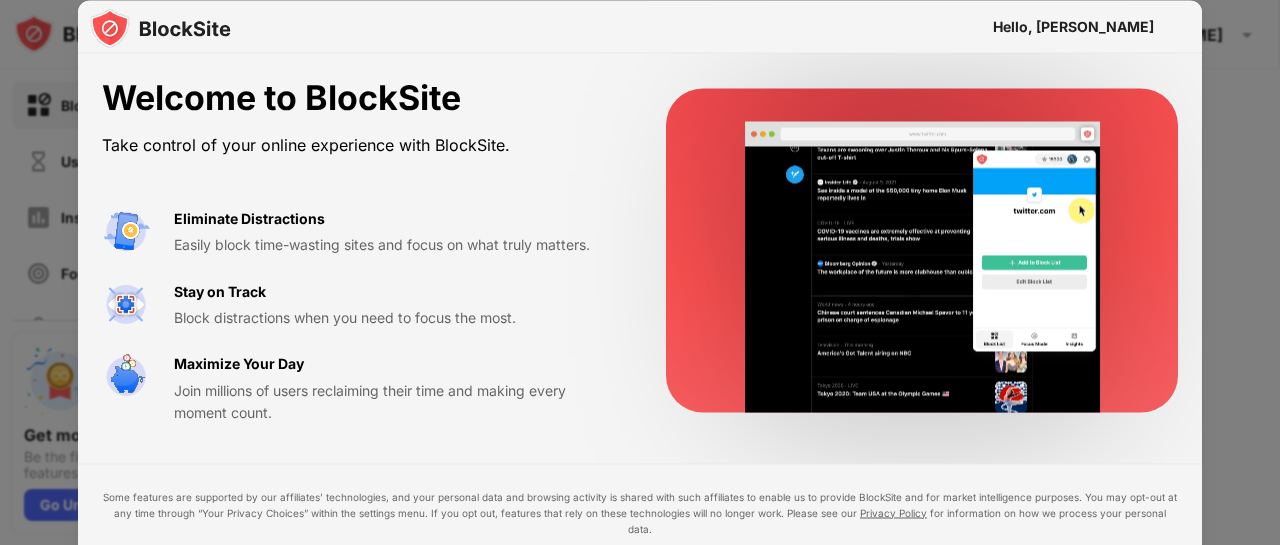 click at bounding box center [640, 272] 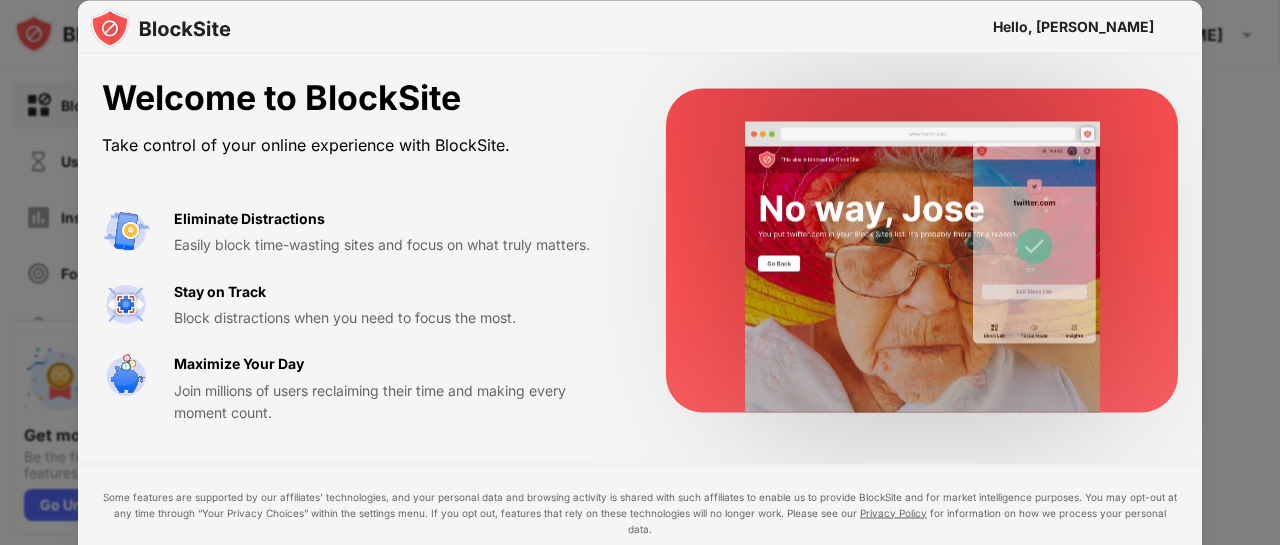click at bounding box center [640, 272] 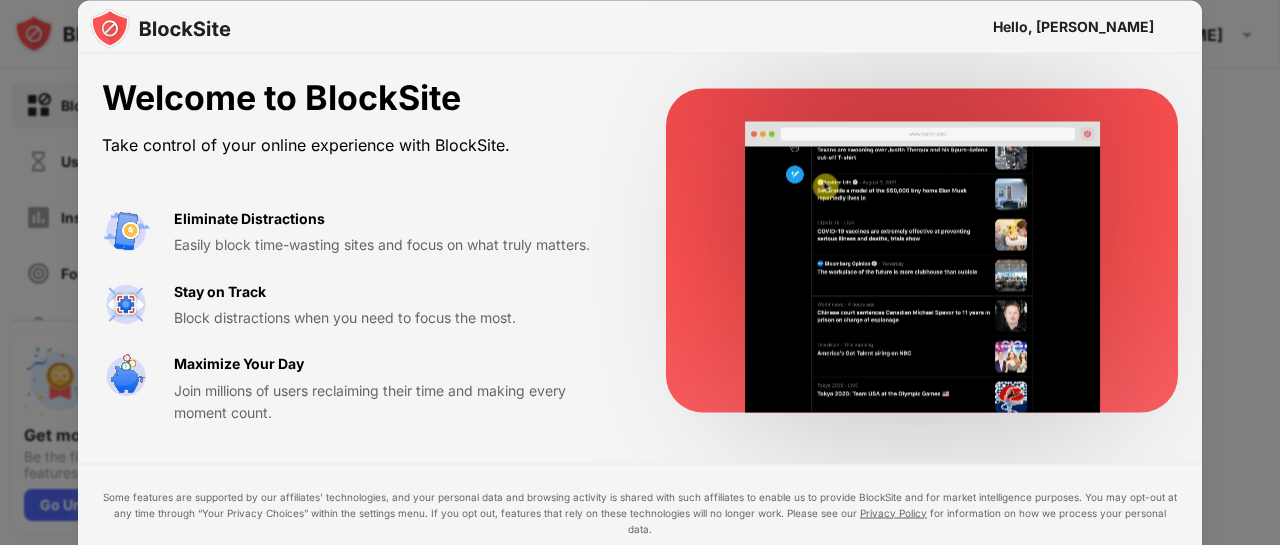 click at bounding box center [640, 272] 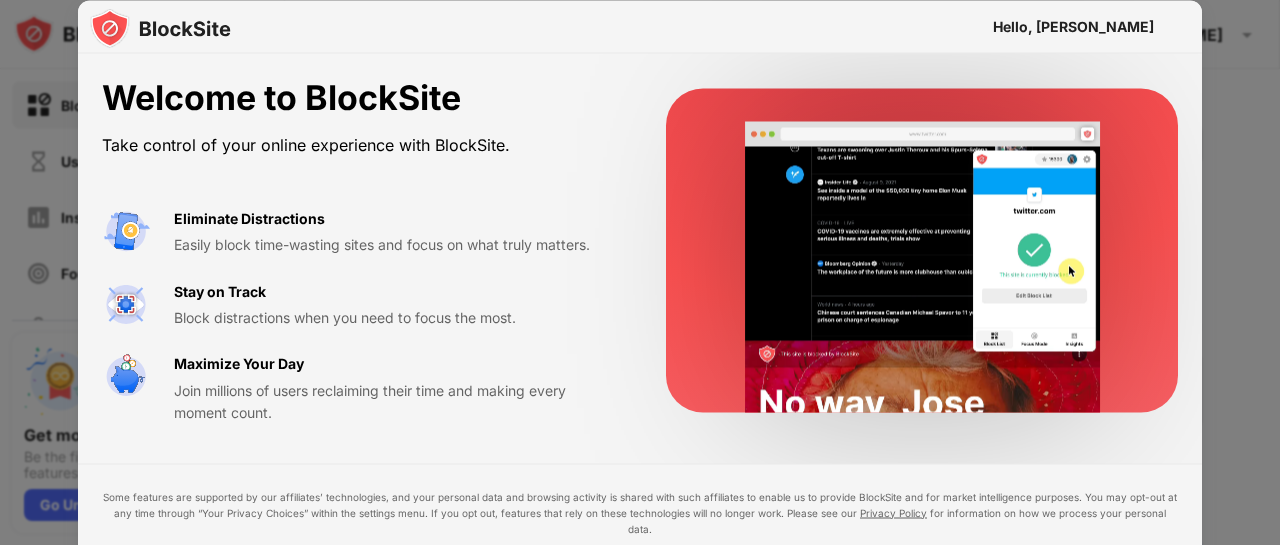 click on "Hello, Greg" at bounding box center (1073, 26) 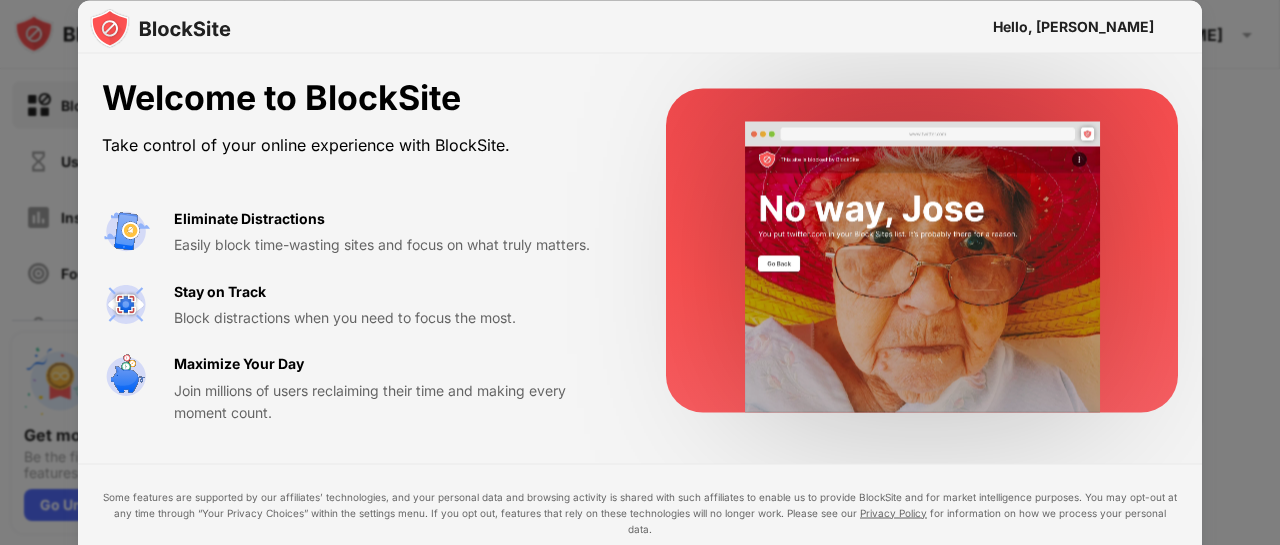 click on "Stay on Track" at bounding box center [220, 291] 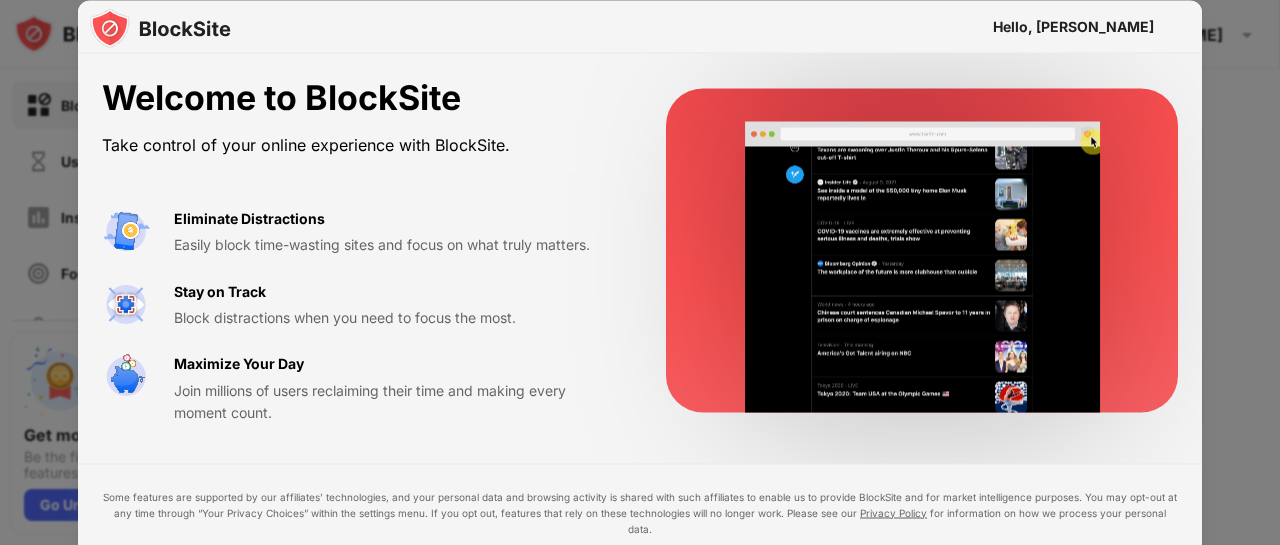 click at bounding box center (640, 272) 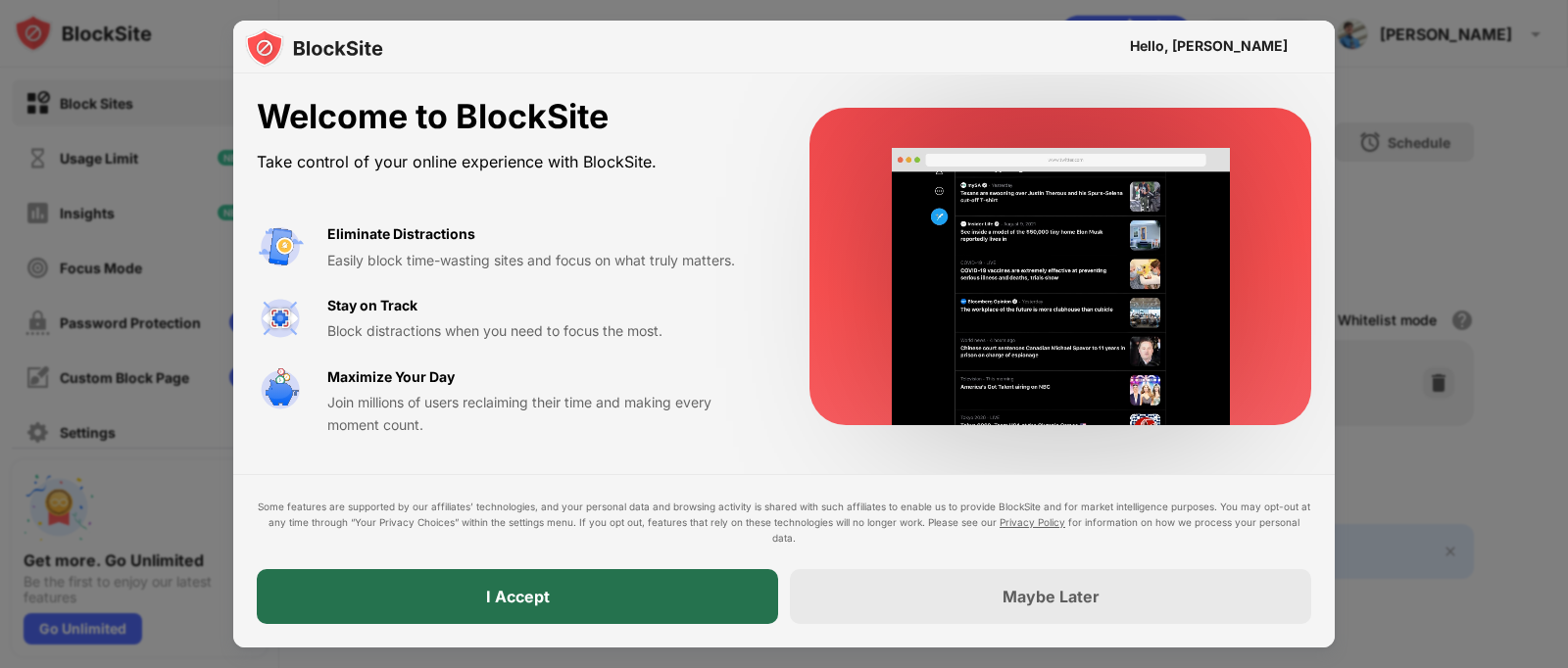 click on "I Accept" at bounding box center (517, 596) 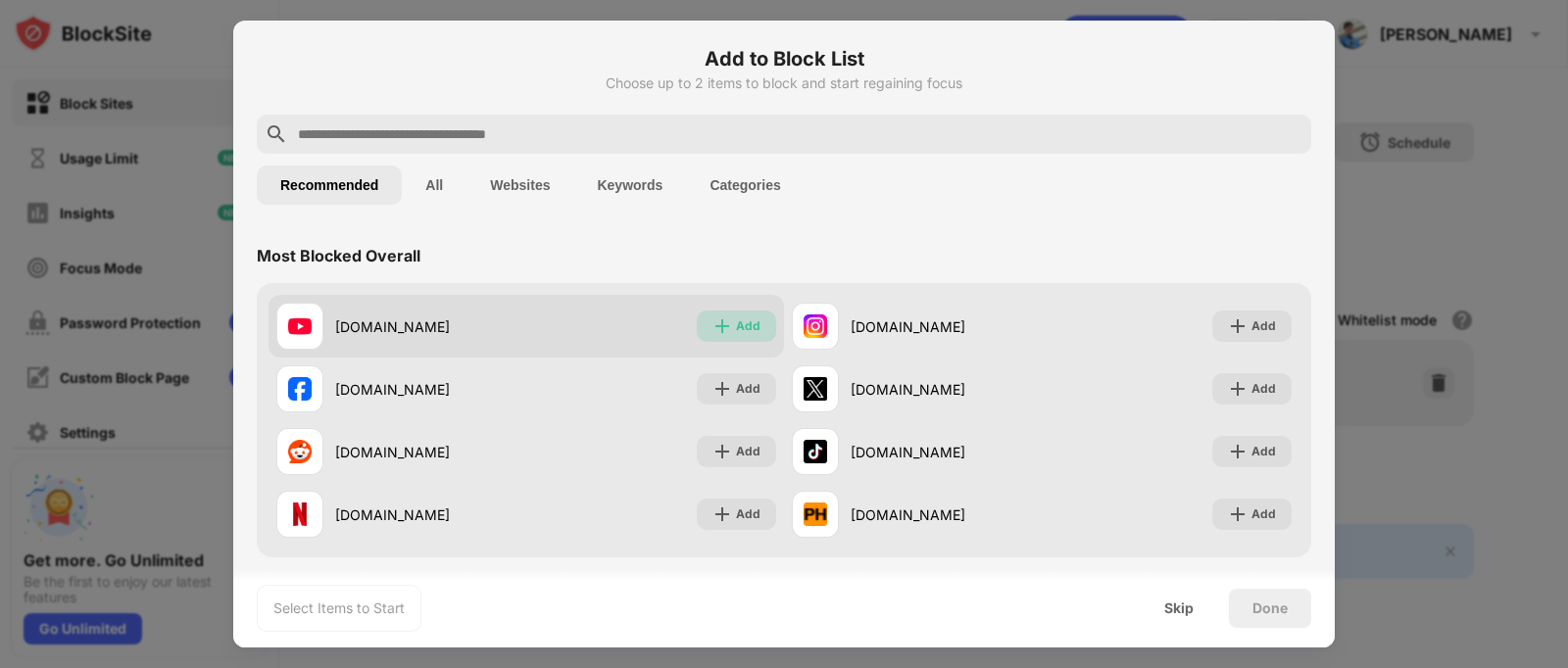 click on "Add" at bounding box center [748, 326] 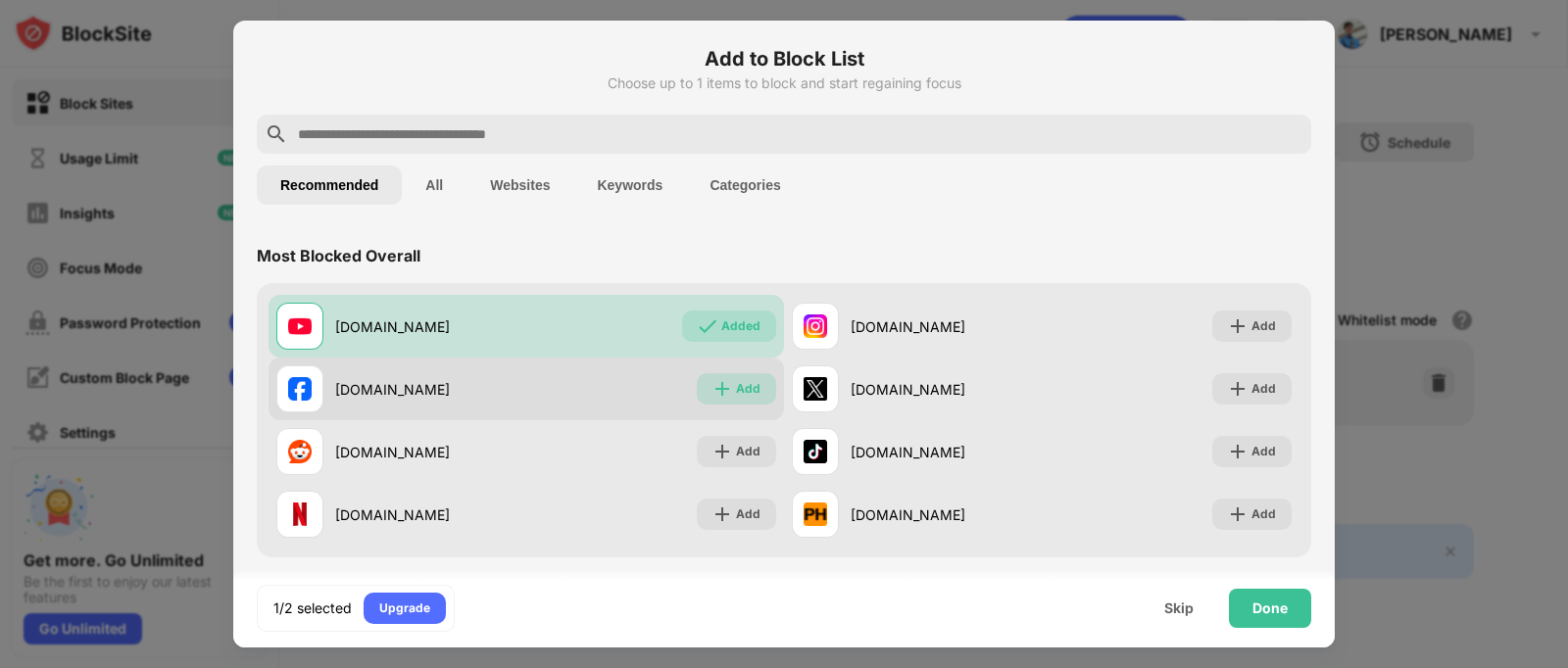 click at bounding box center [722, 389] 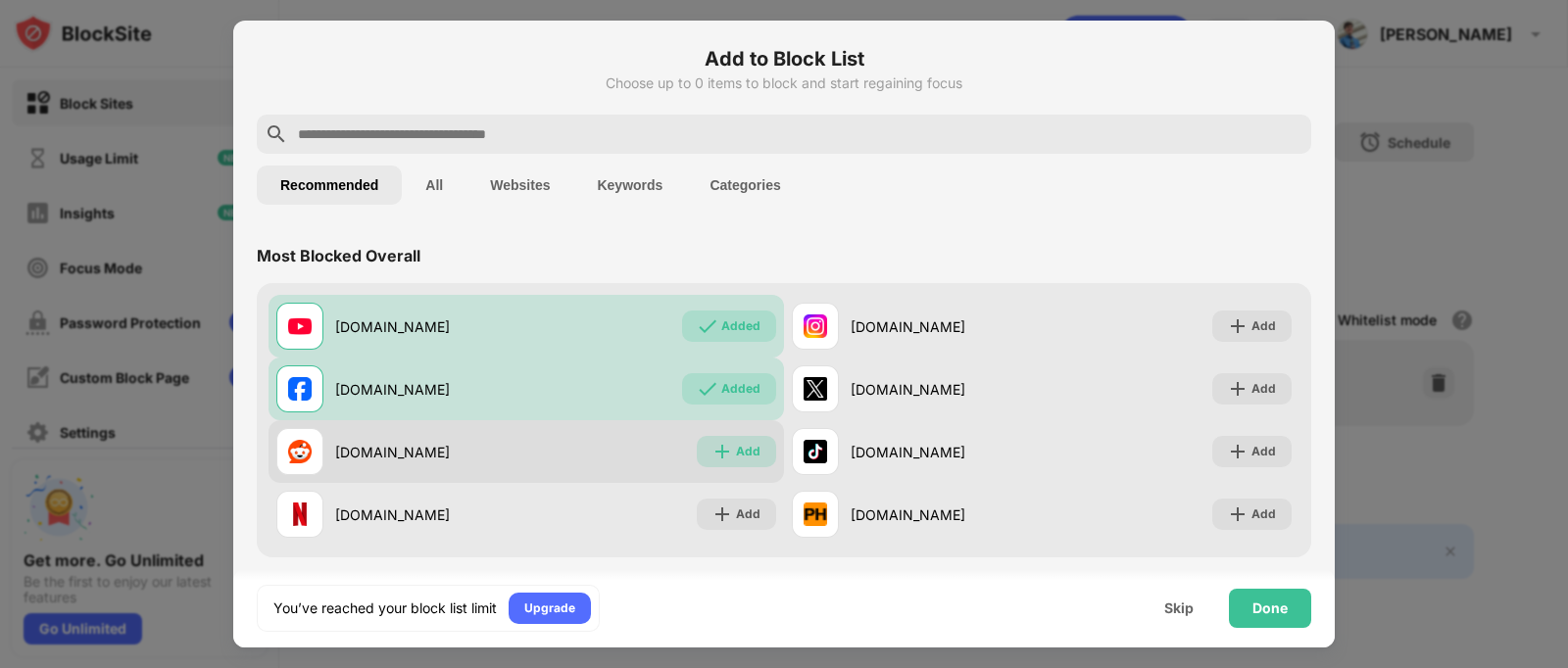 click on "Add" at bounding box center (736, 452) 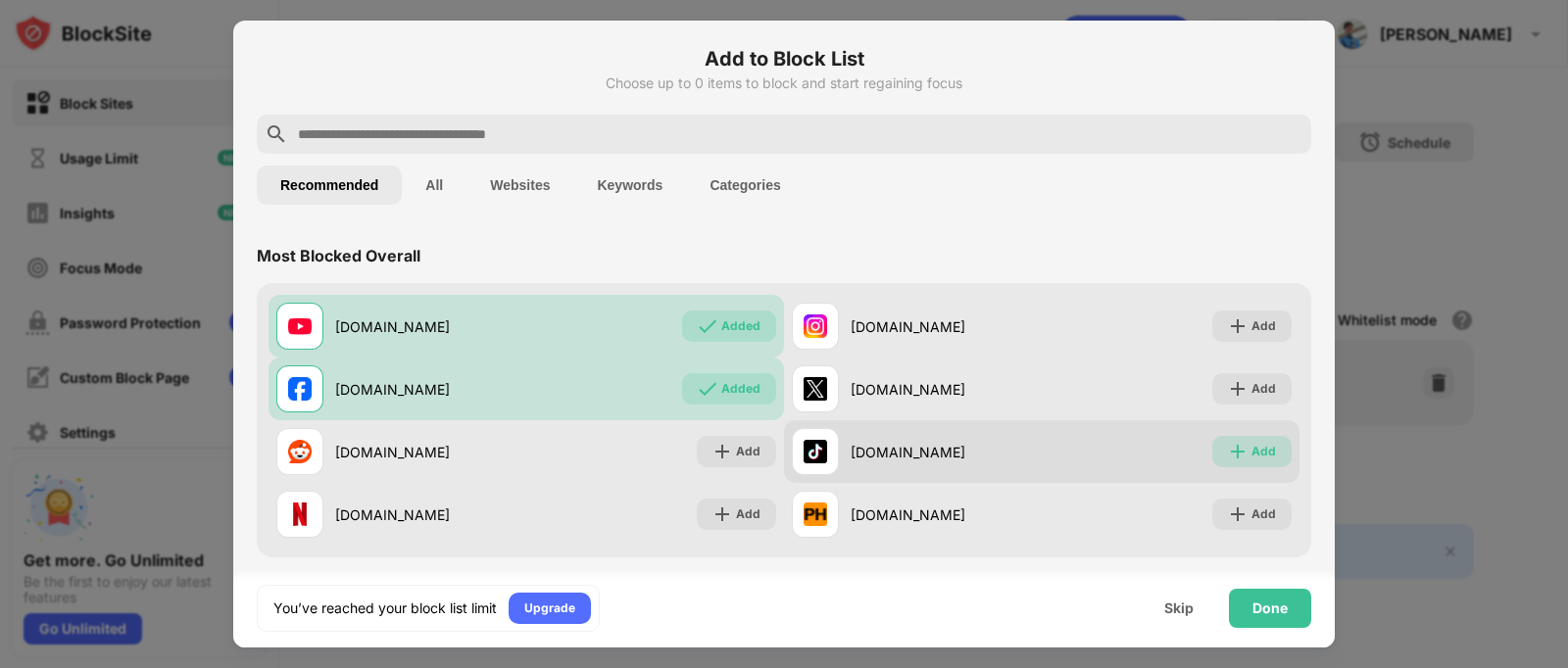 click on "Add" at bounding box center (1263, 452) 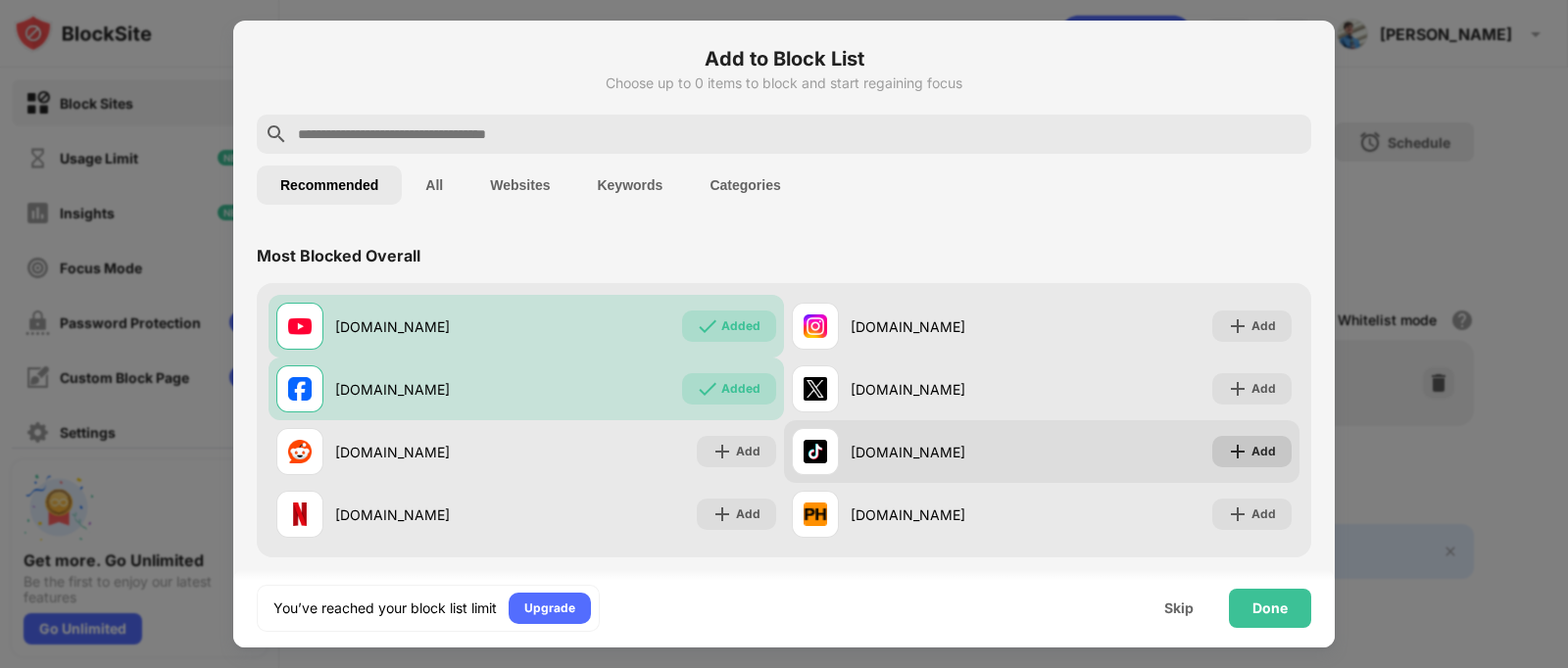 click at bounding box center (1238, 452) 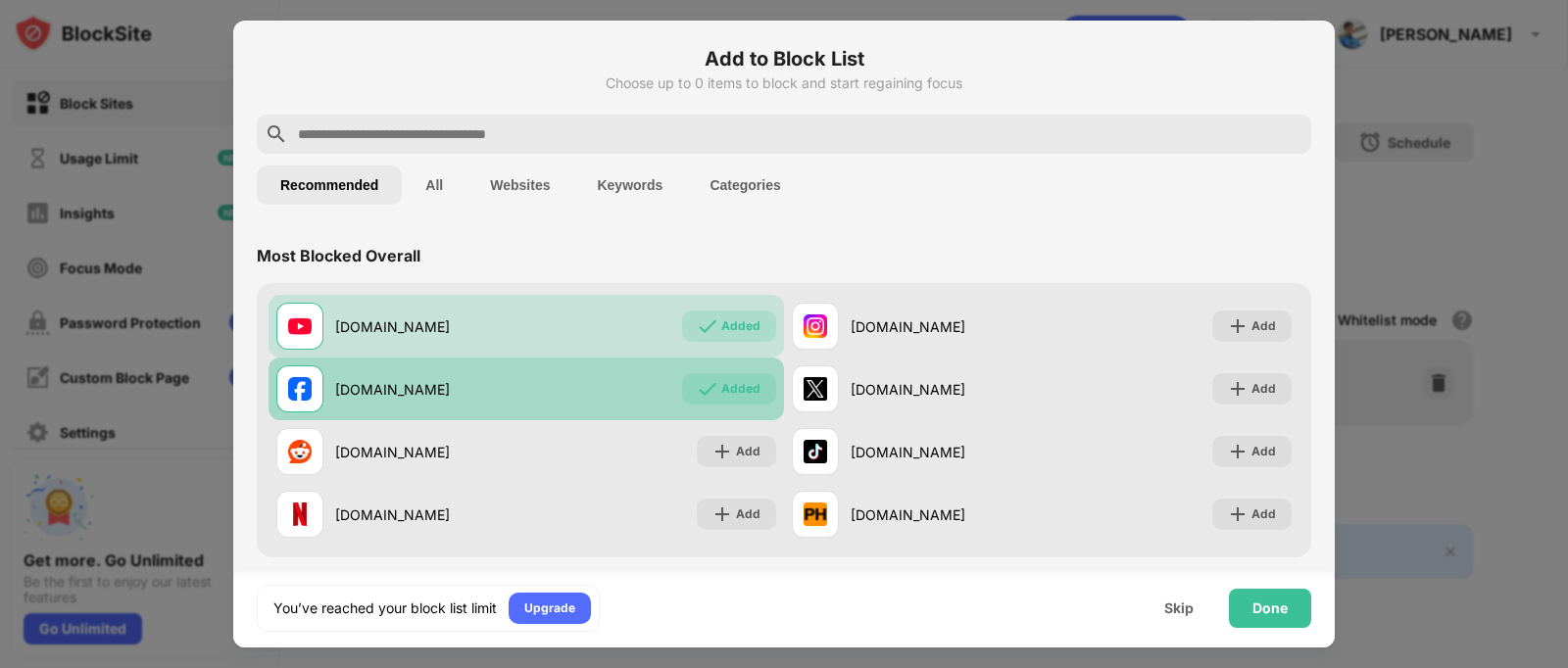 click on "Added" at bounding box center (741, 389) 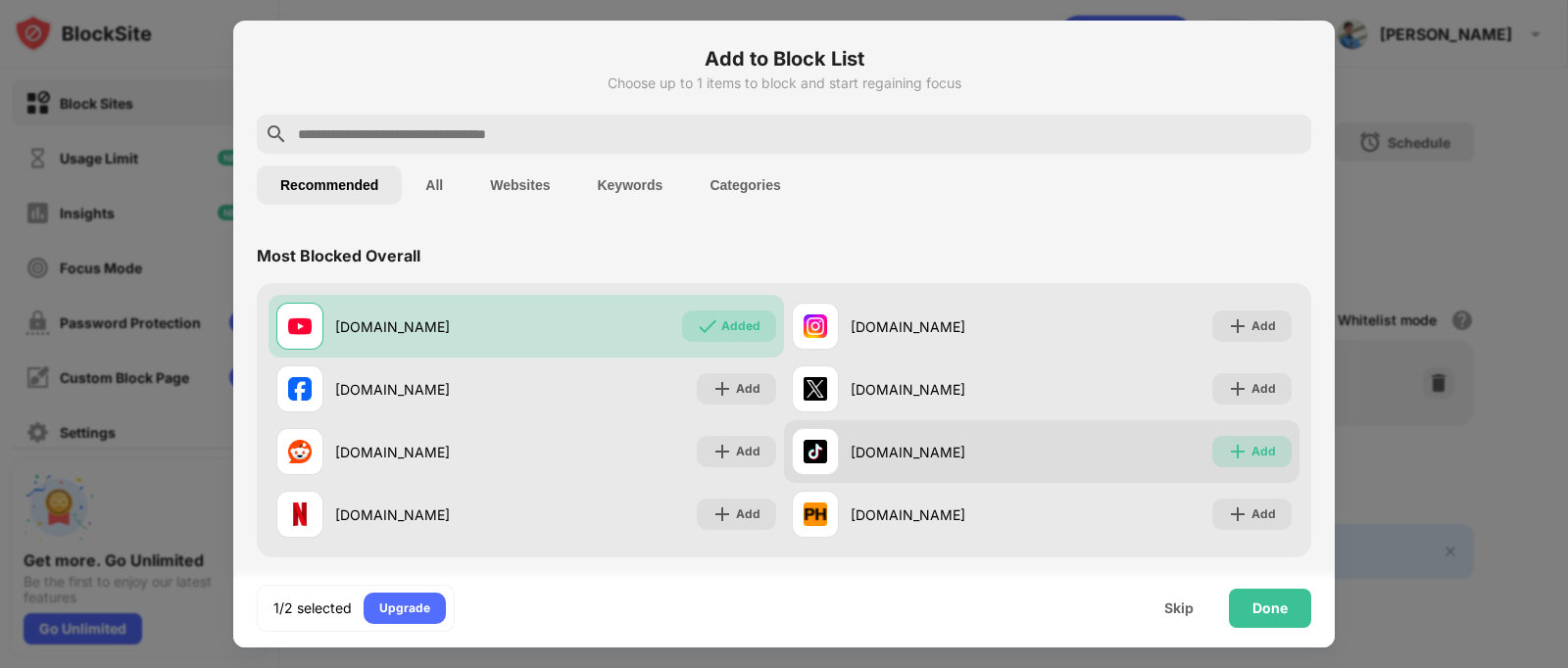 click on "Add" at bounding box center (1263, 452) 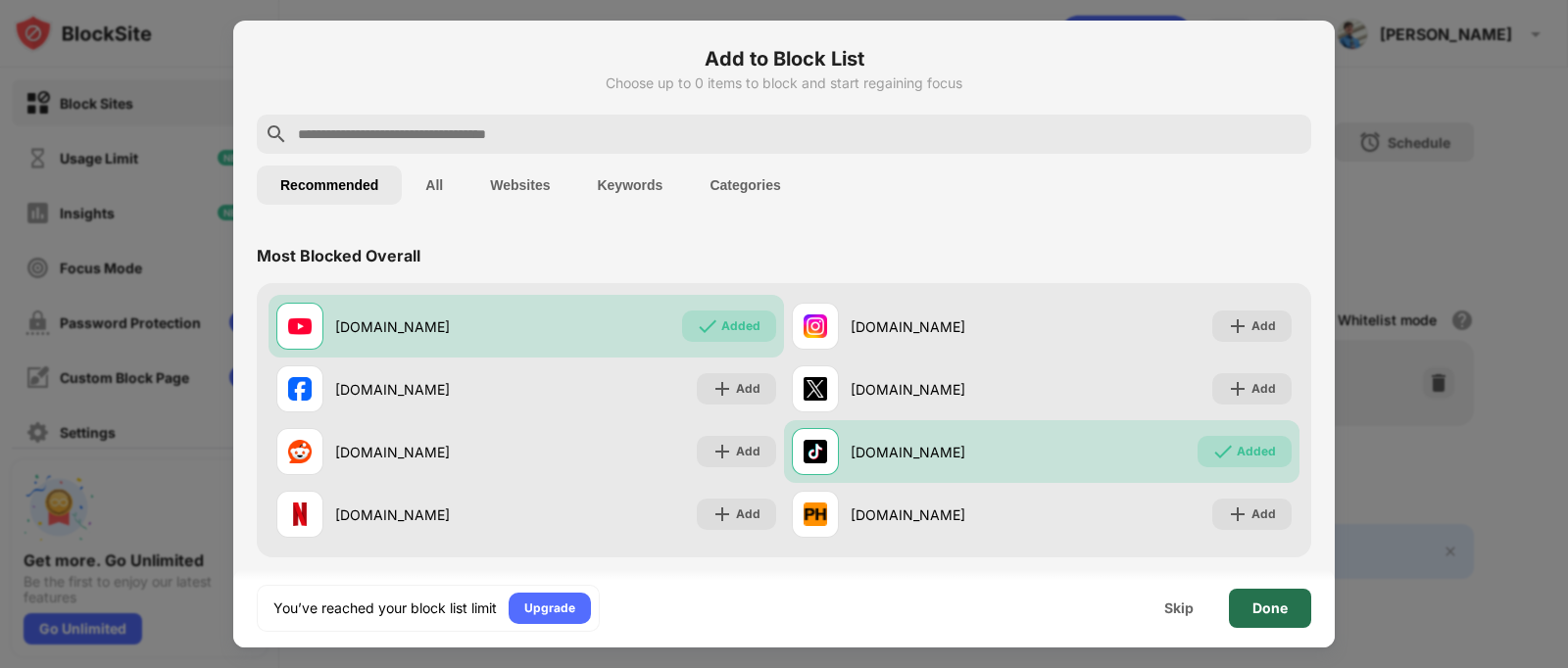 click on "Done" at bounding box center (1270, 608) 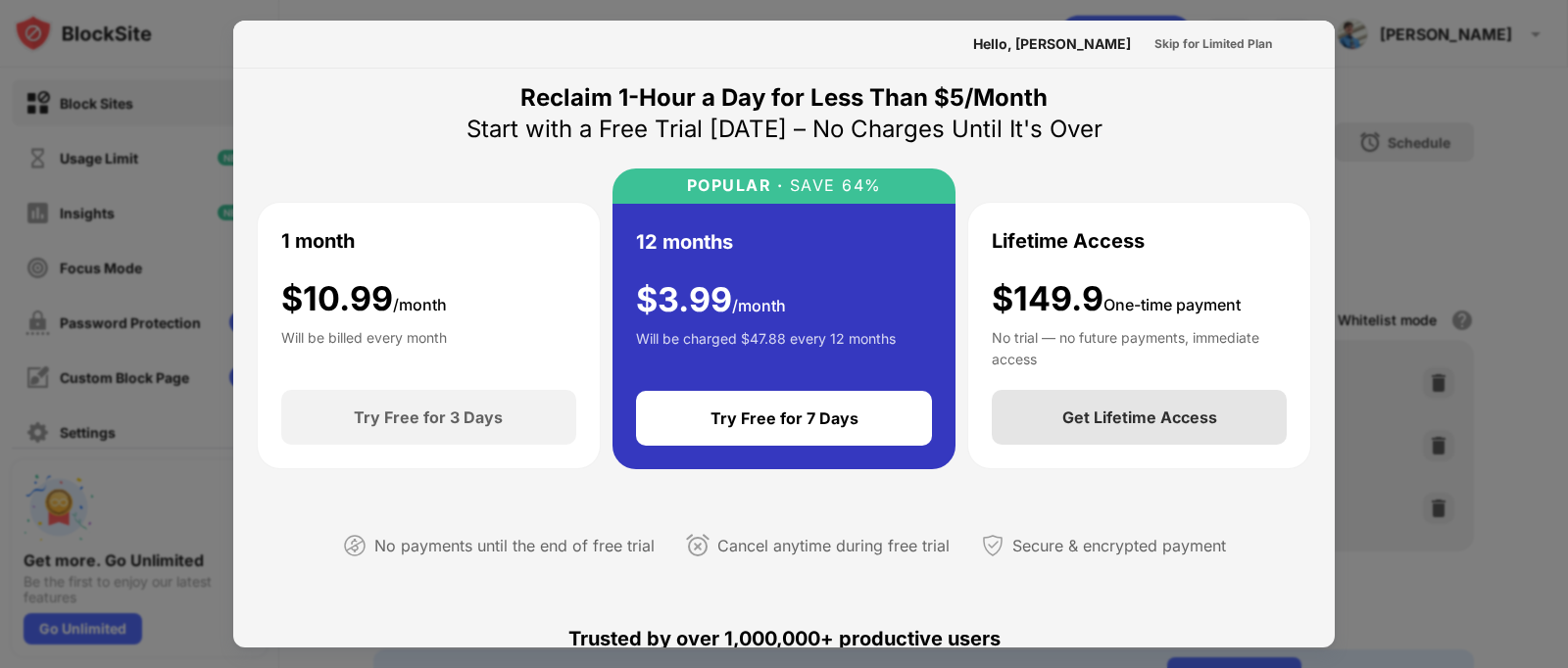 scroll, scrollTop: 0, scrollLeft: 0, axis: both 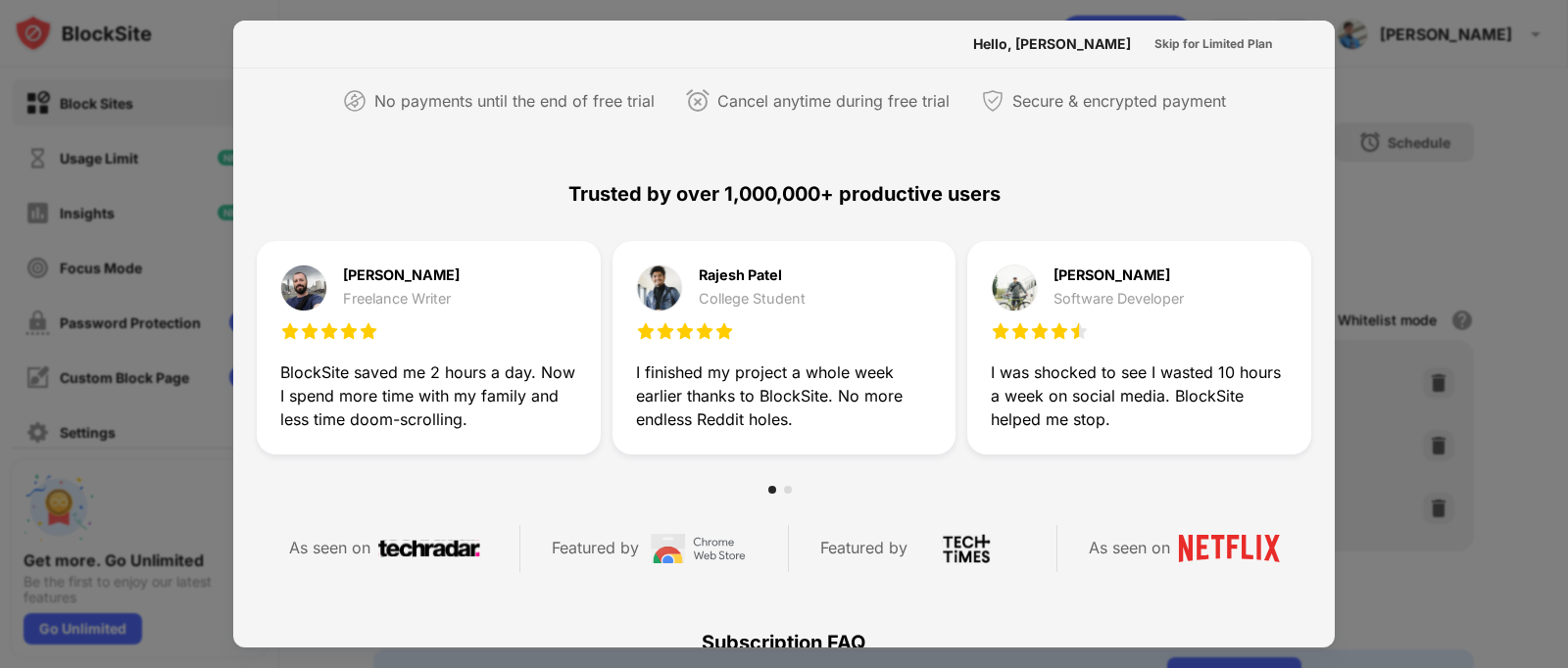 click on "I was shocked to see I wasted 10 hours a week on social media. BlockSite helped me stop." at bounding box center [1139, 396] 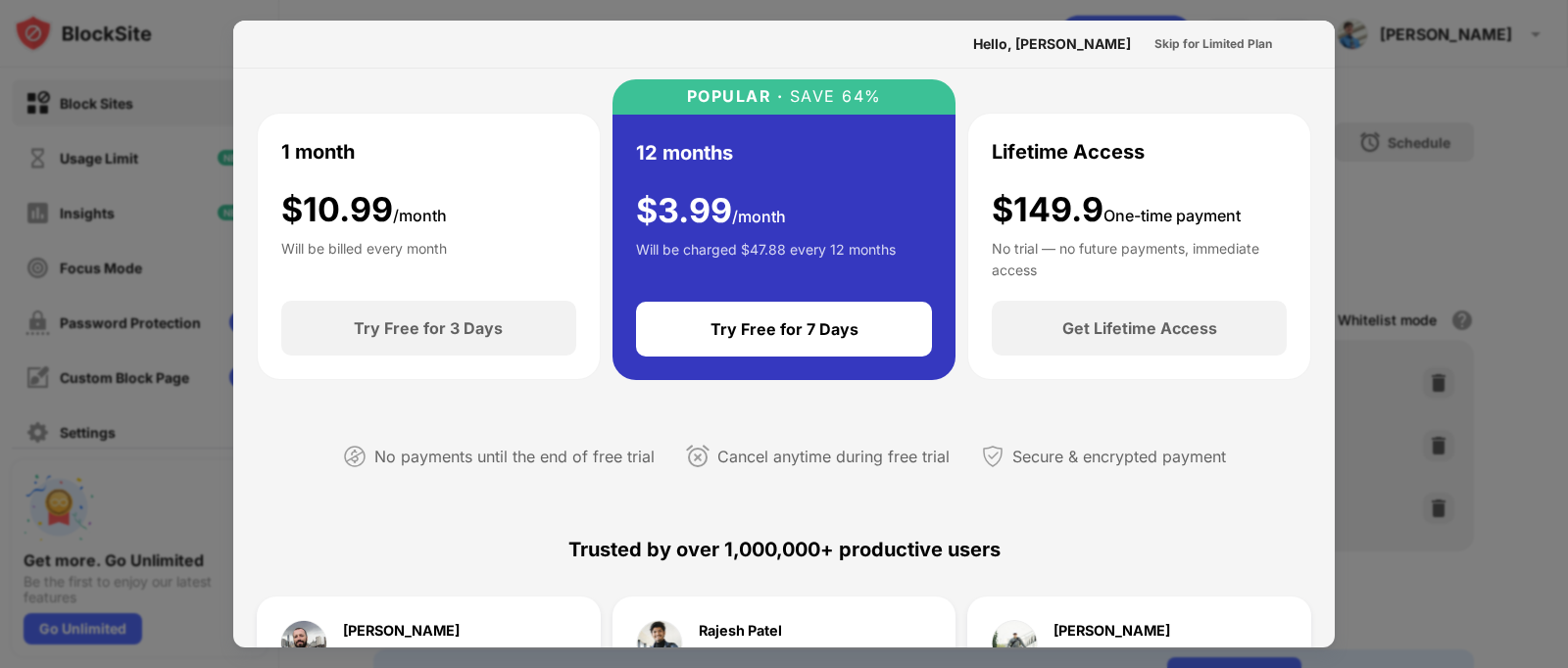 scroll, scrollTop: 0, scrollLeft: 0, axis: both 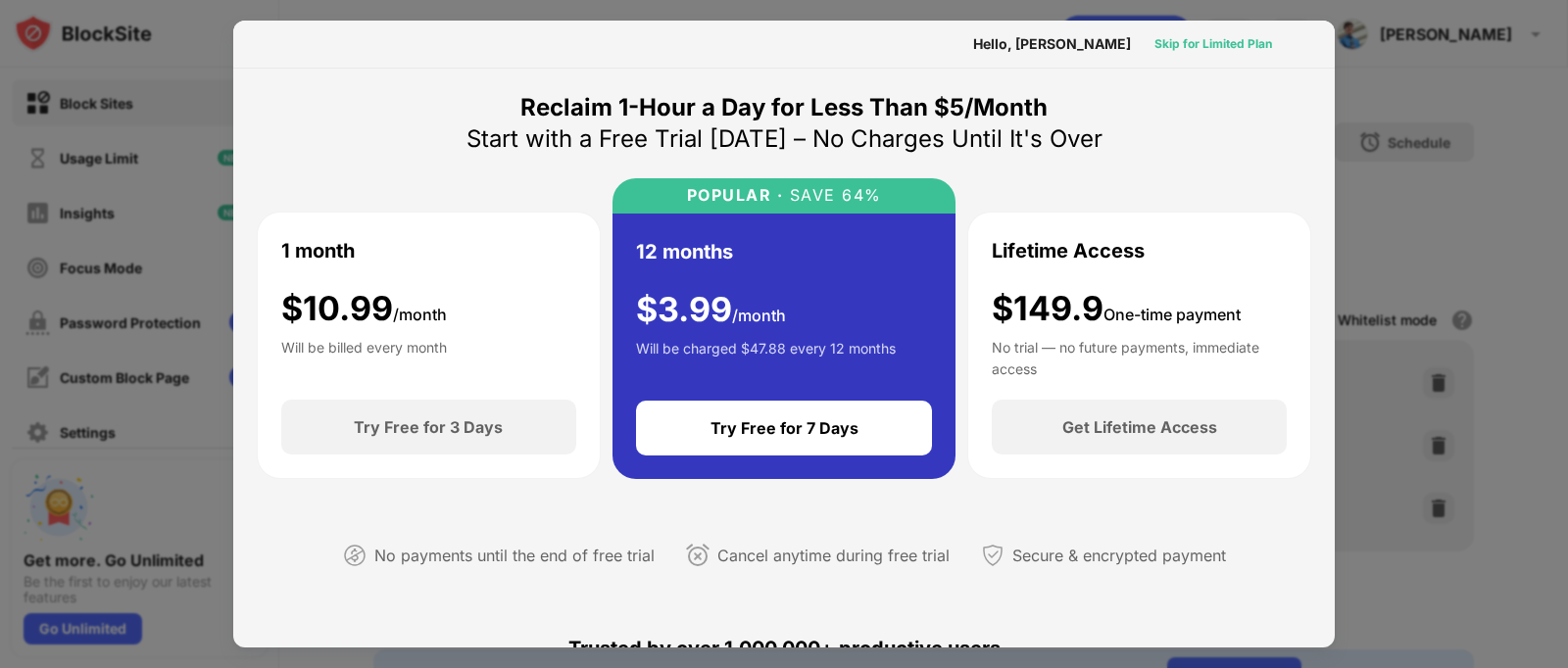 click on "Skip for Limited Plan" at bounding box center [1213, 44] 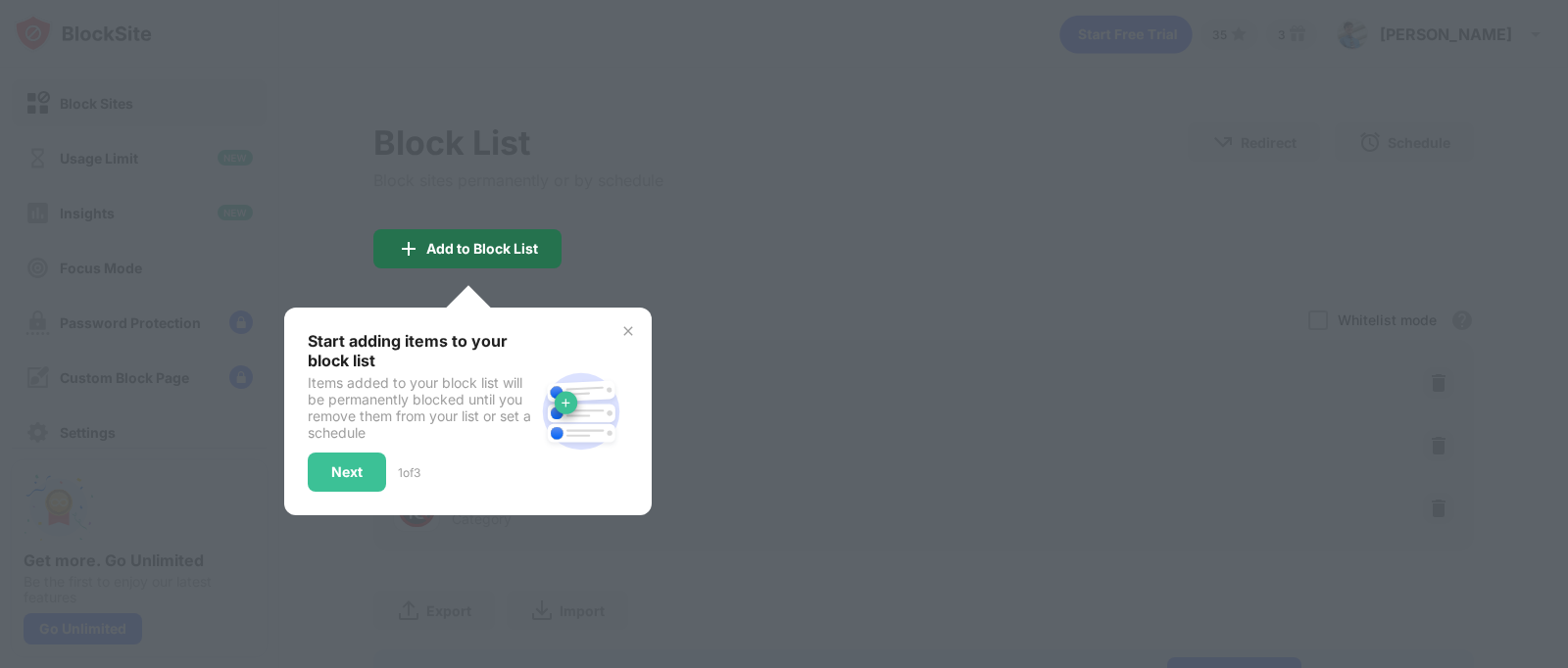 click on "Add to Block List" at bounding box center [482, 249] 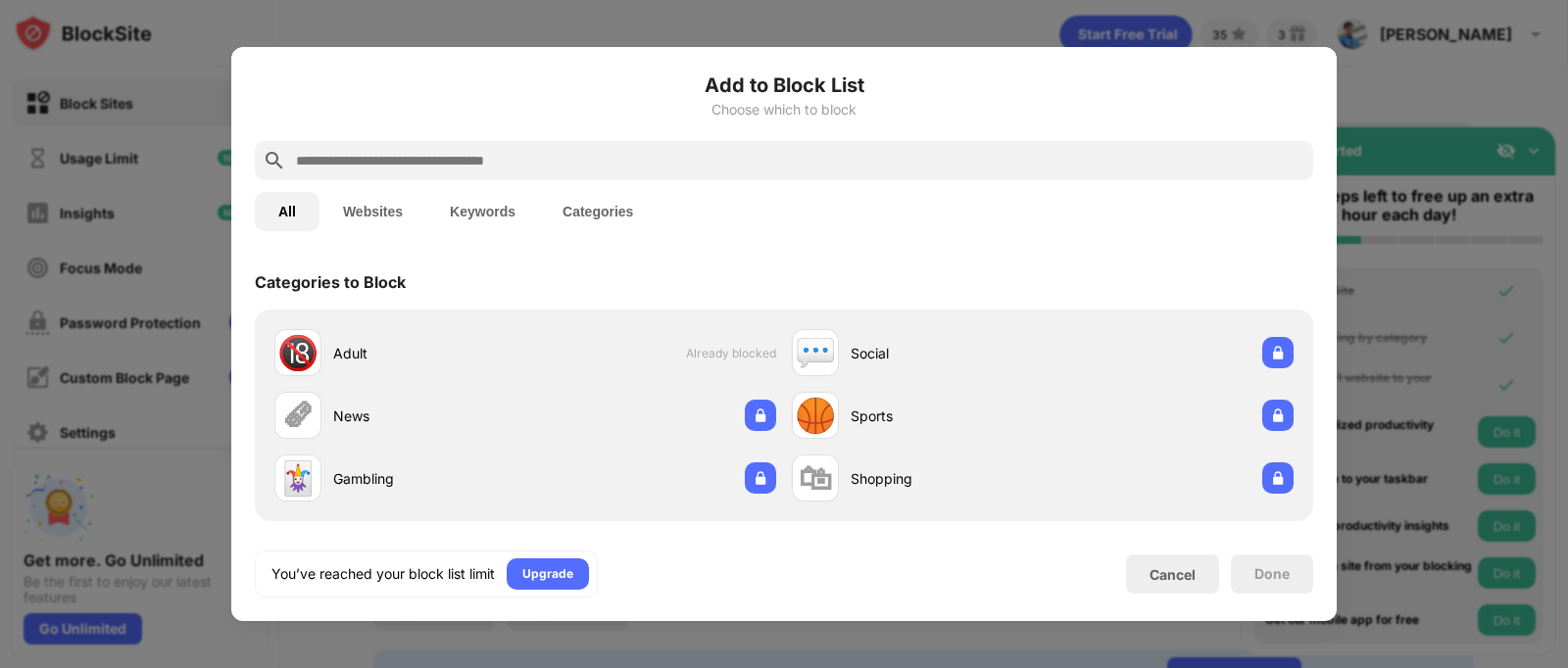 click at bounding box center [784, 334] 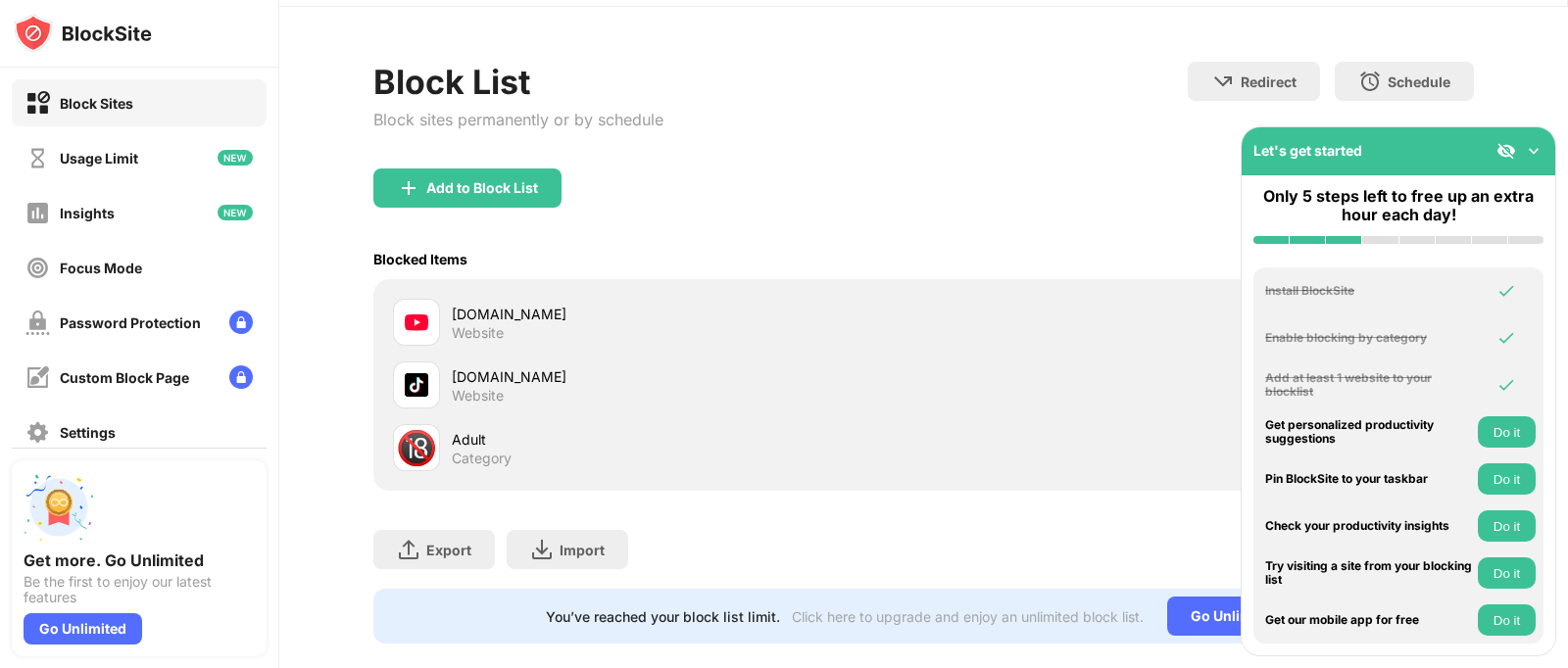 click on "Blocked Items Whitelist mode Block all websites except for those in your whitelist. Whitelist Mode only works with URLs and won't include categories or keywords." at bounding box center [923, 259] 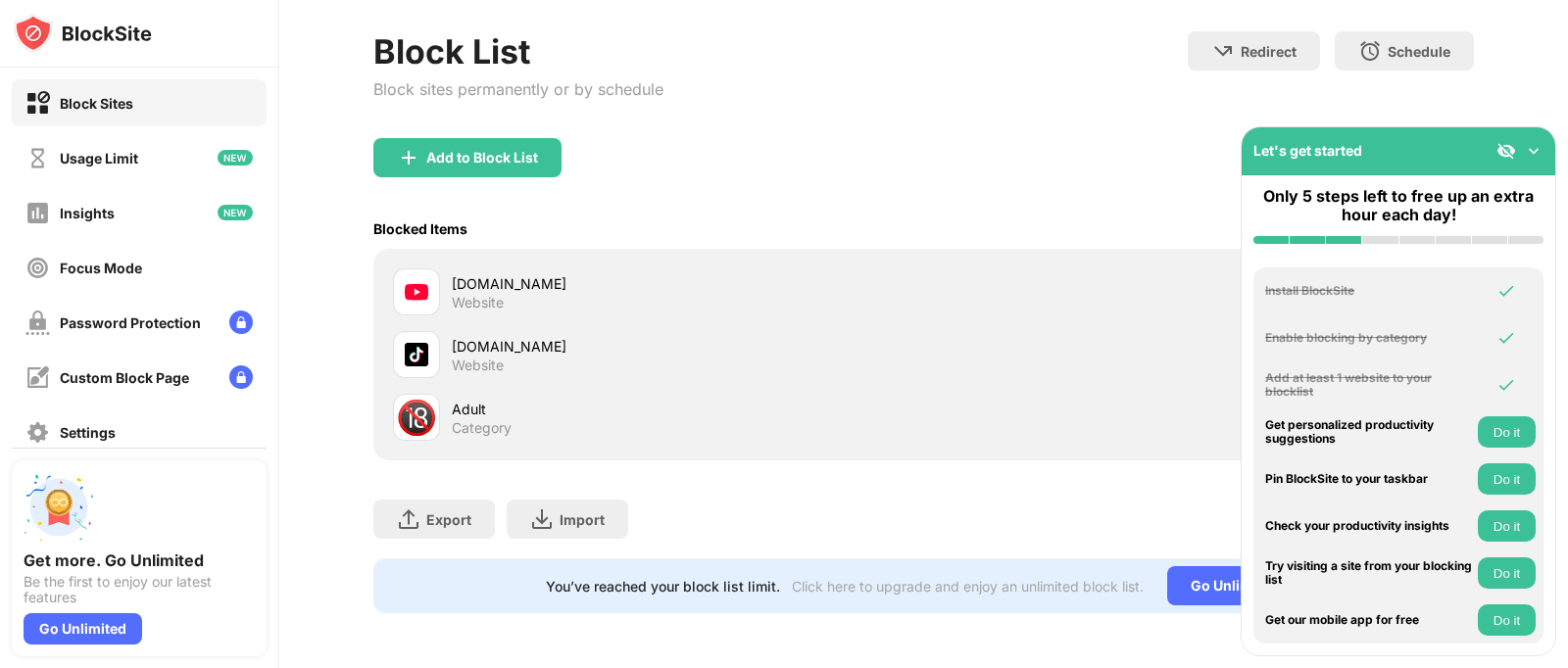 click at bounding box center [1534, 151] 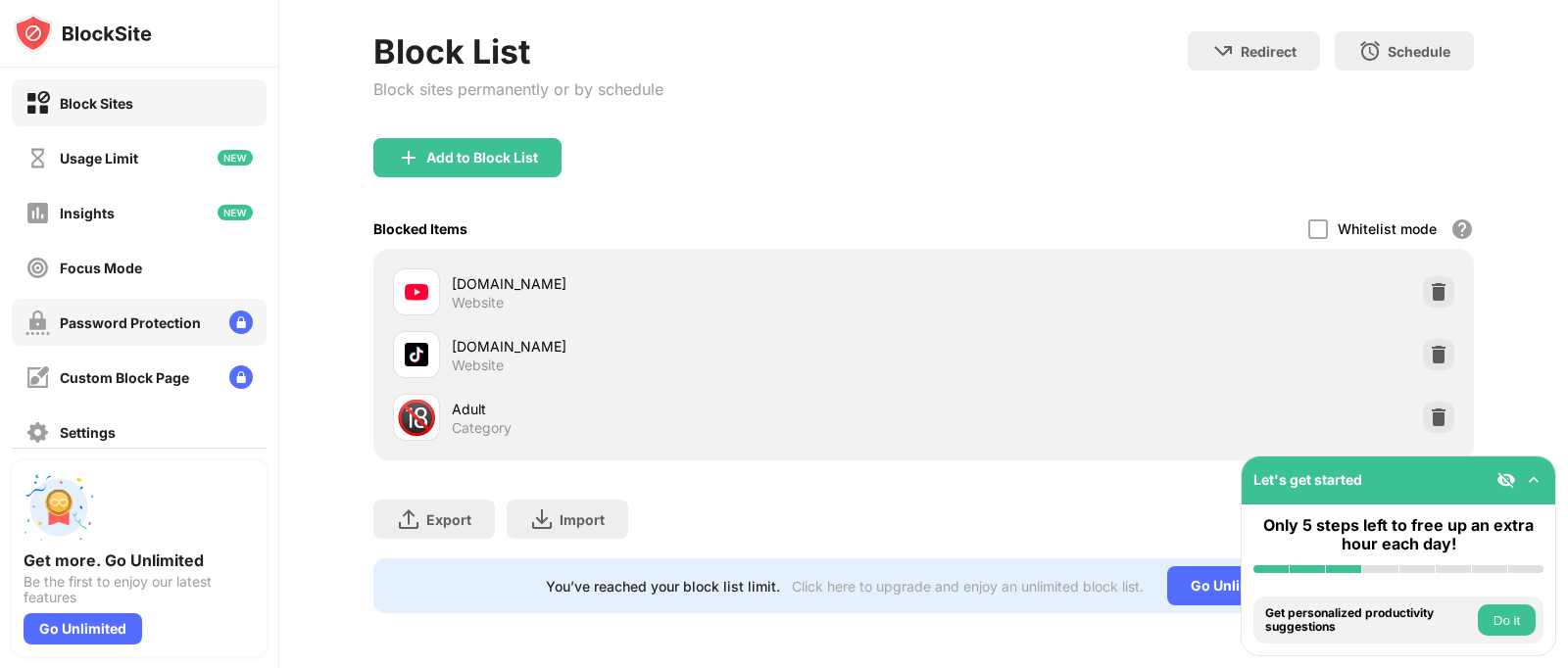 click on "Password Protection" at bounding box center [130, 322] 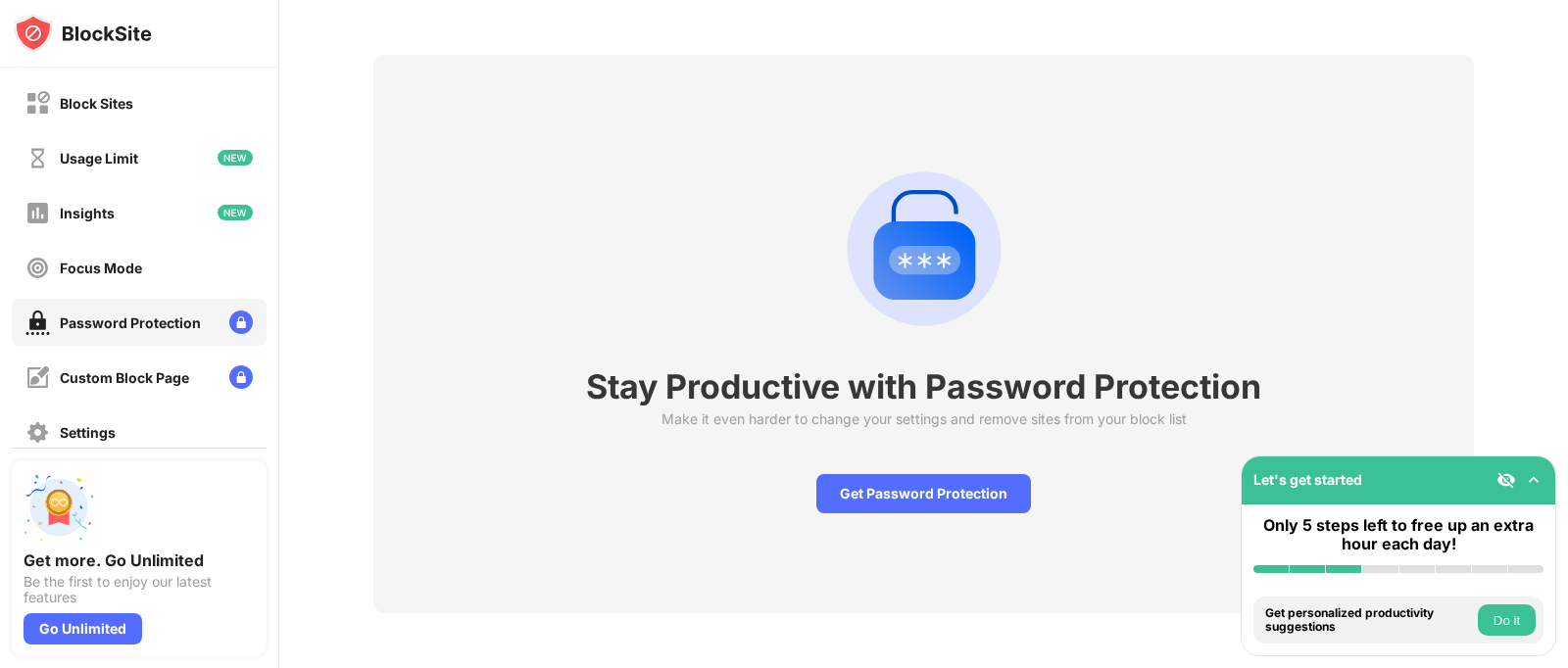 scroll, scrollTop: 86, scrollLeft: 0, axis: vertical 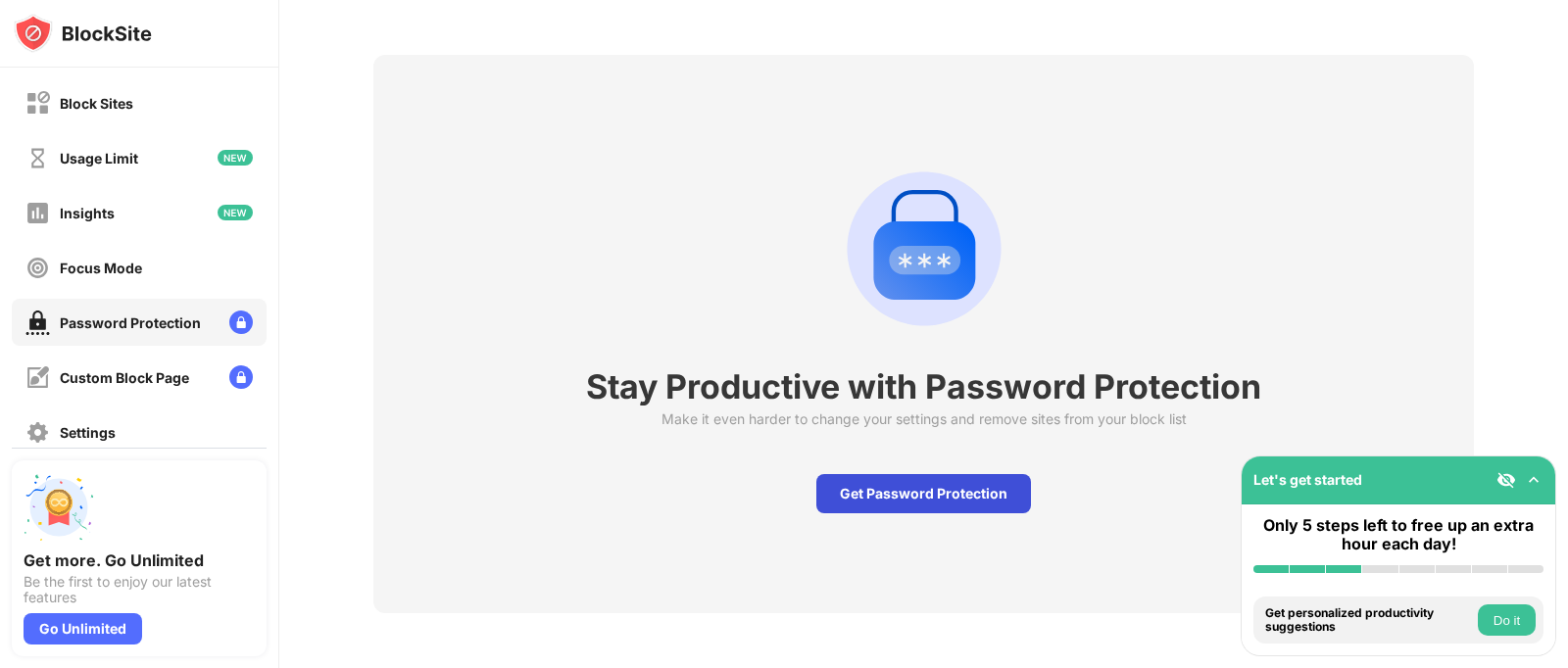 click on "Get Password Protection" at bounding box center (923, 494) 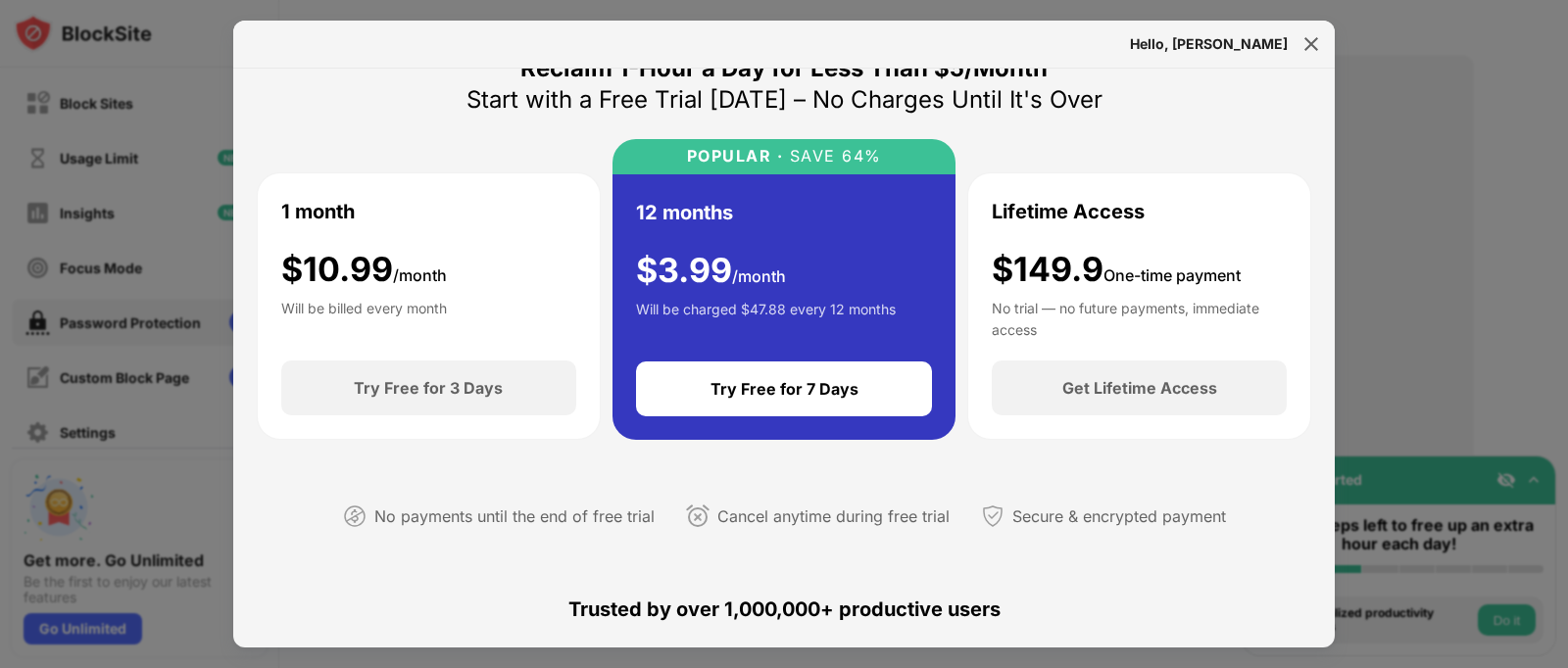 scroll, scrollTop: 0, scrollLeft: 0, axis: both 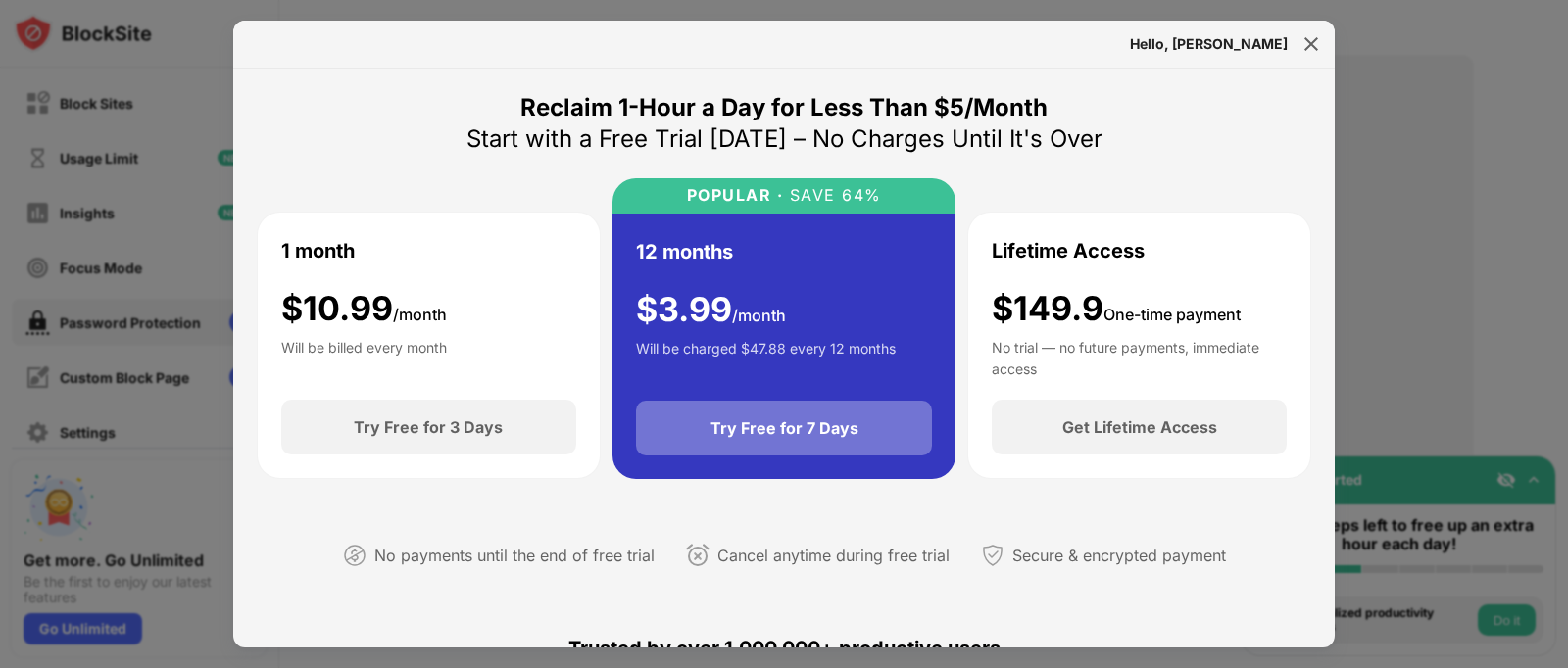 click on "Try Free for 7 Days" at bounding box center [784, 428] 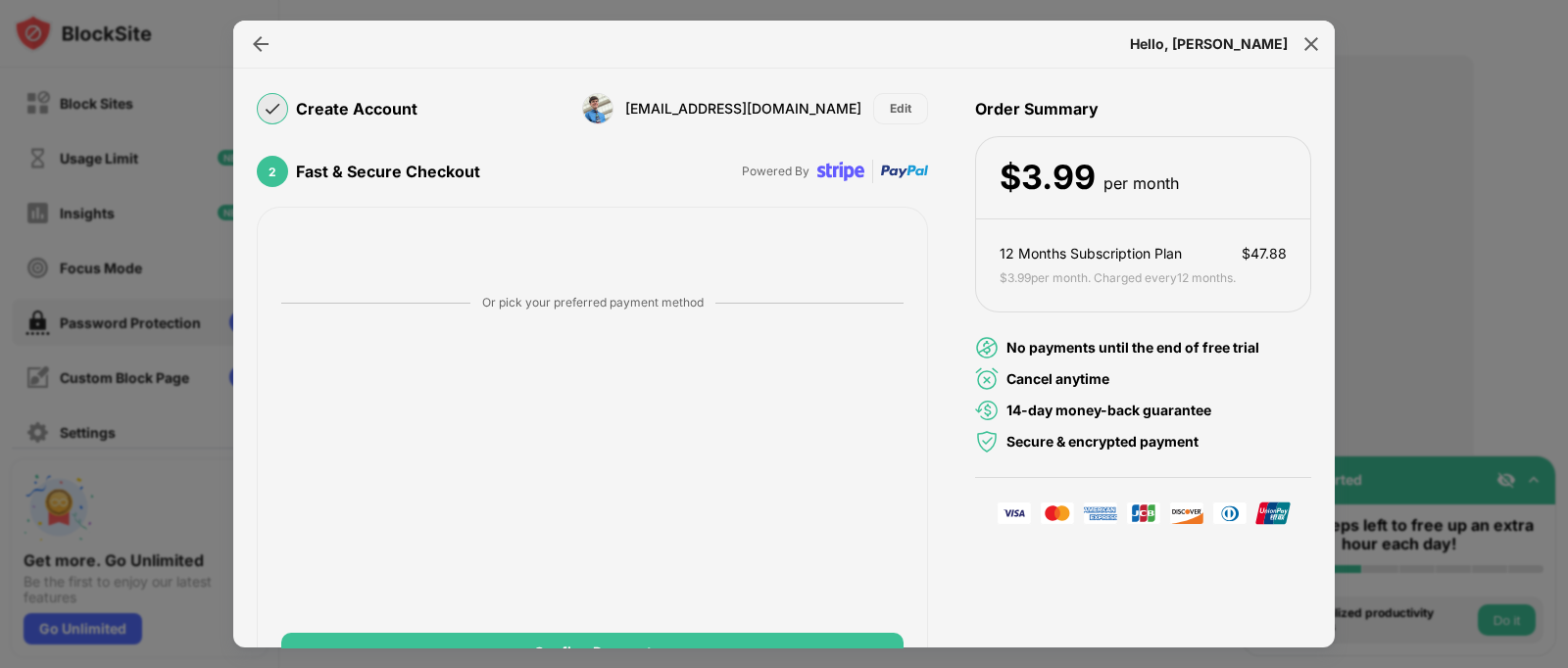 scroll, scrollTop: 182, scrollLeft: 0, axis: vertical 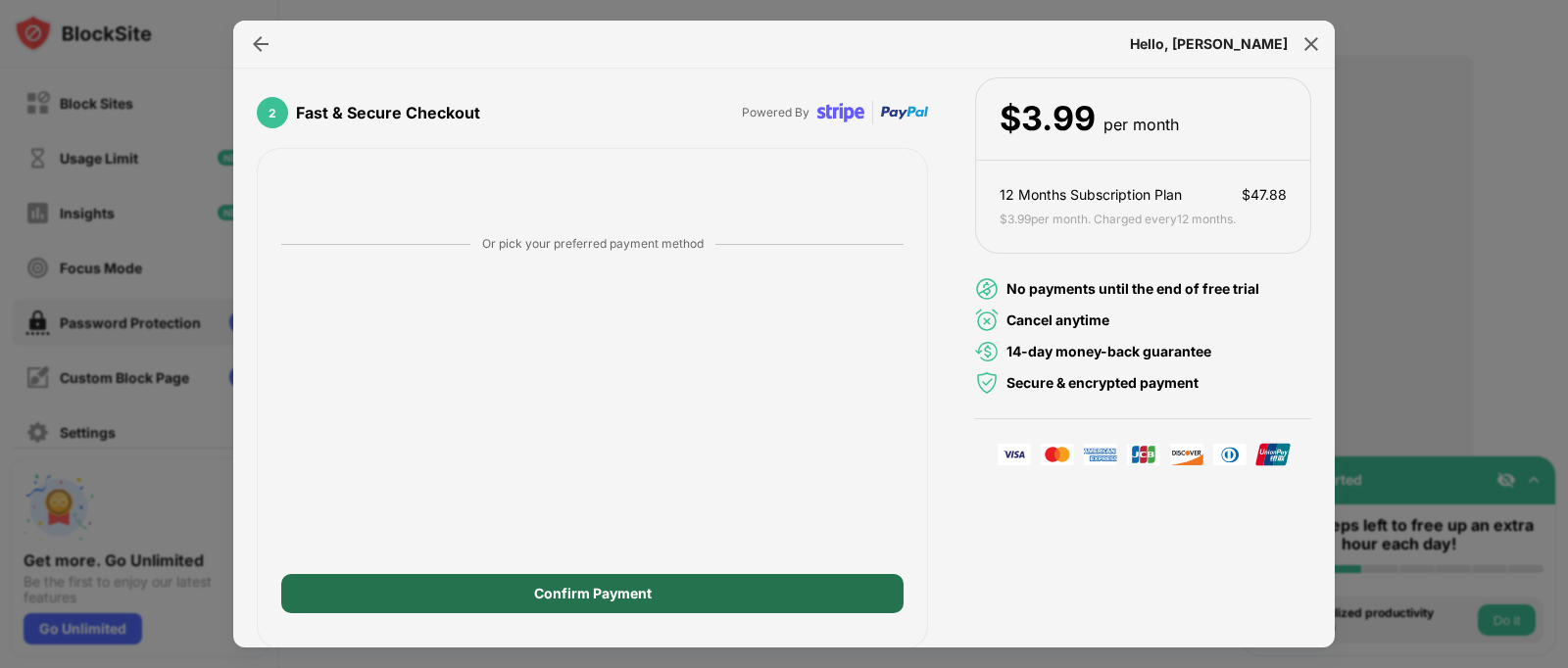 click on "Confirm Payment" at bounding box center (593, 594) 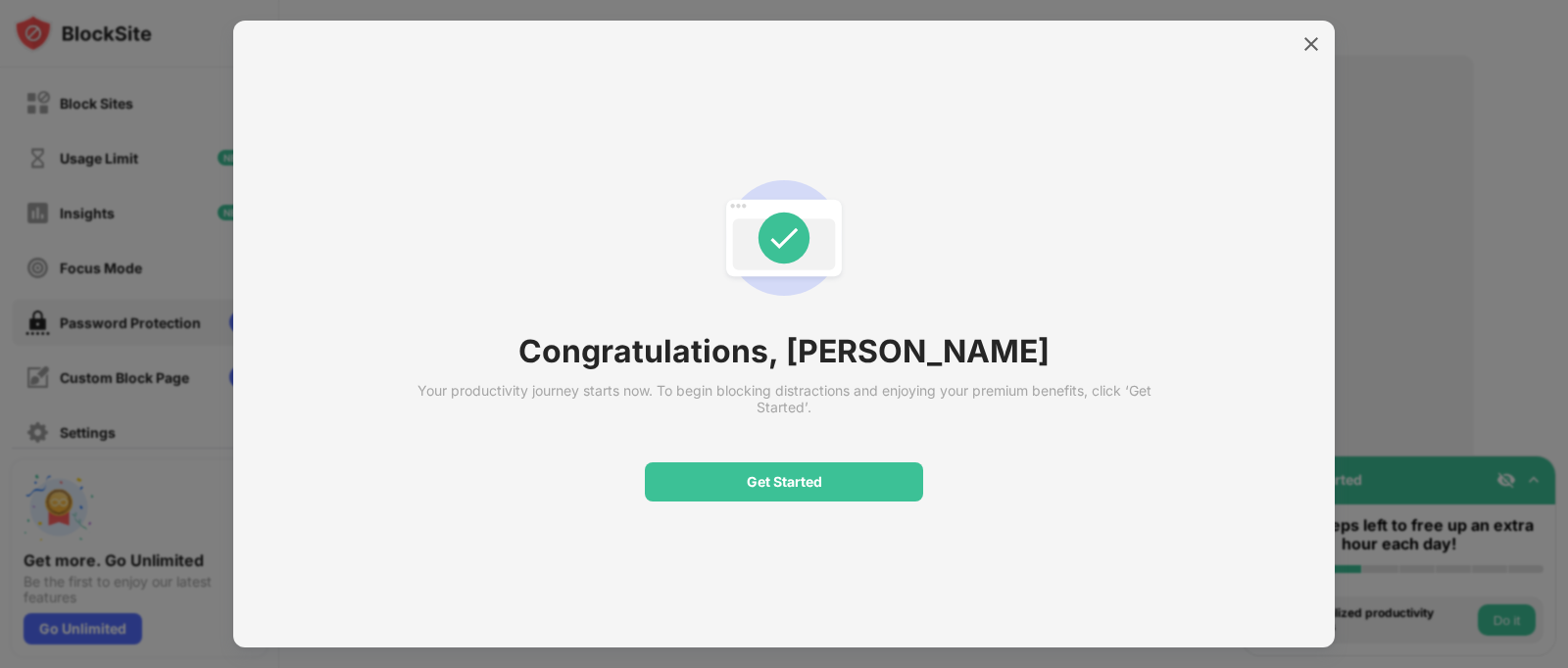 scroll, scrollTop: 0, scrollLeft: 0, axis: both 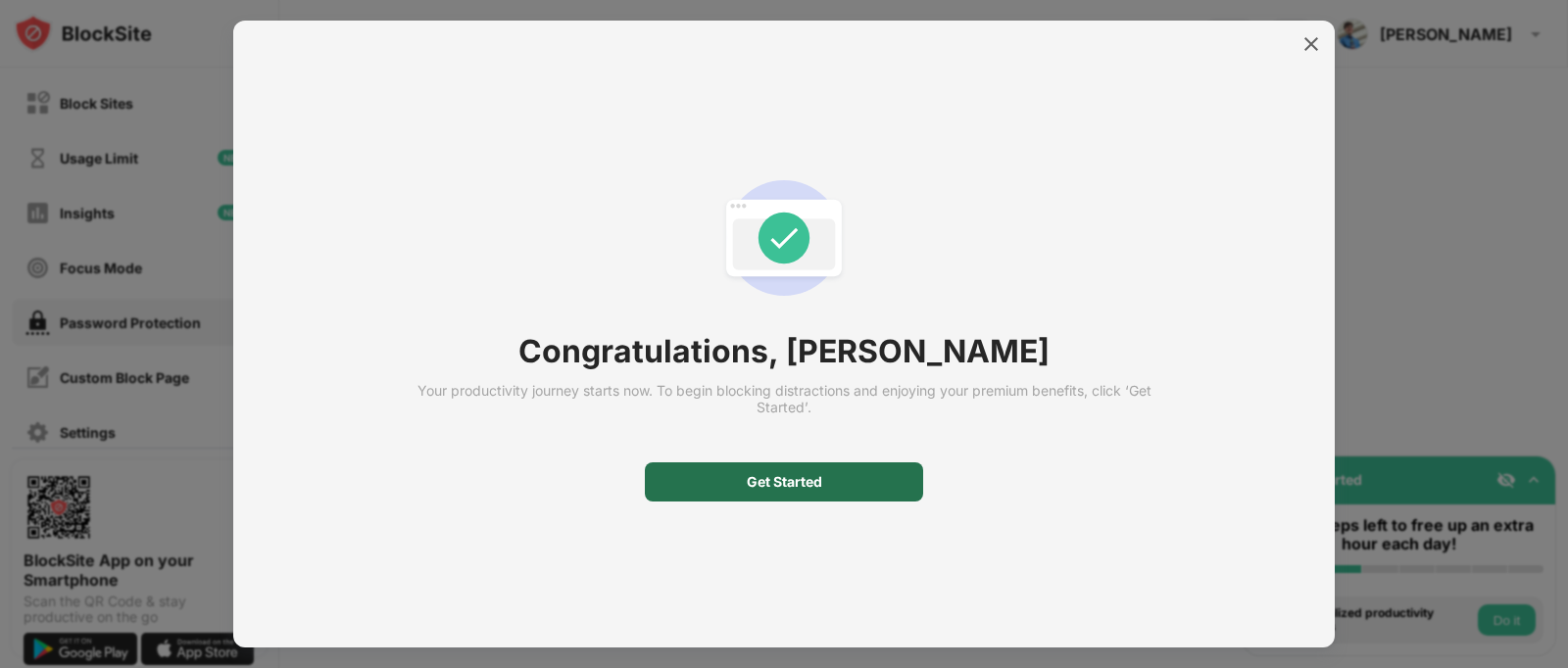 click on "Get Started" at bounding box center [784, 482] 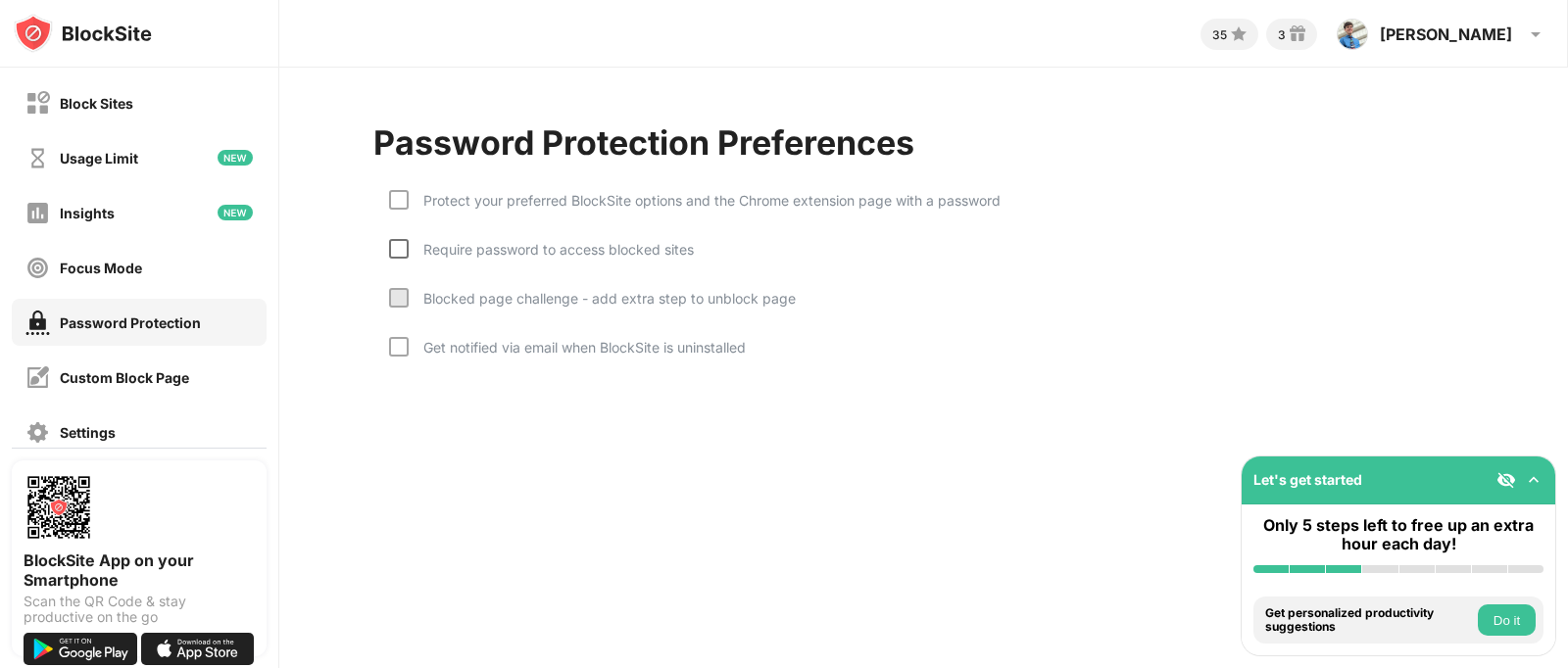 click at bounding box center (399, 249) 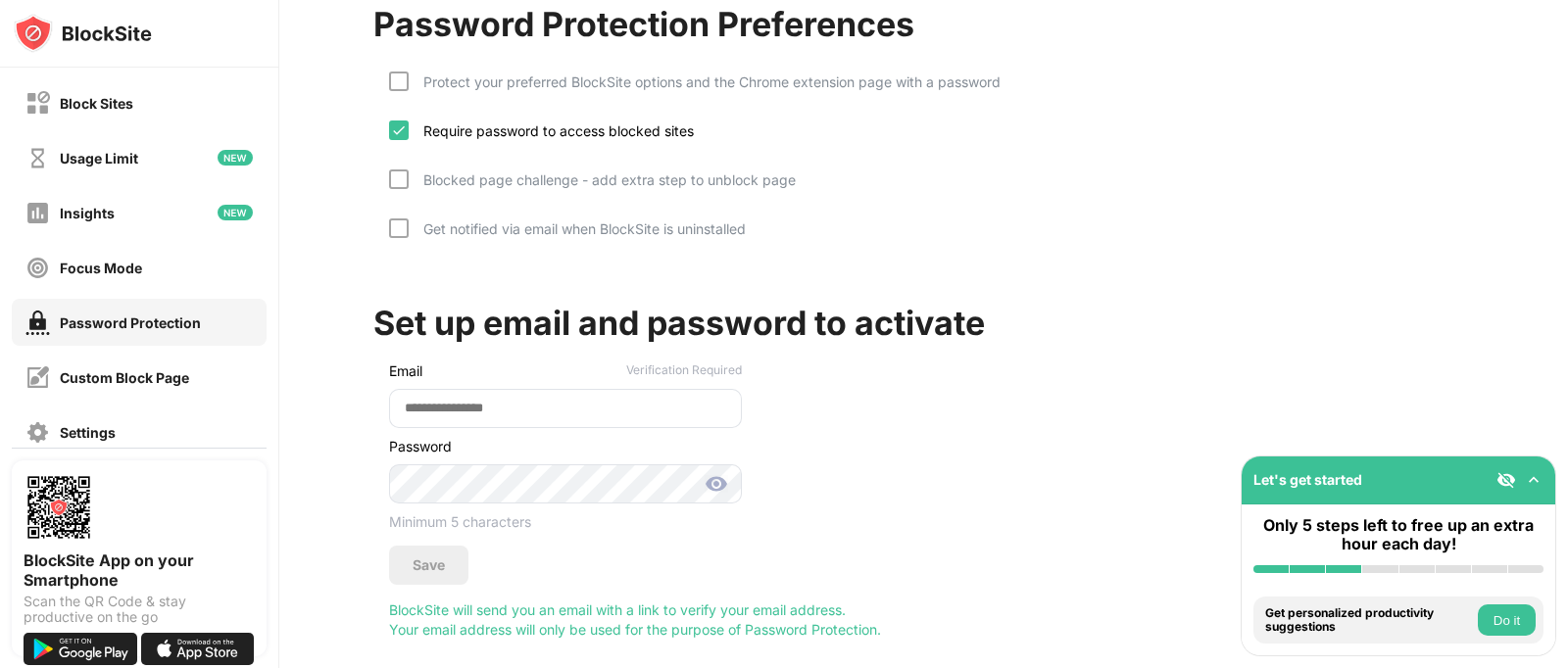 scroll, scrollTop: 119, scrollLeft: 0, axis: vertical 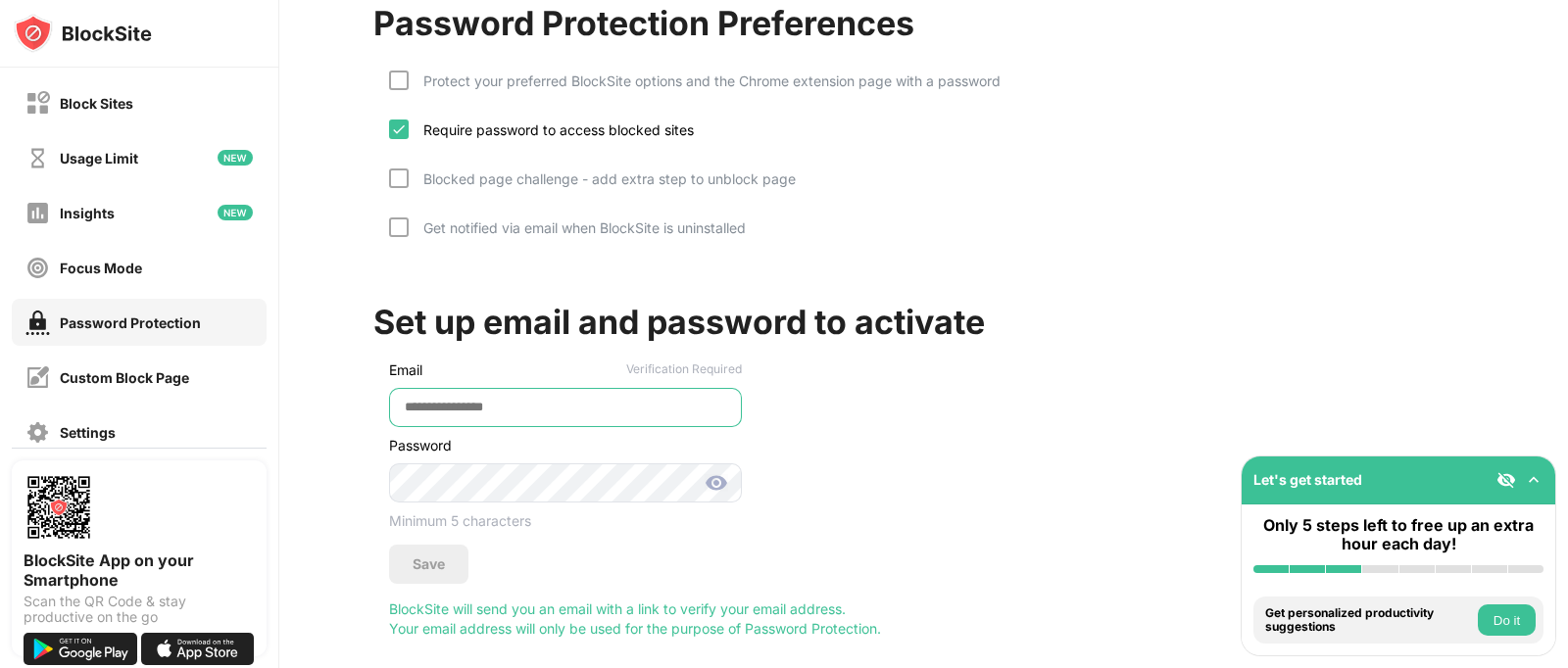 click at bounding box center [565, 407] 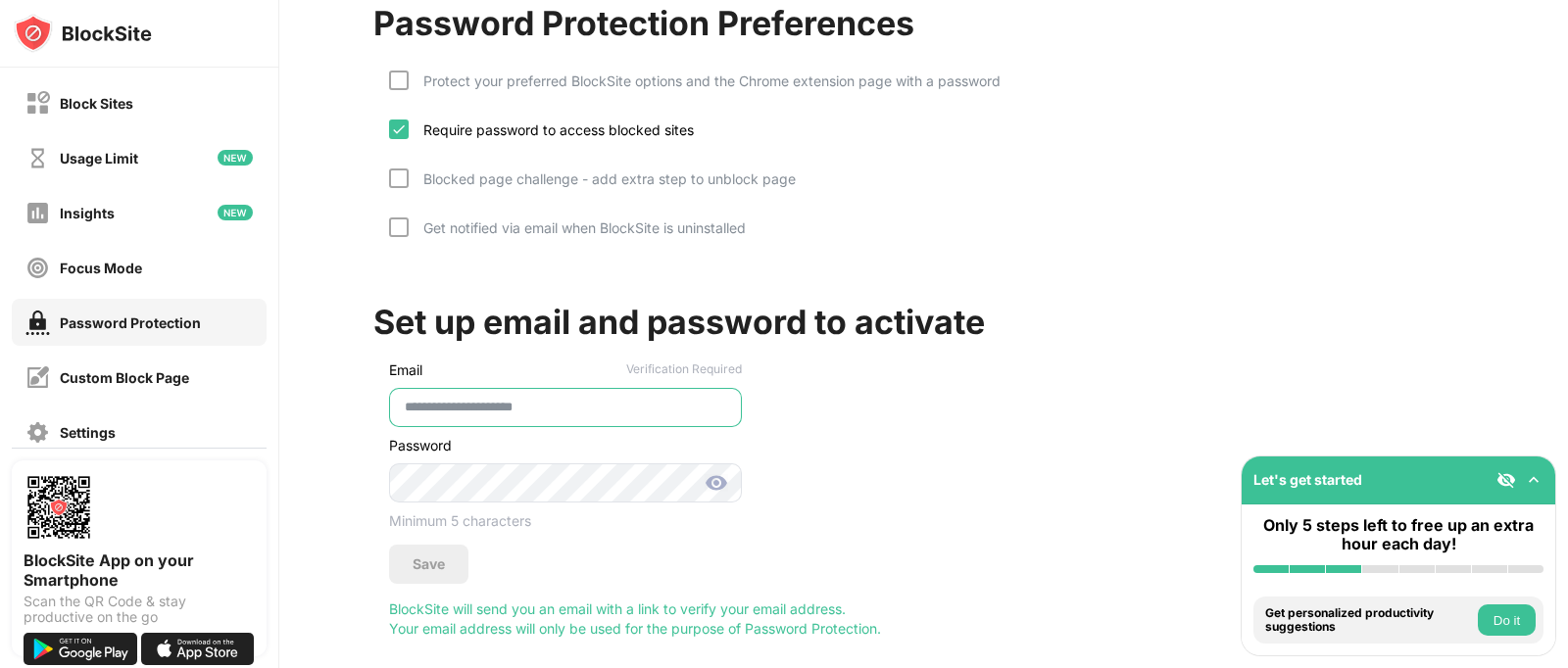 type on "**********" 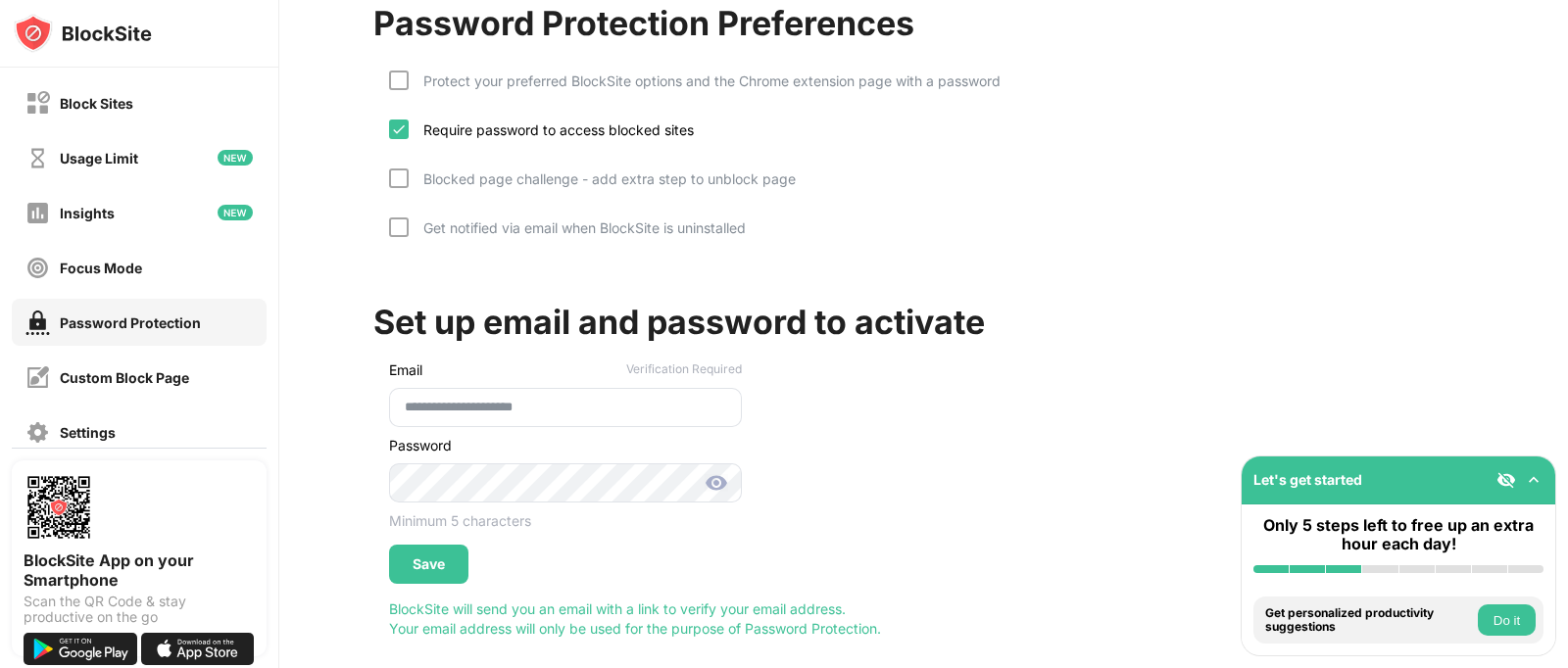 click at bounding box center (716, 483) 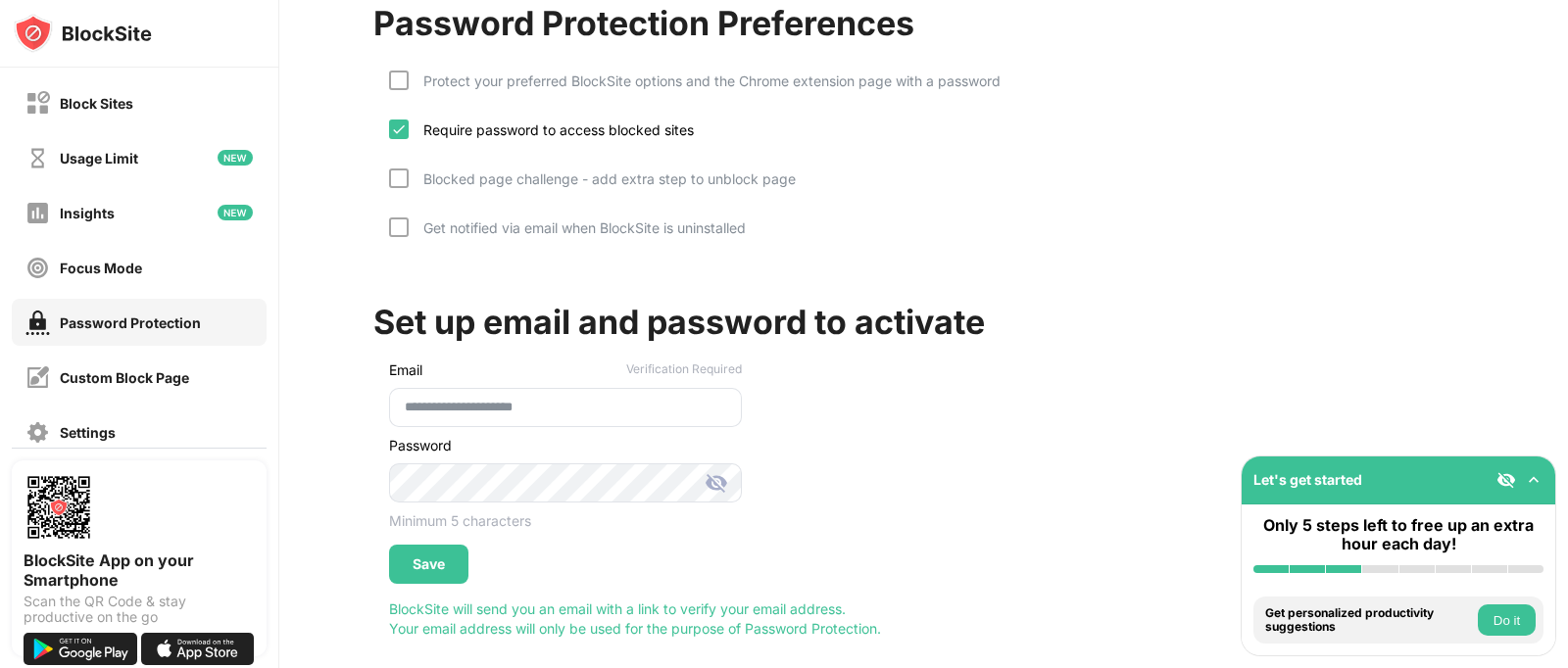 click at bounding box center (716, 483) 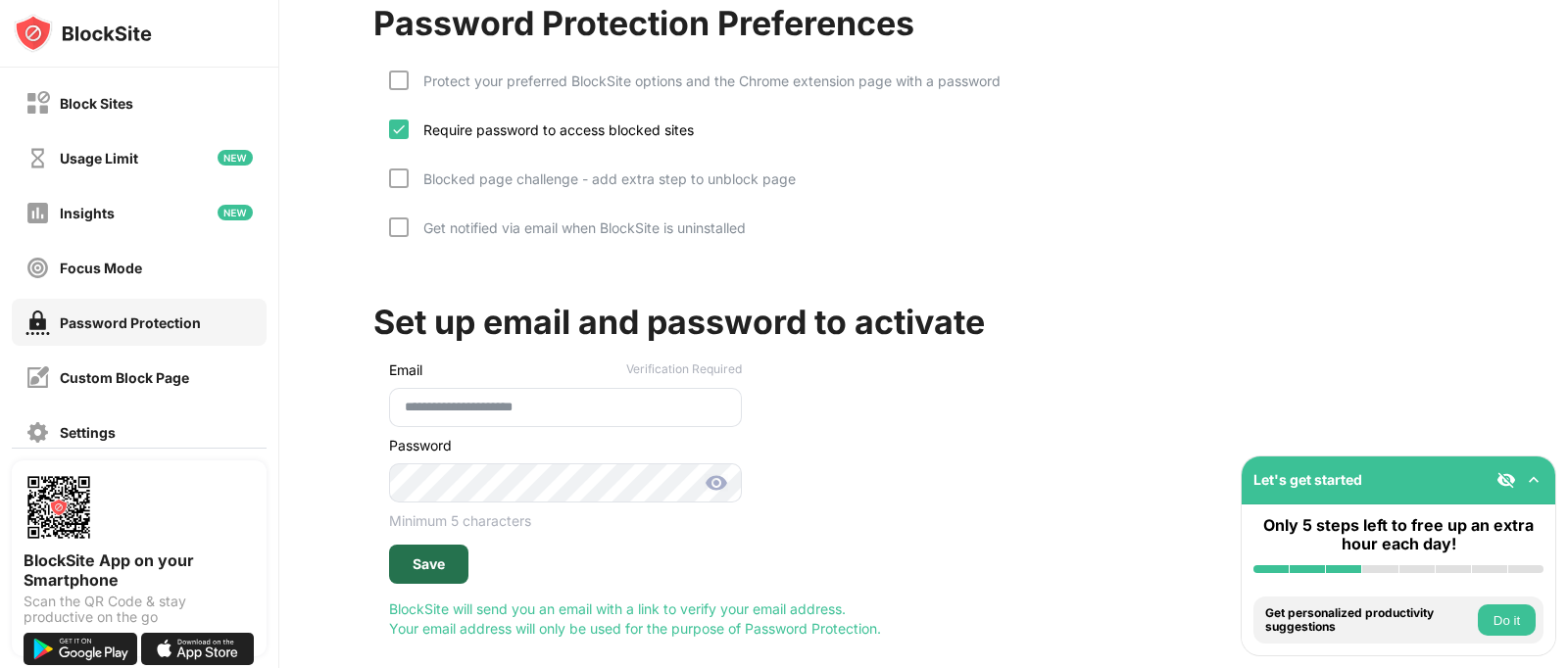 click on "Save" at bounding box center (428, 564) 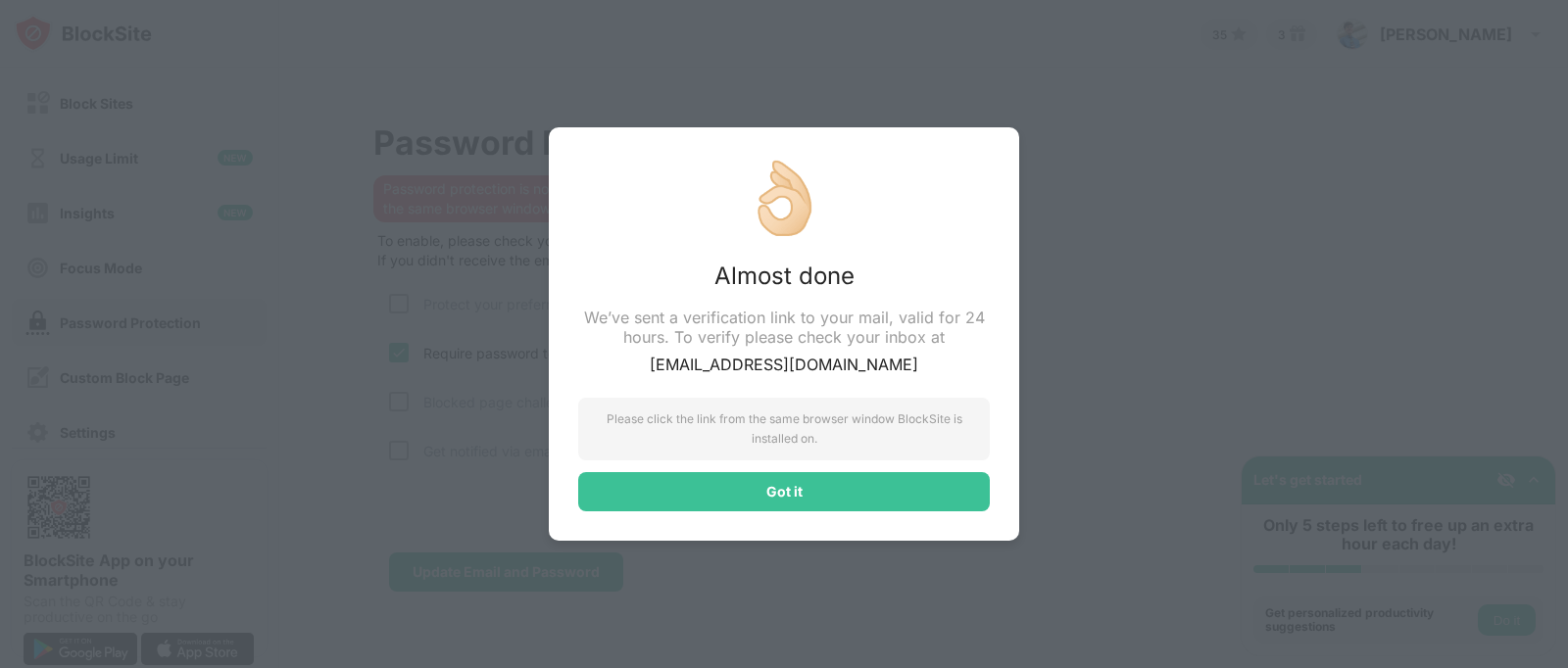 scroll, scrollTop: 0, scrollLeft: 0, axis: both 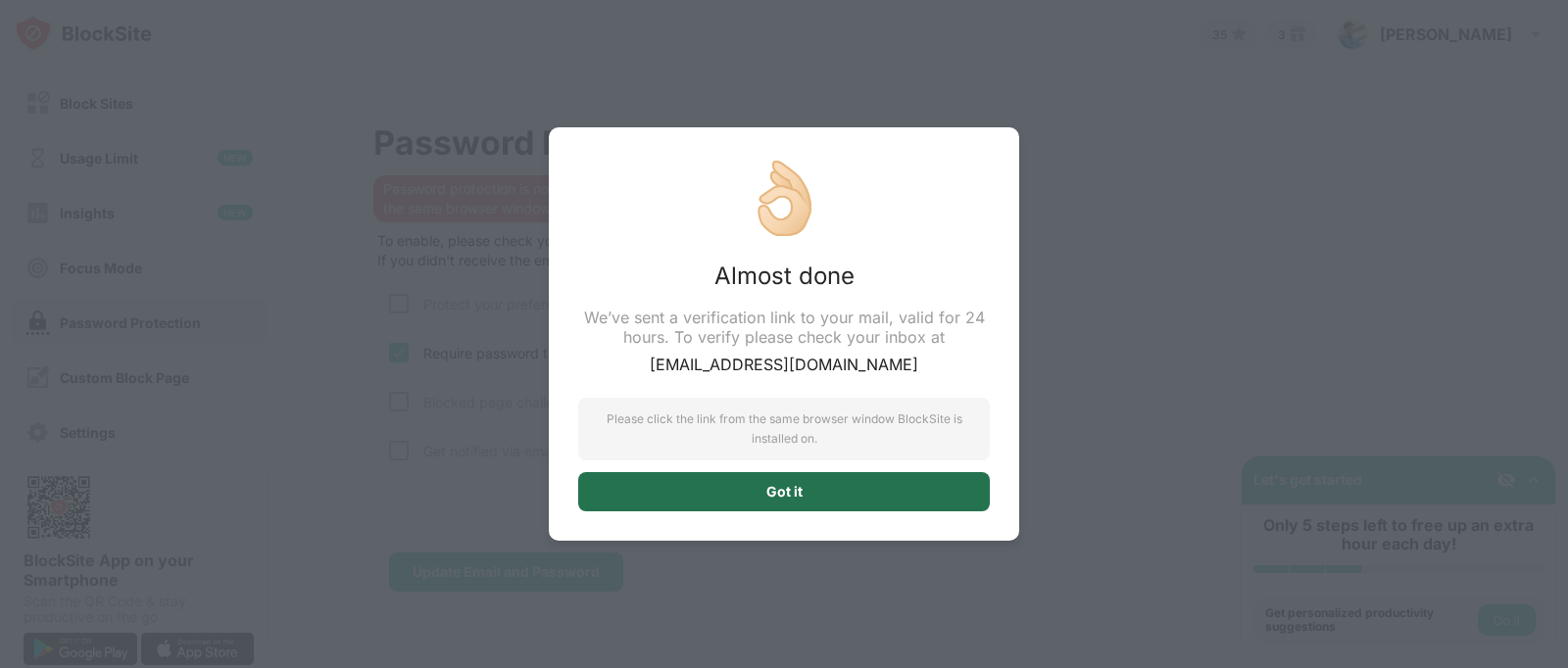 click on "Got it" at bounding box center (784, 492) 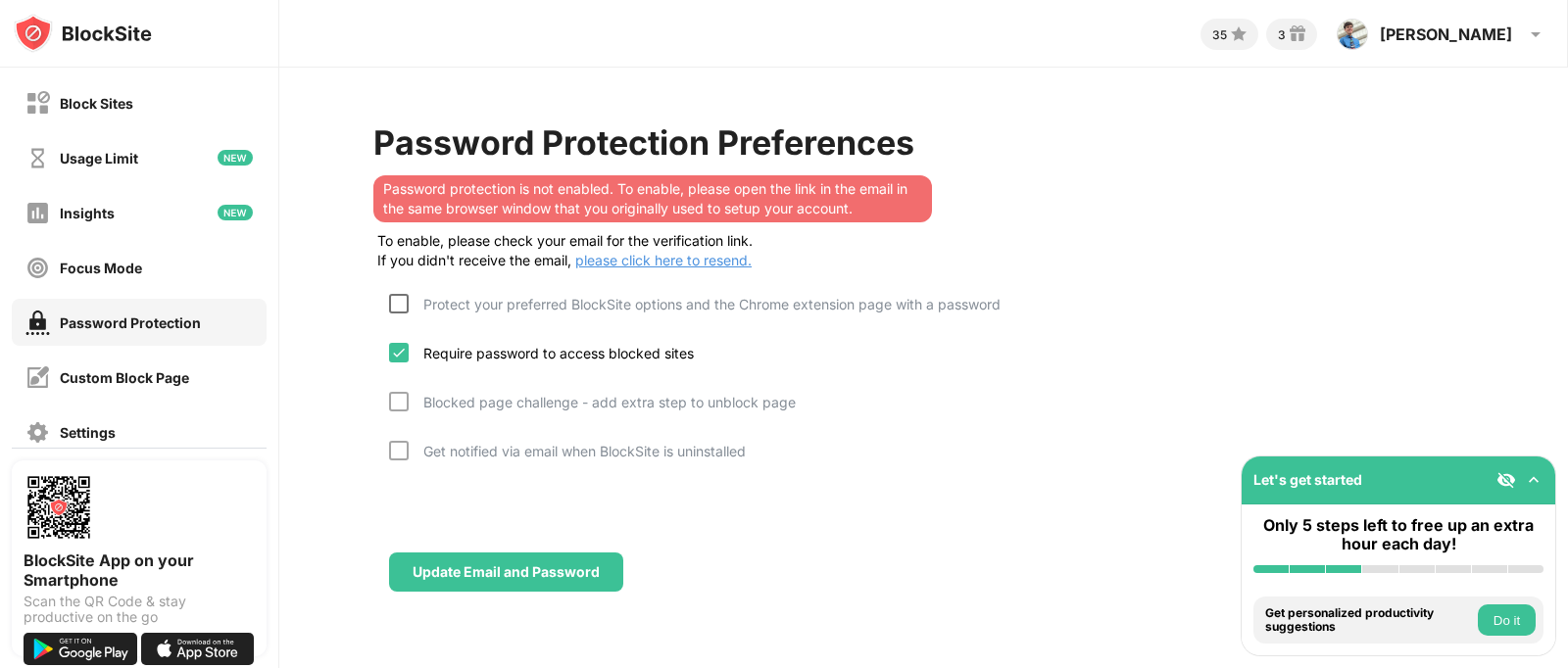 click at bounding box center [399, 304] 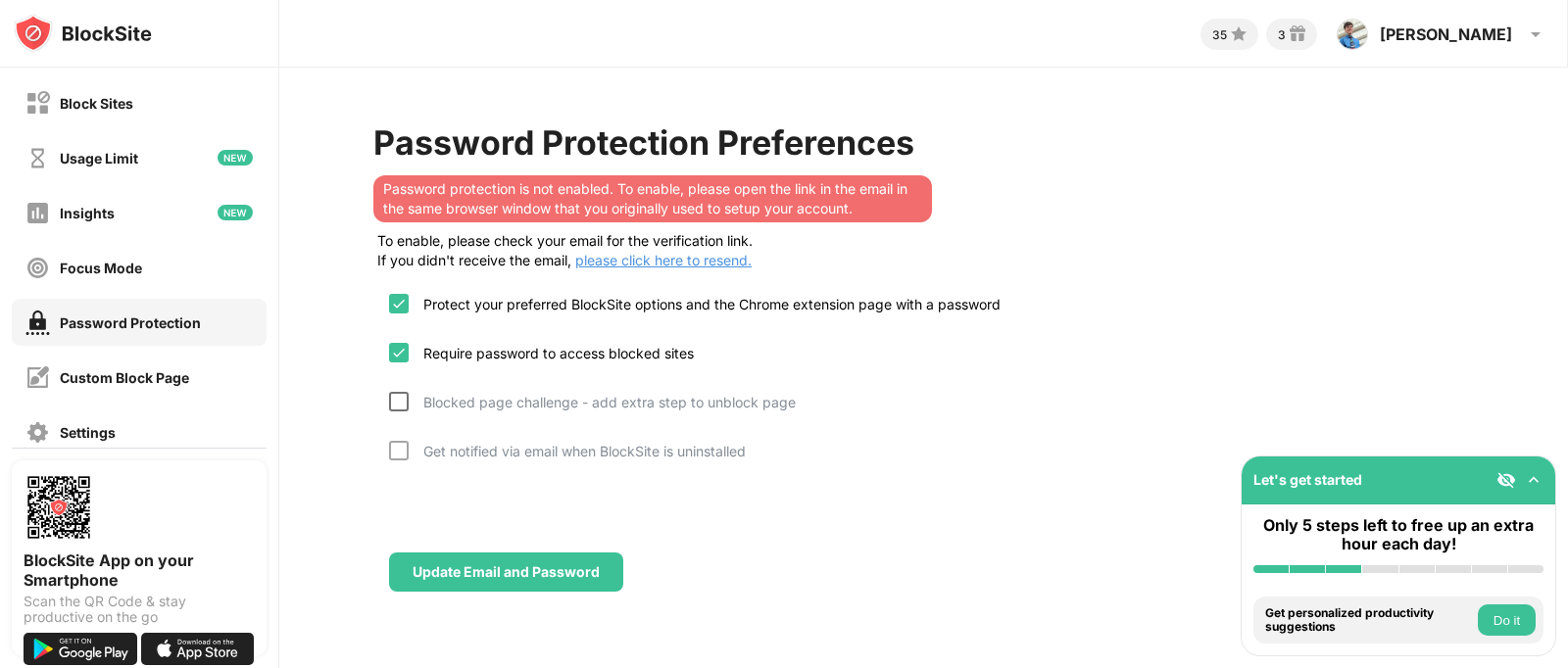 click at bounding box center (399, 402) 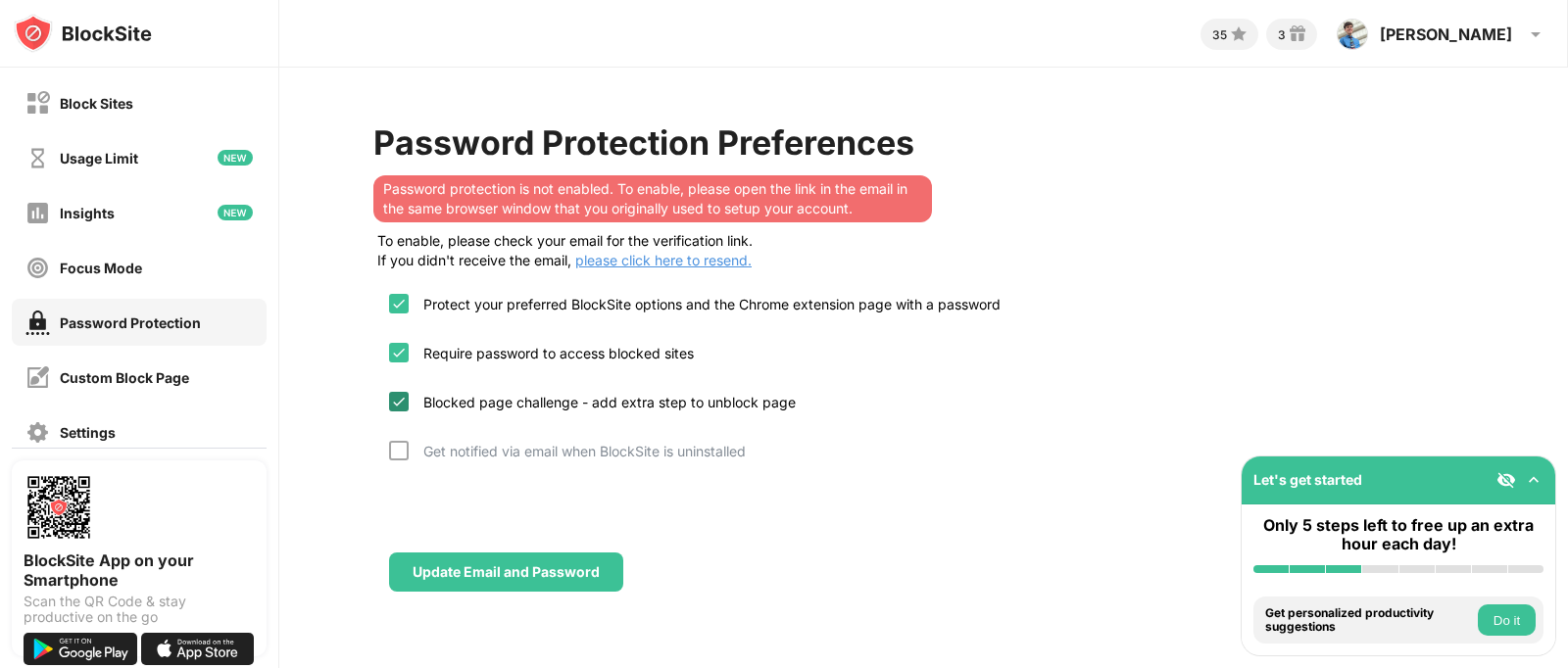 click at bounding box center (399, 402) 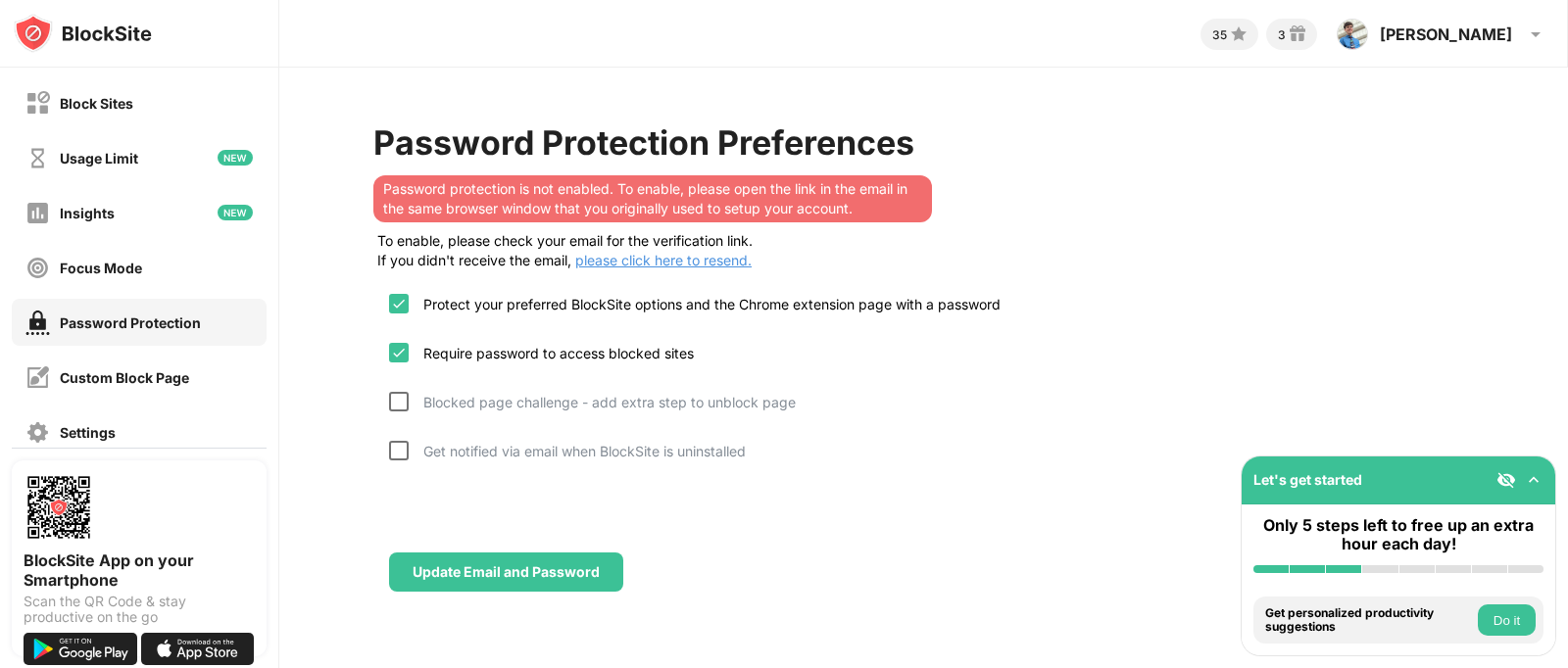 click at bounding box center (399, 451) 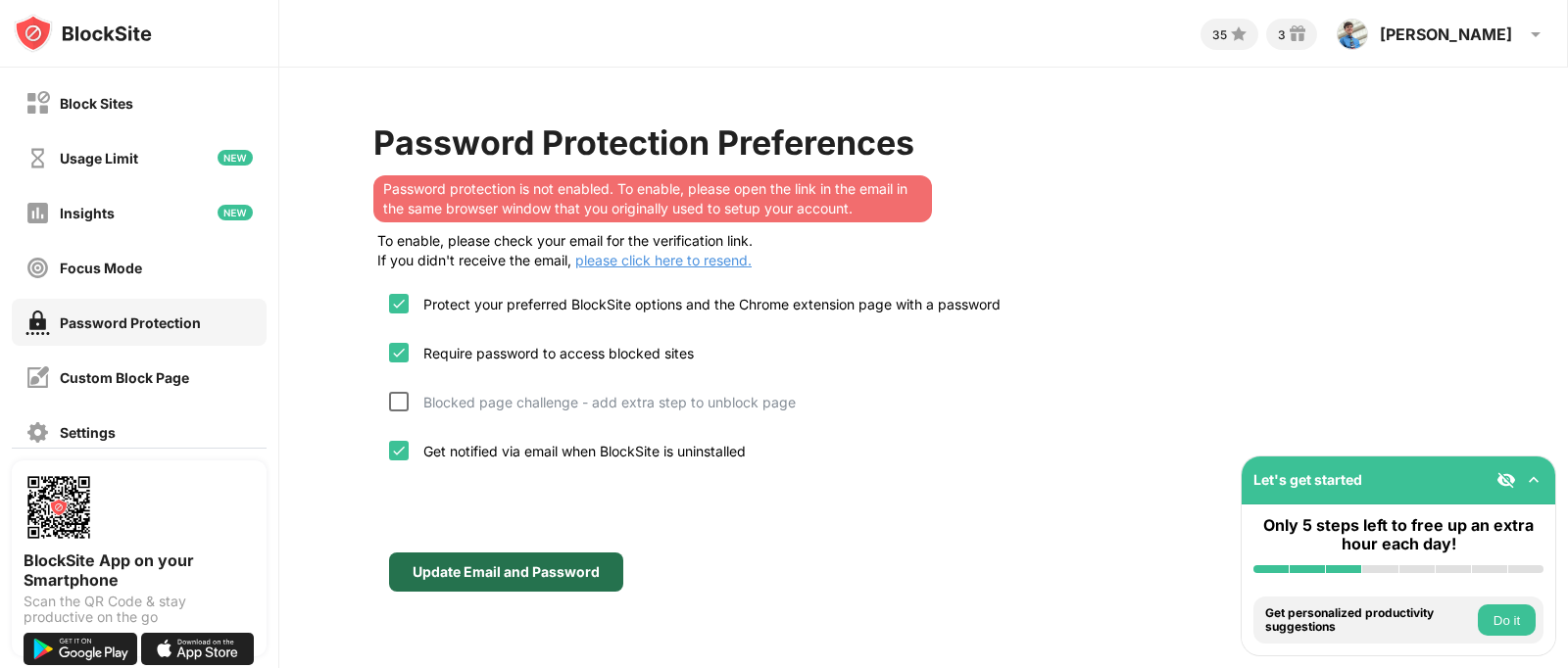 click on "Update Email and Password" at bounding box center [506, 572] 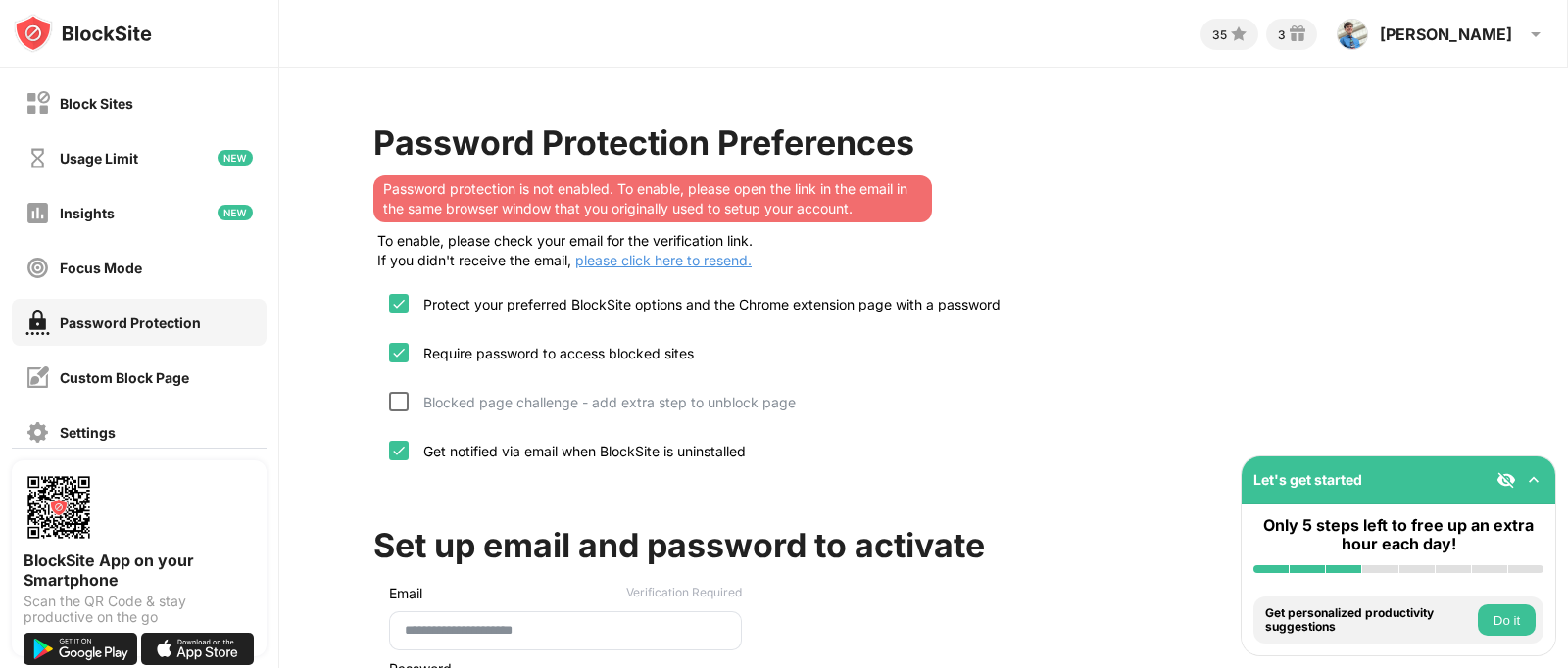 scroll, scrollTop: 264, scrollLeft: 0, axis: vertical 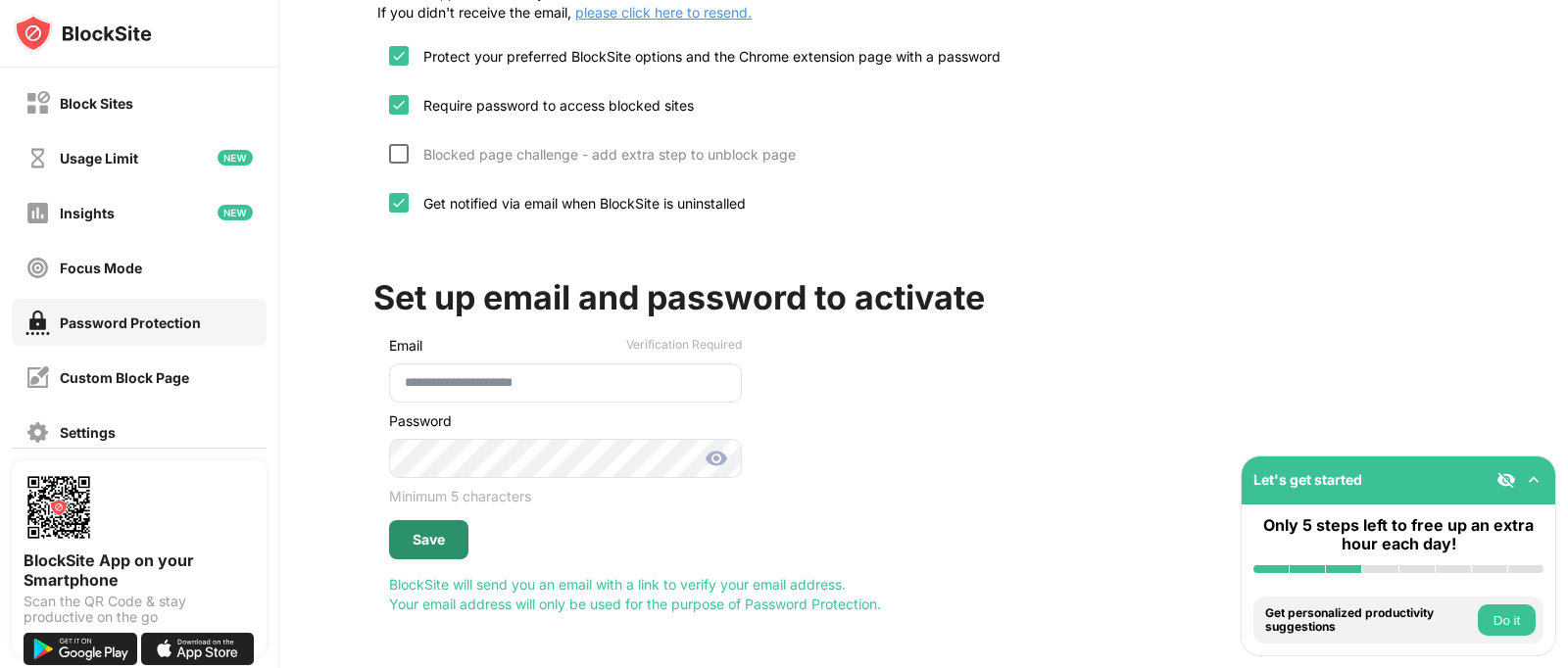 click on "Save" at bounding box center [428, 540] 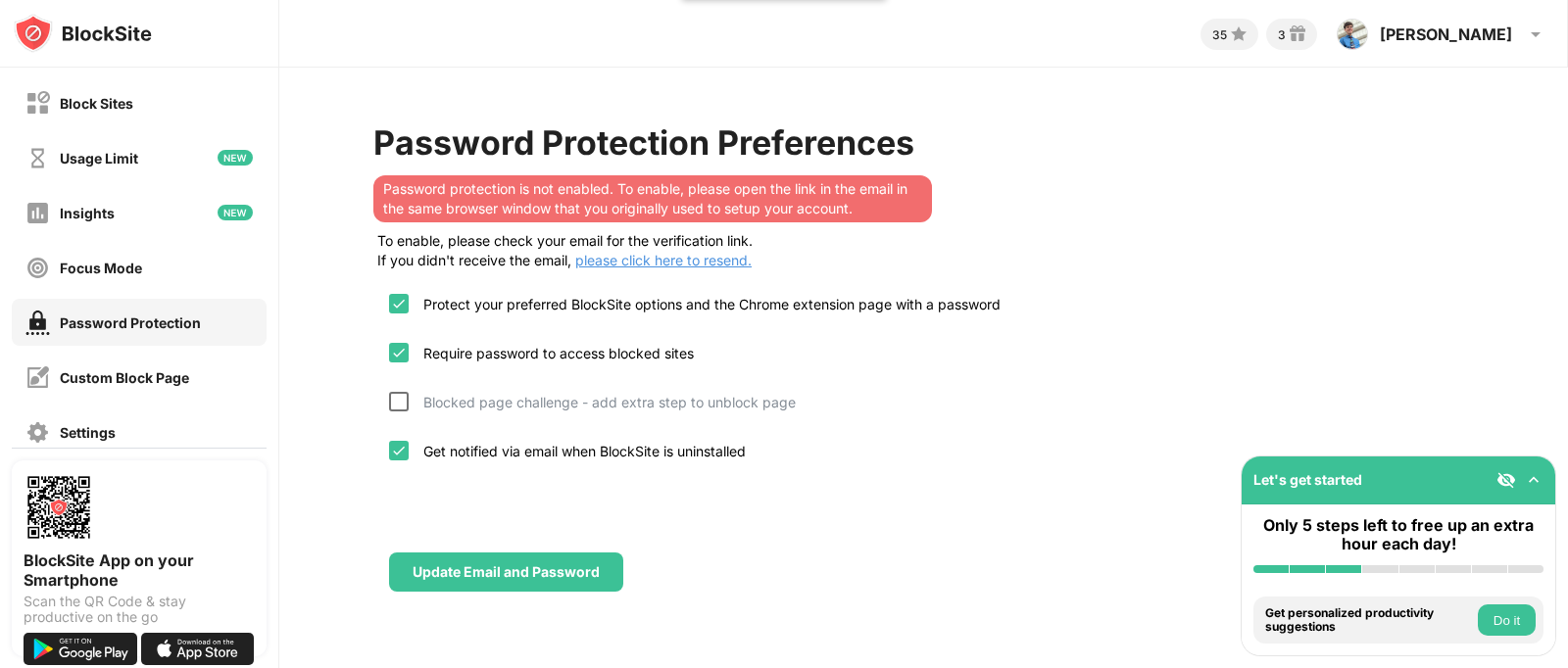 scroll, scrollTop: 0, scrollLeft: 0, axis: both 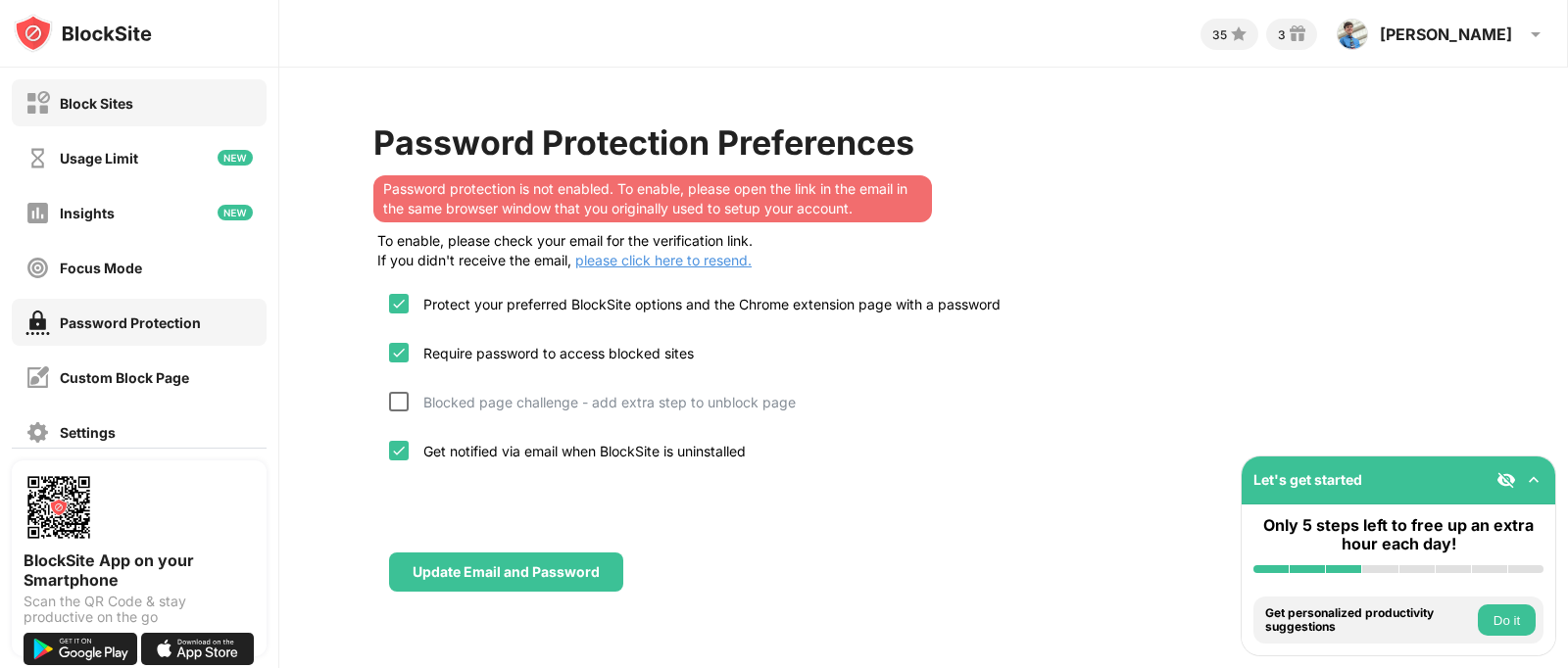 click on "Block Sites" at bounding box center [96, 103] 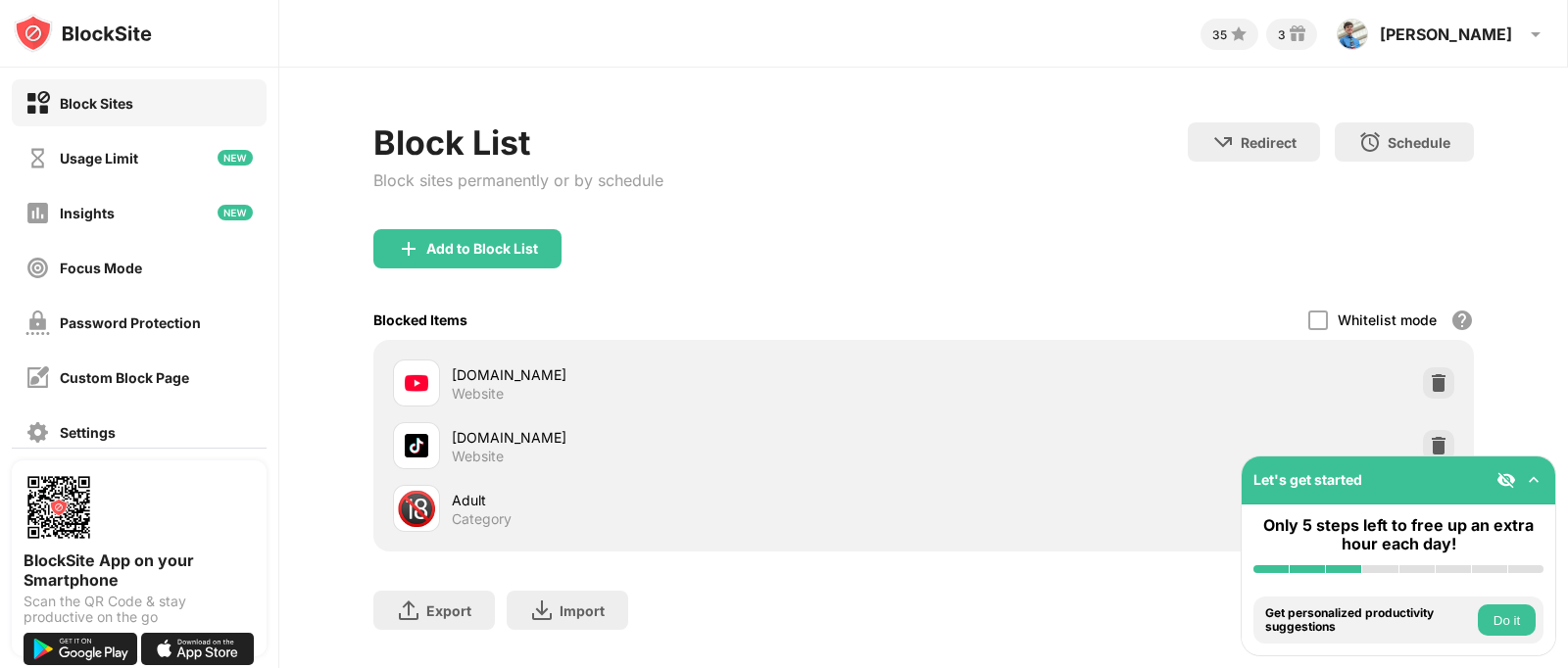 scroll, scrollTop: 55, scrollLeft: 0, axis: vertical 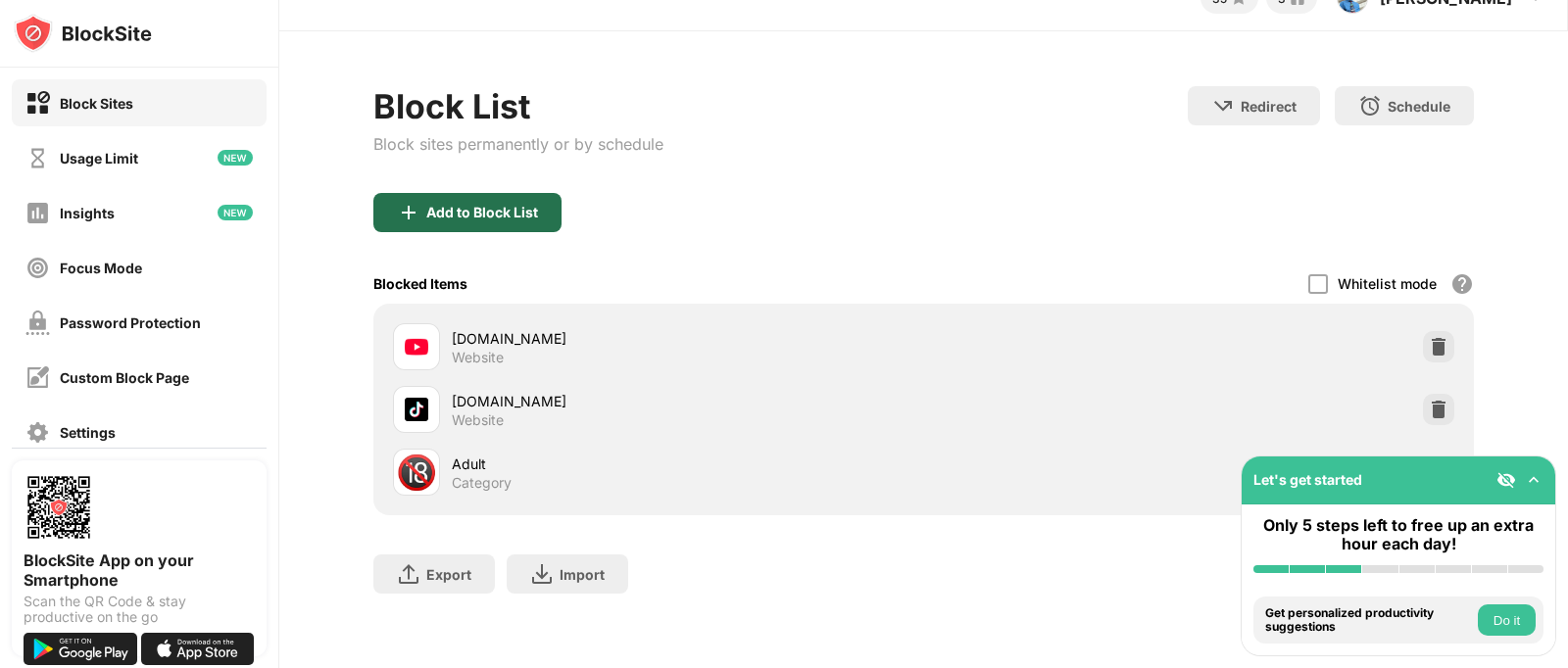 click on "Add to Block List" at bounding box center [482, 213] 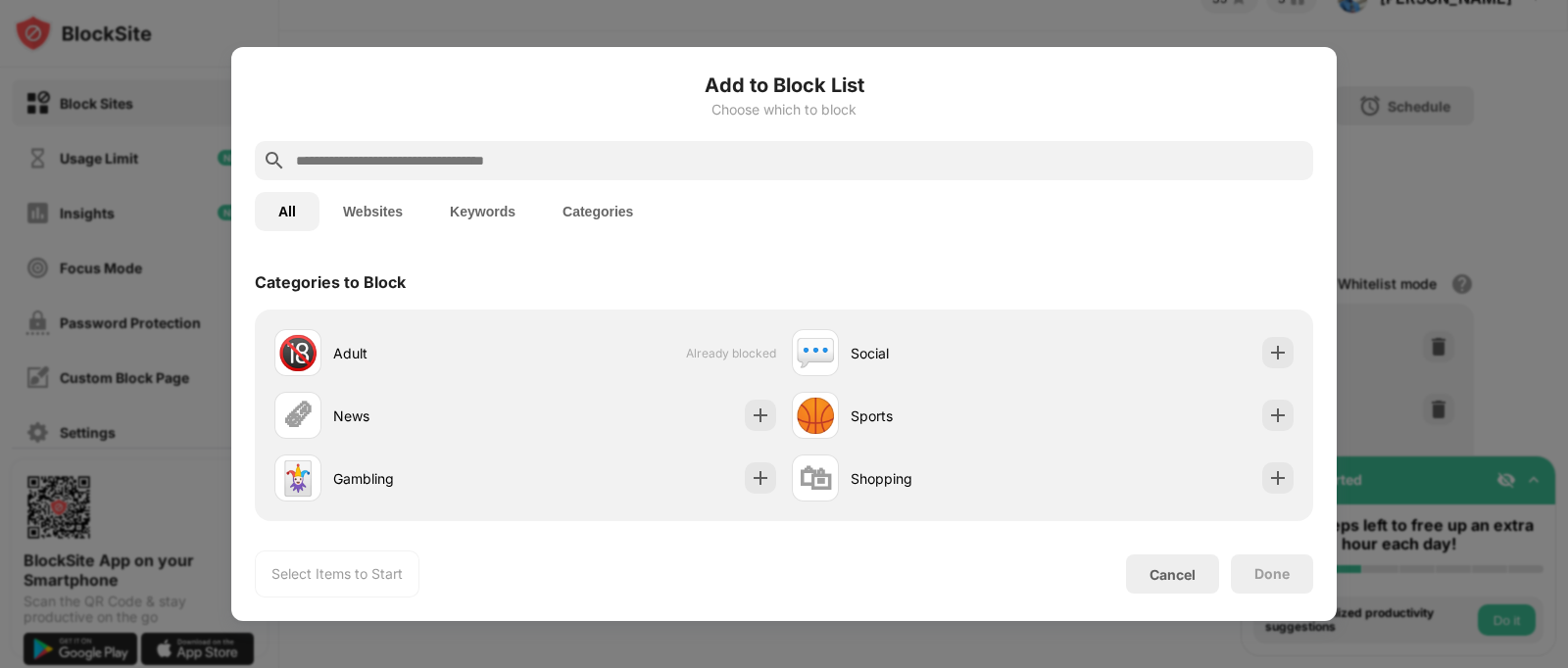 click on "Websites" at bounding box center (372, 212) 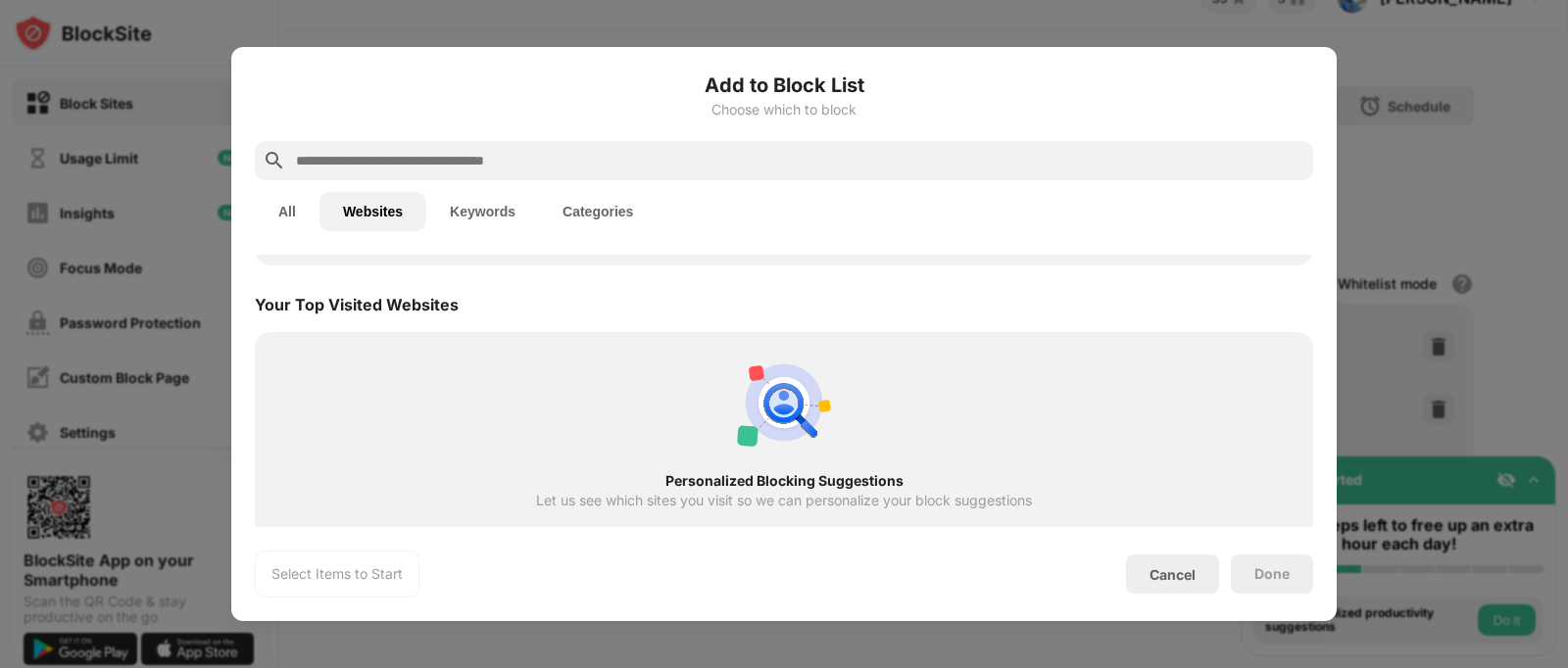 scroll, scrollTop: 401, scrollLeft: 0, axis: vertical 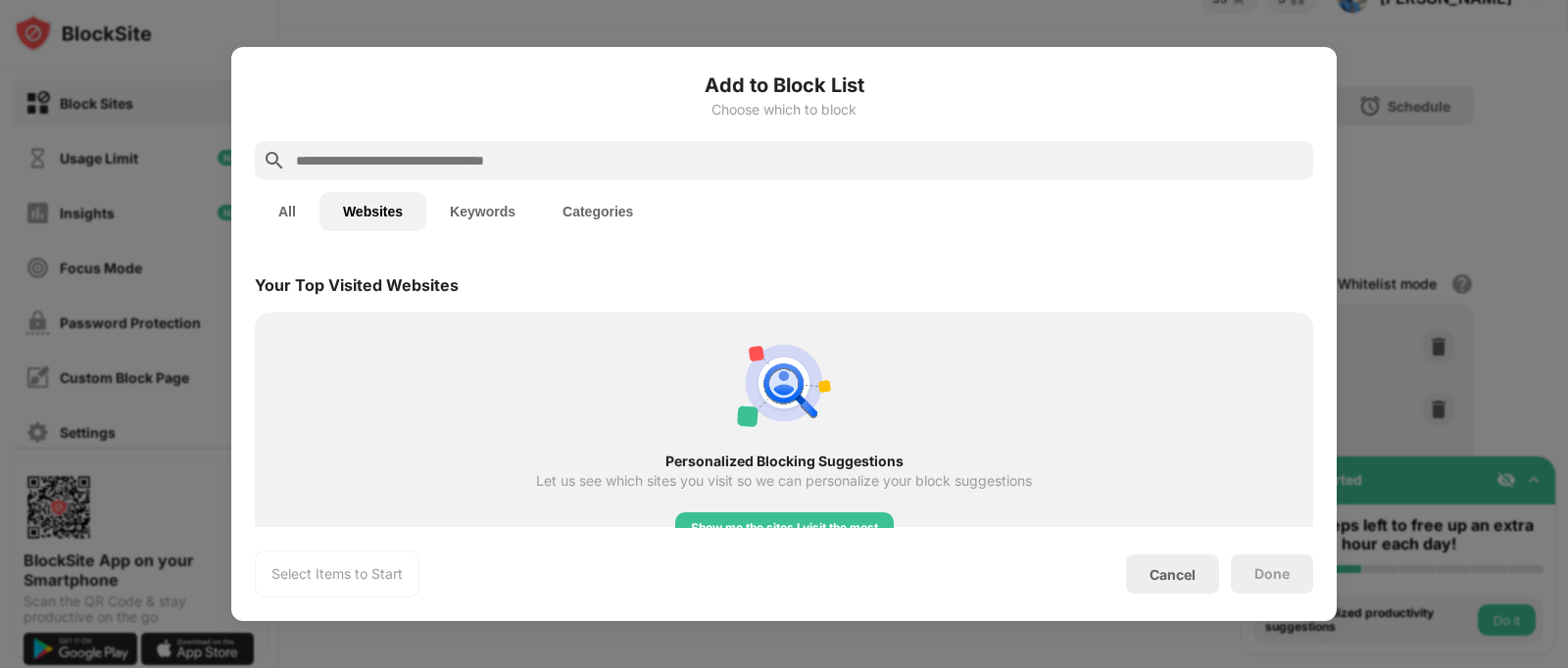 click at bounding box center (784, 334) 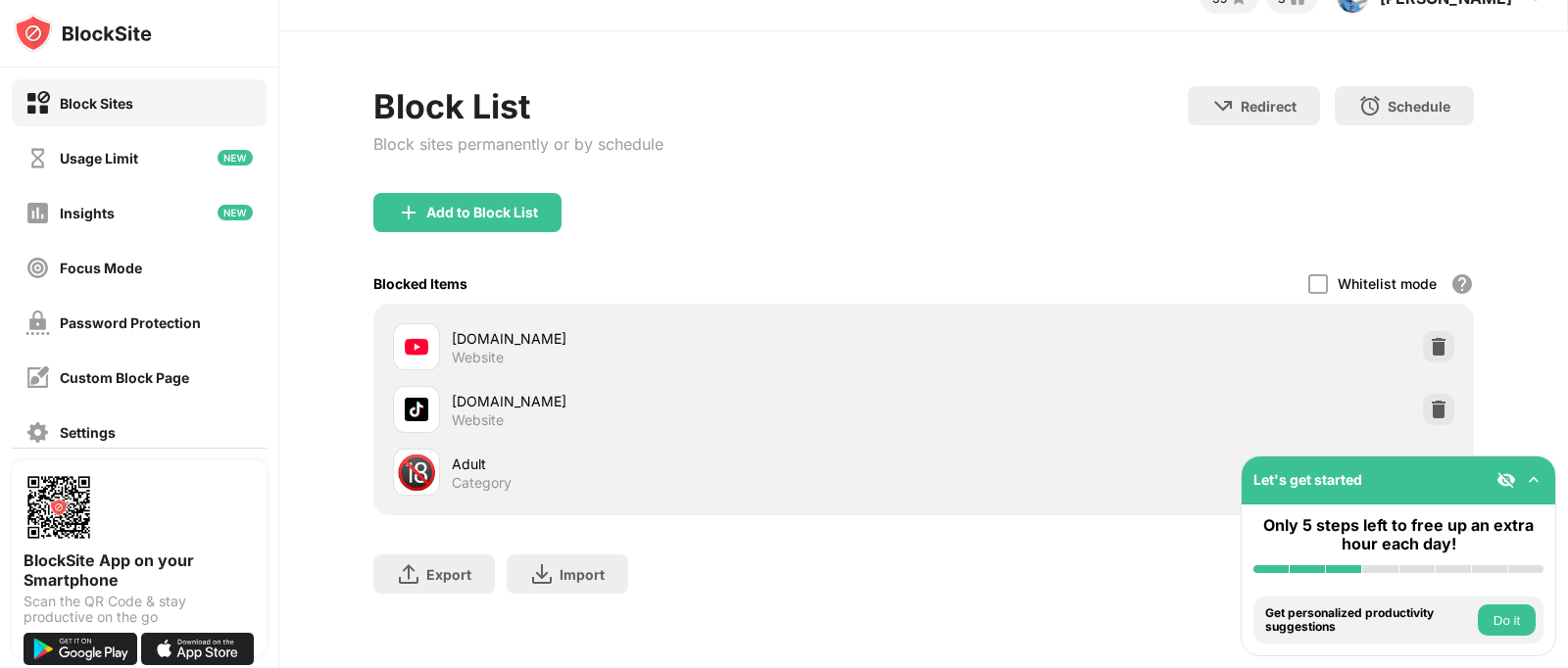 click at bounding box center (1534, 480) 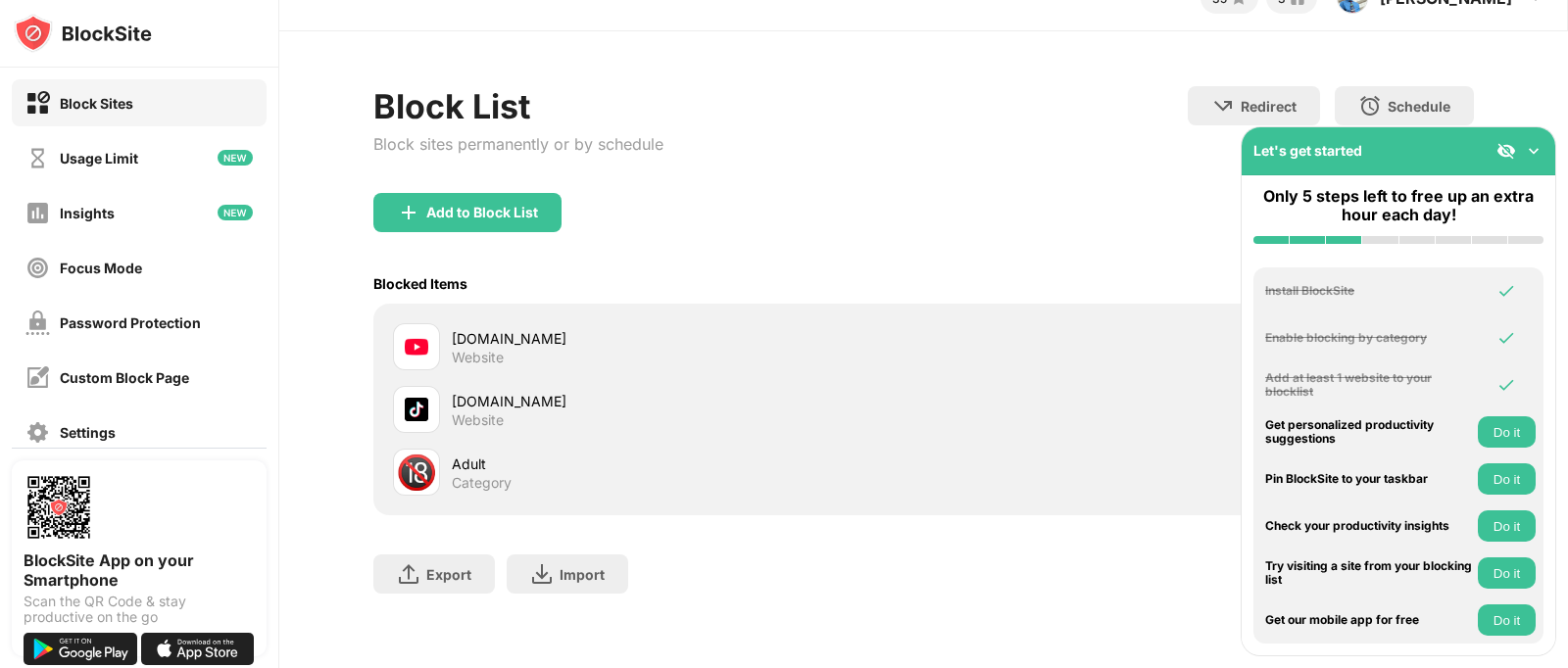 click on "Block List Block sites permanently or by schedule Redirect Choose a site to be redirected to when blocking is active Schedule Select which days and timeframes the block list will be active" at bounding box center (923, 139) 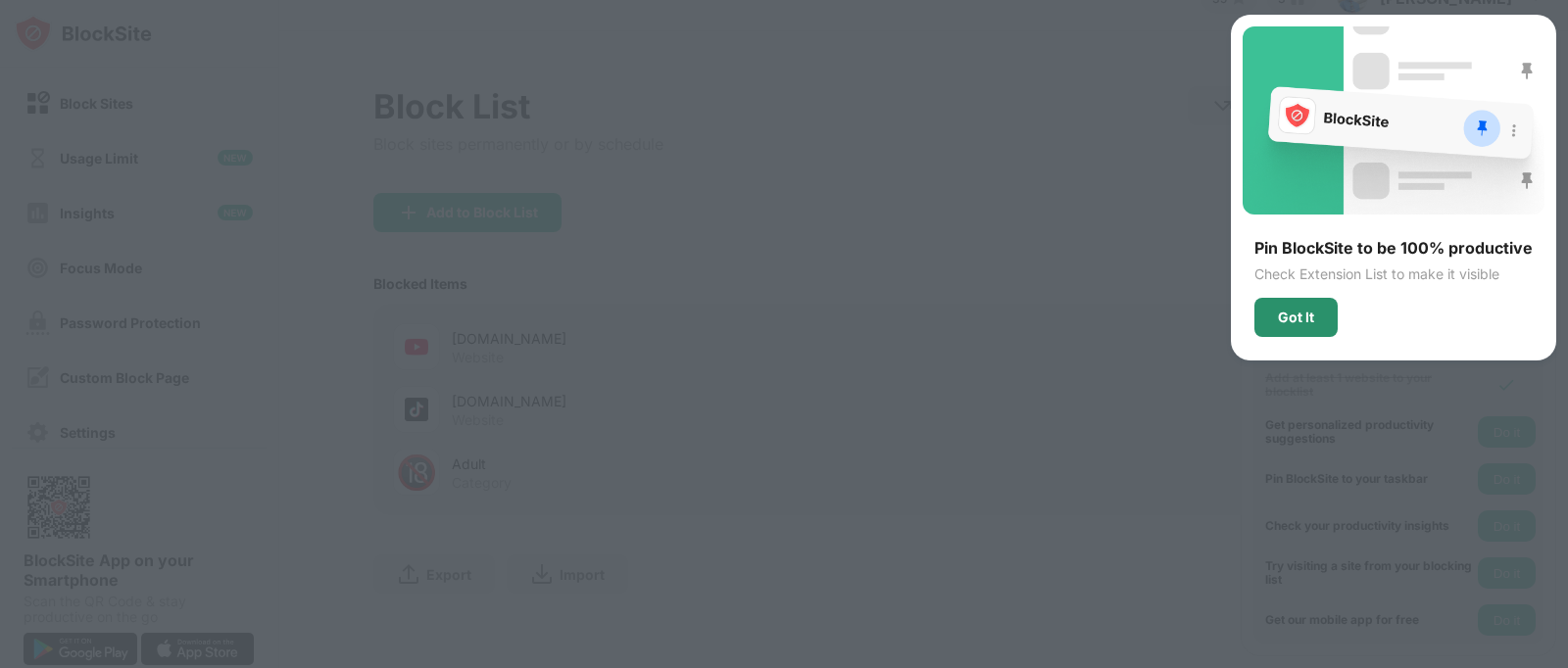 click on "Got It" at bounding box center (1296, 317) 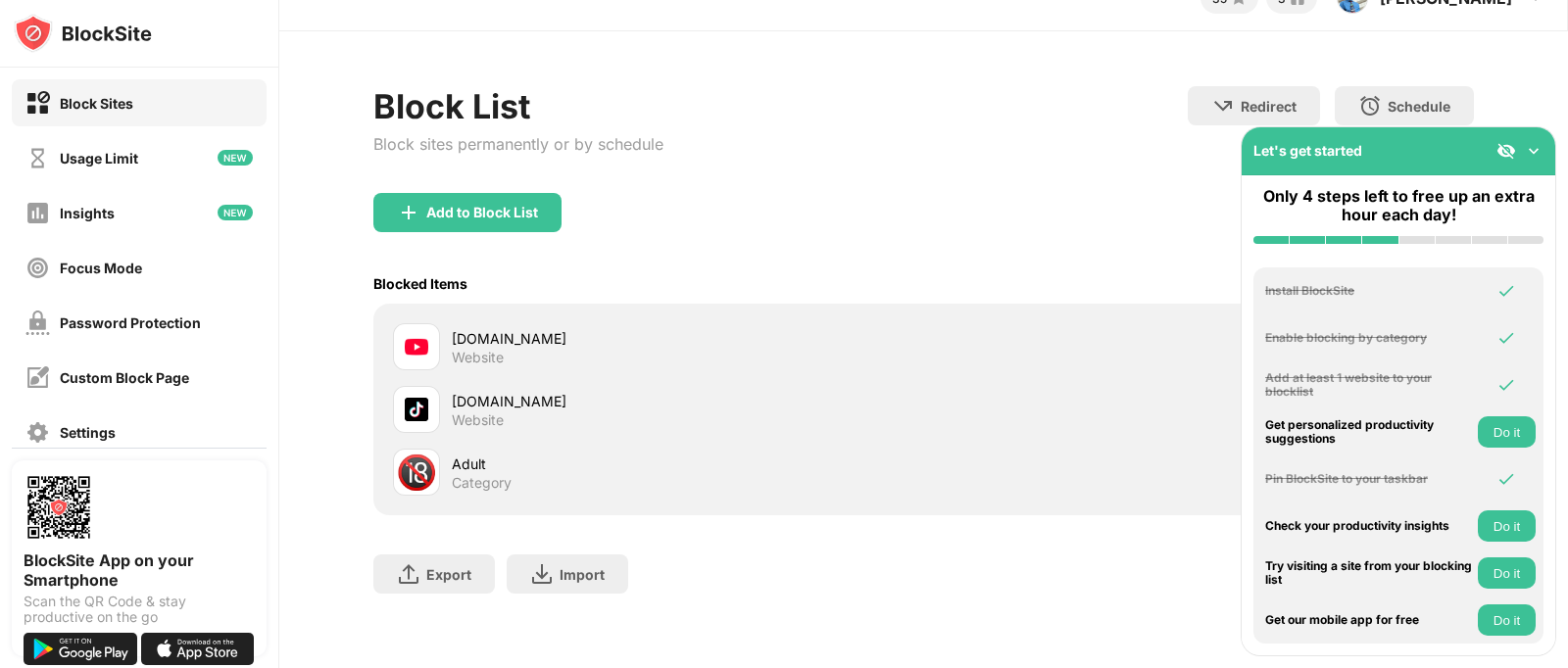 click on "Adult Category" at bounding box center [688, 472] 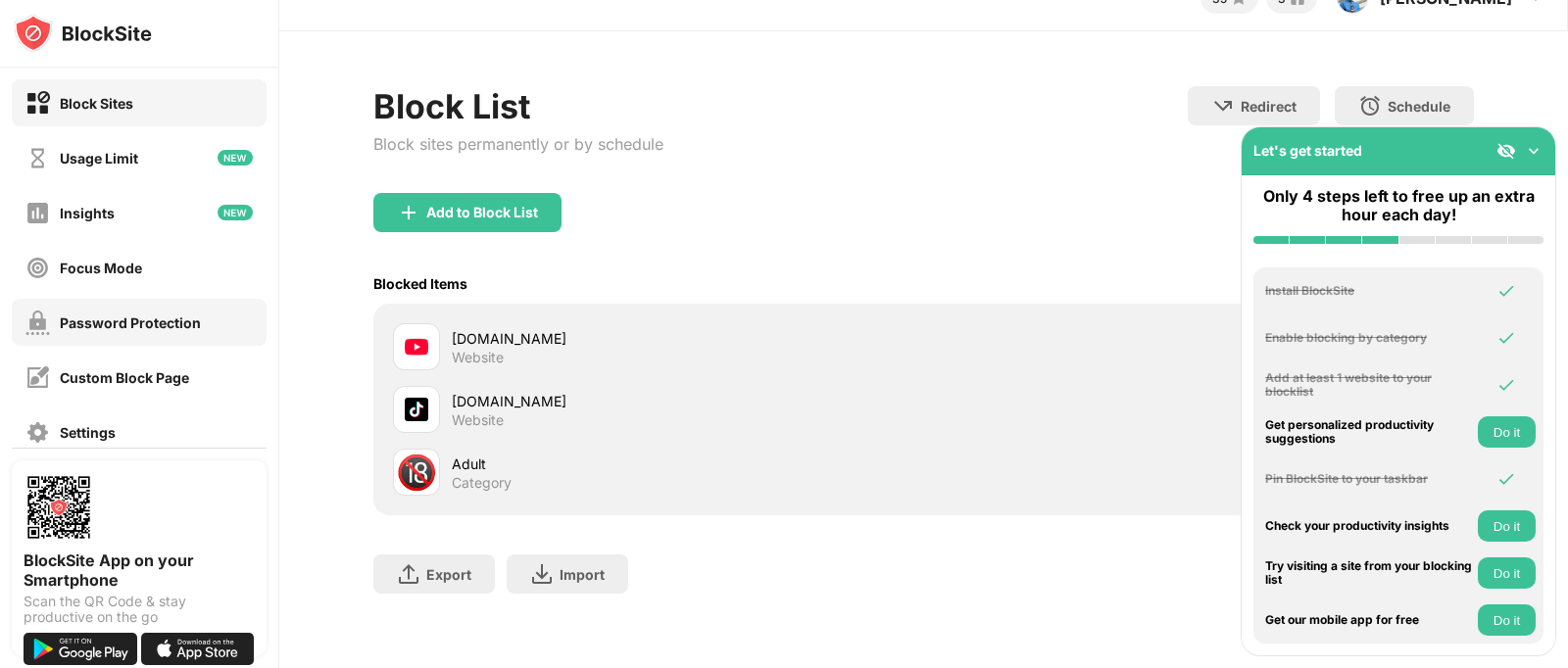 click on "Password Protection" at bounding box center (130, 322) 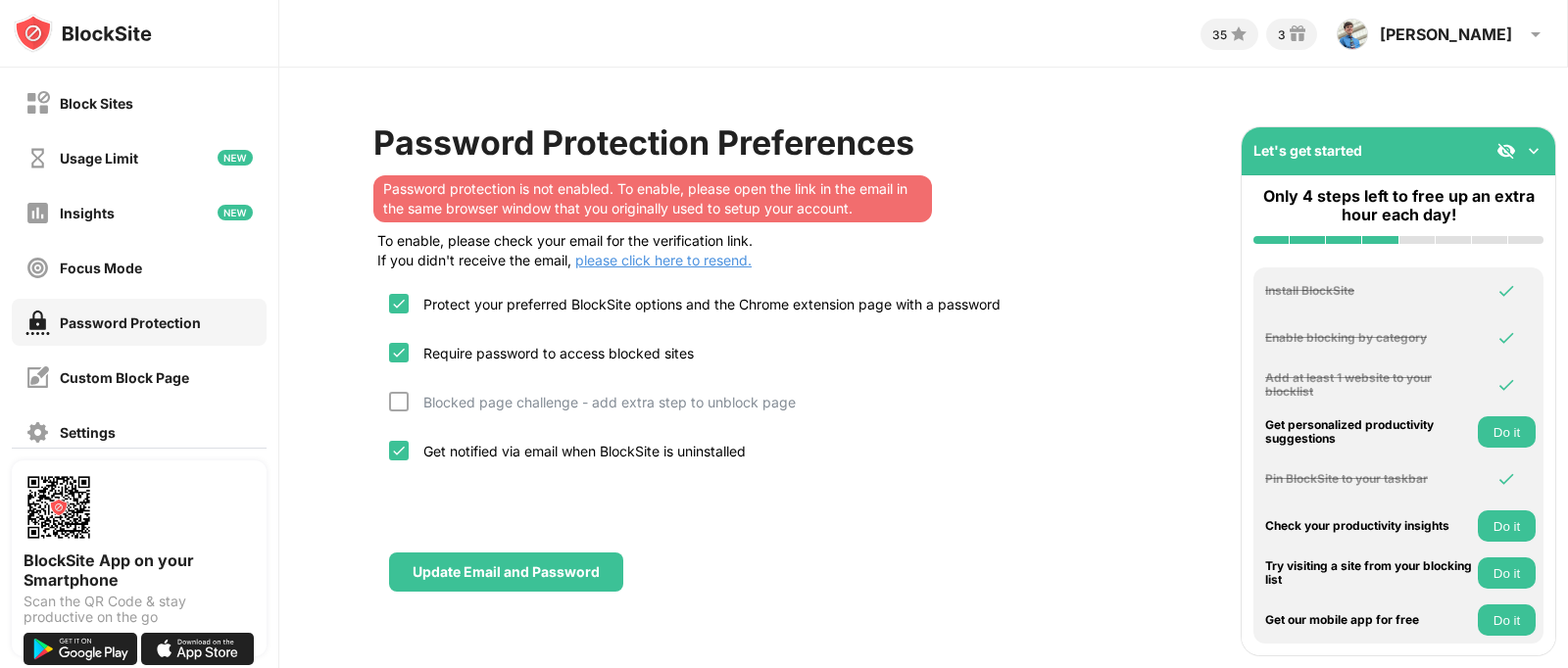 scroll, scrollTop: 0, scrollLeft: 0, axis: both 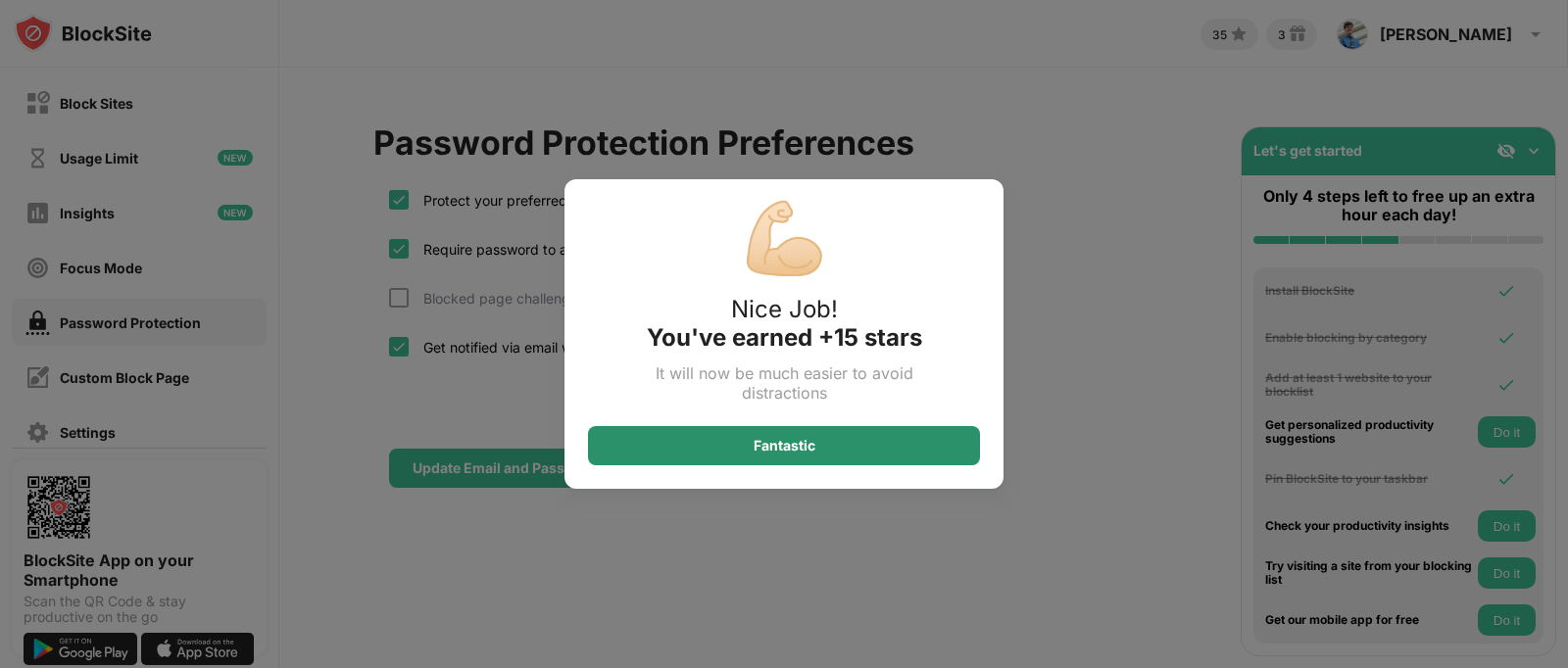 click on "Fantastic" at bounding box center (784, 446) 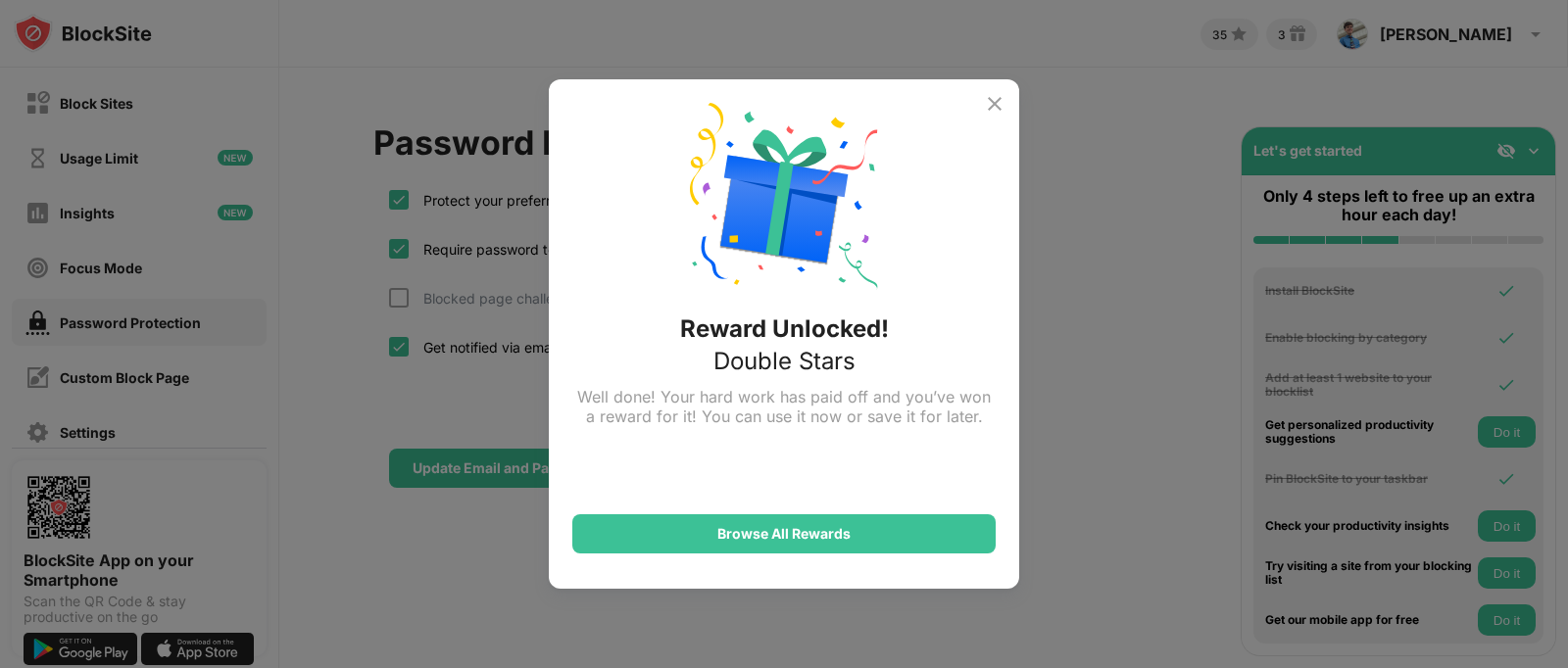 click at bounding box center [995, 104] 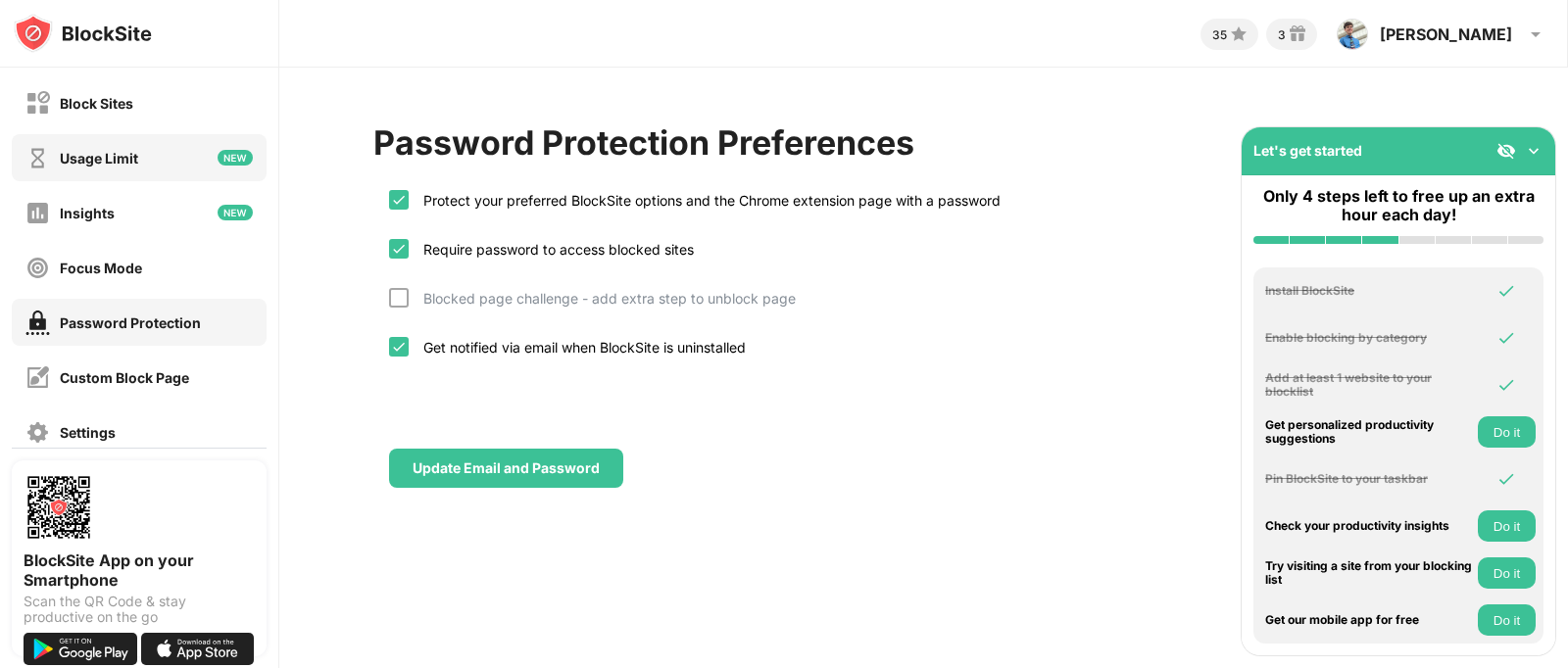 click on "Usage Limit" at bounding box center [139, 158] 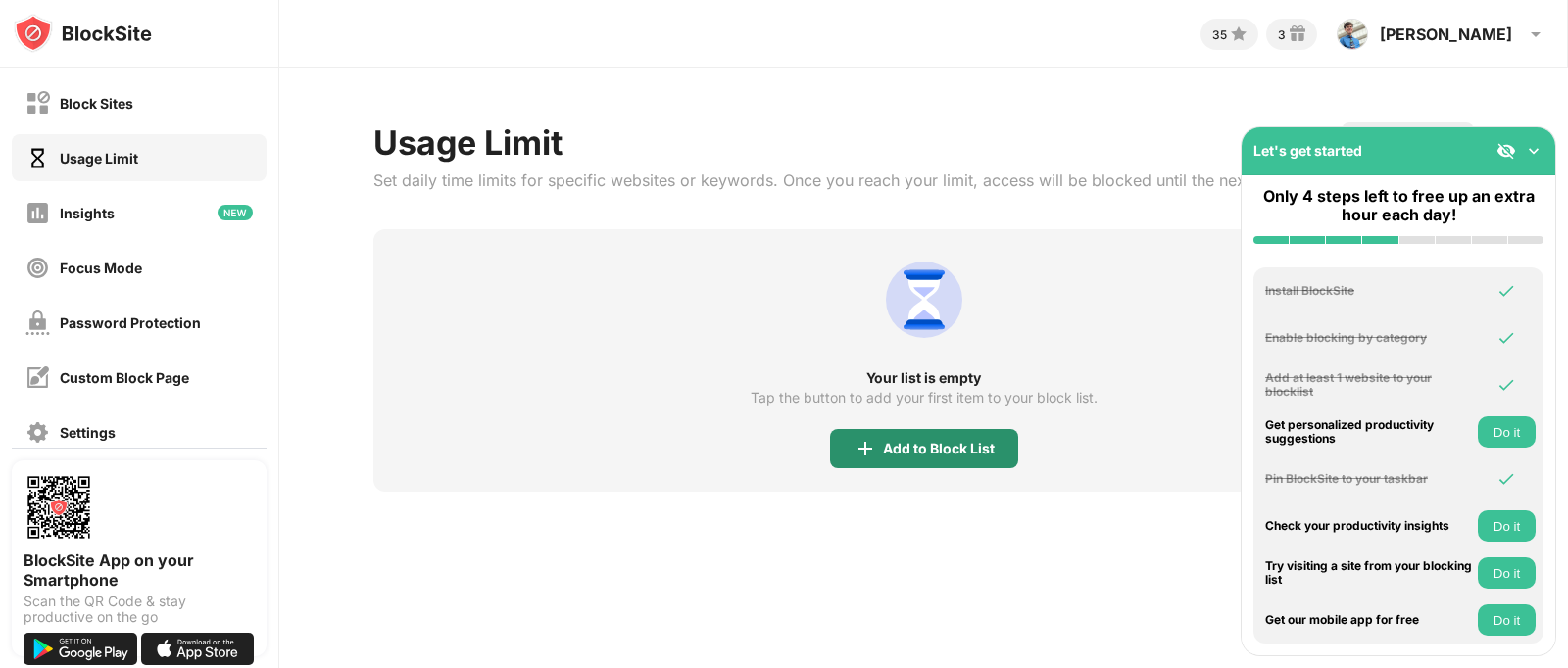 click on "Add to Block List" at bounding box center (939, 449) 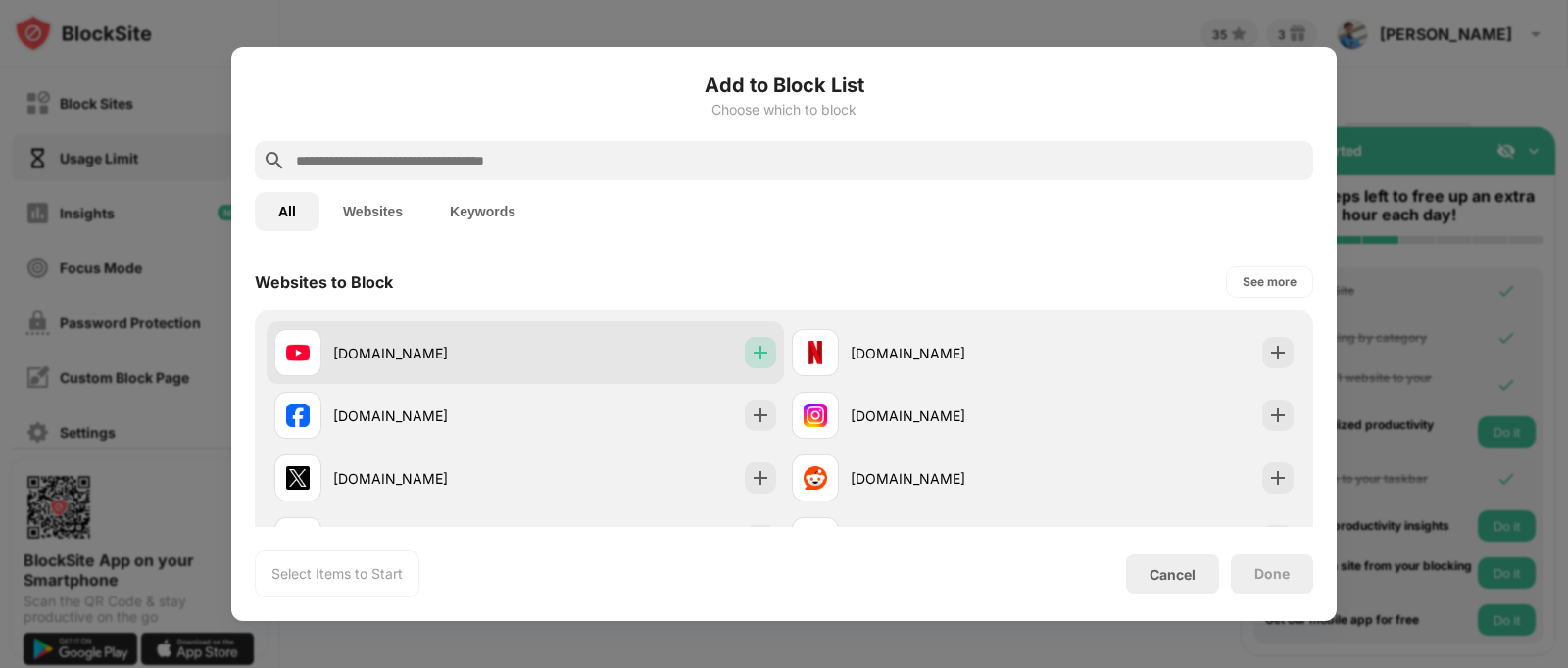click at bounding box center (760, 353) 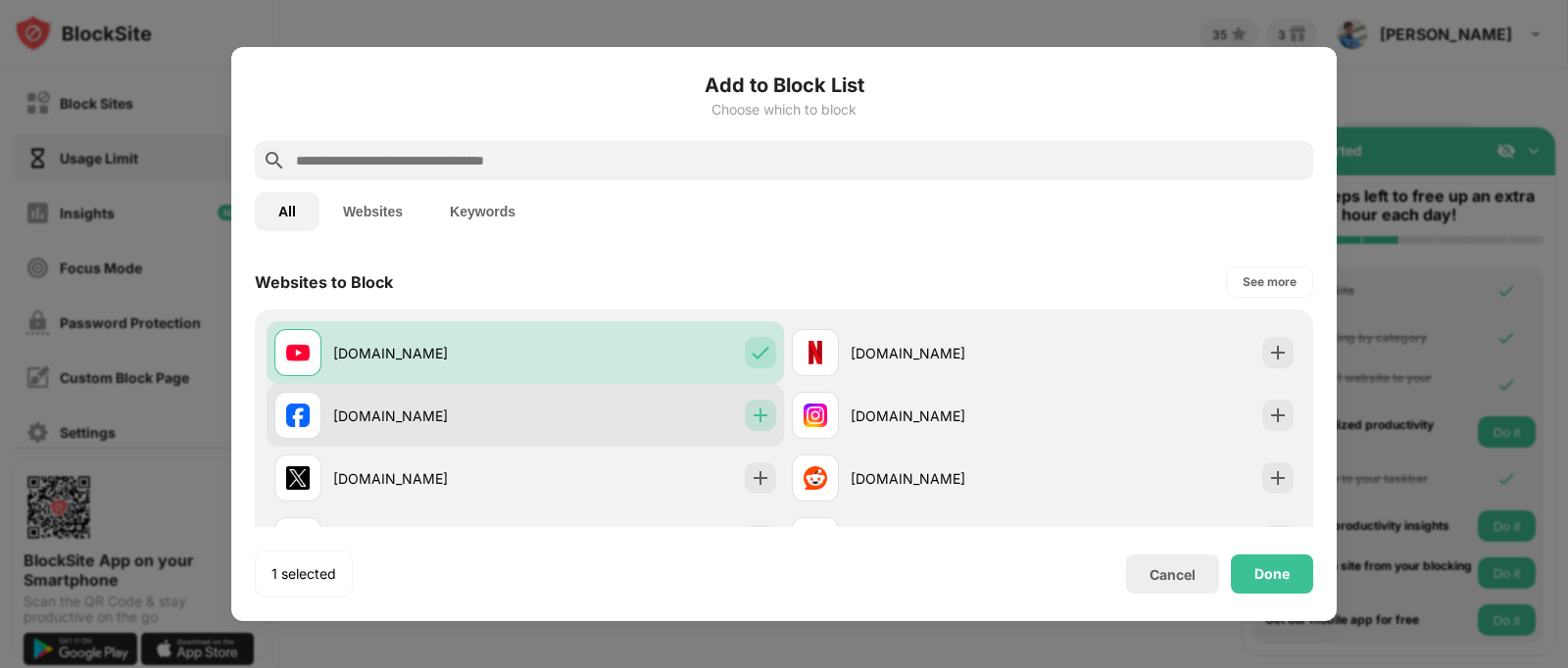 click at bounding box center [760, 415] 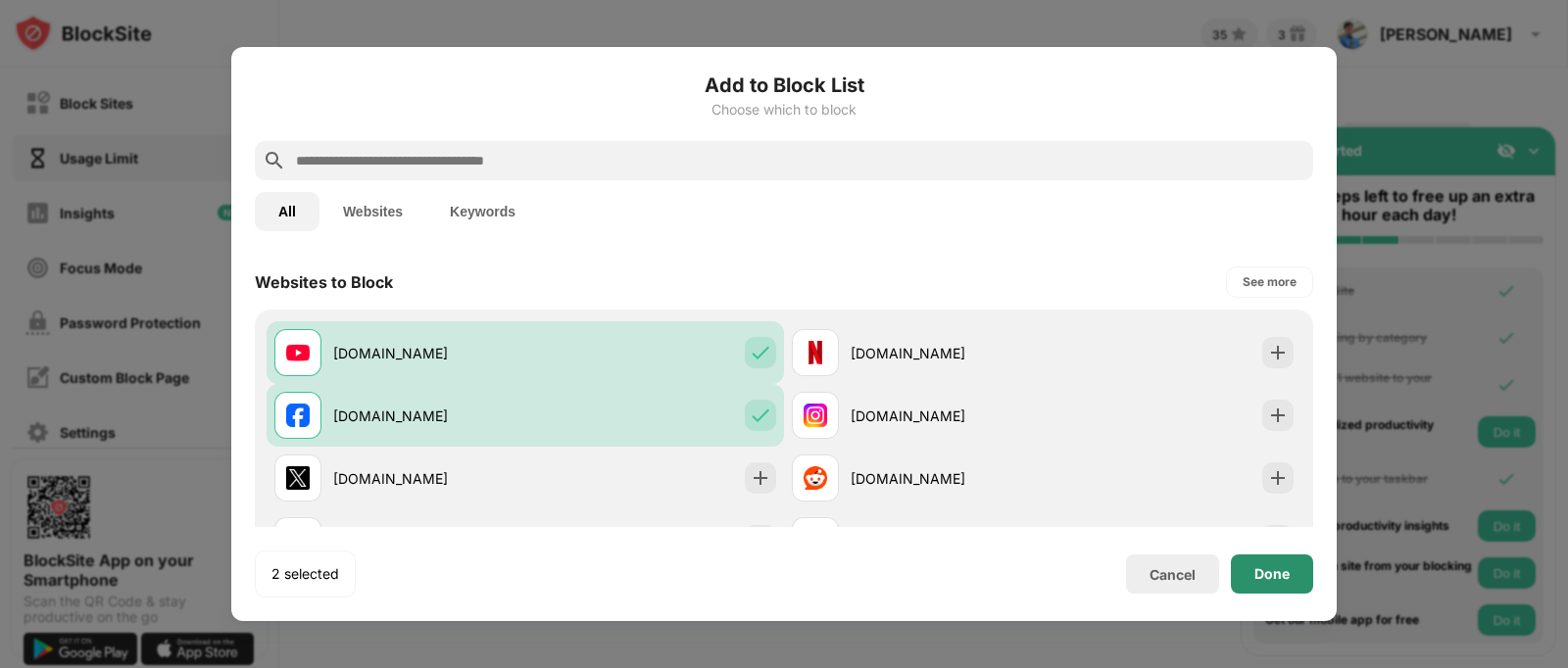 click on "Done" at bounding box center [1272, 574] 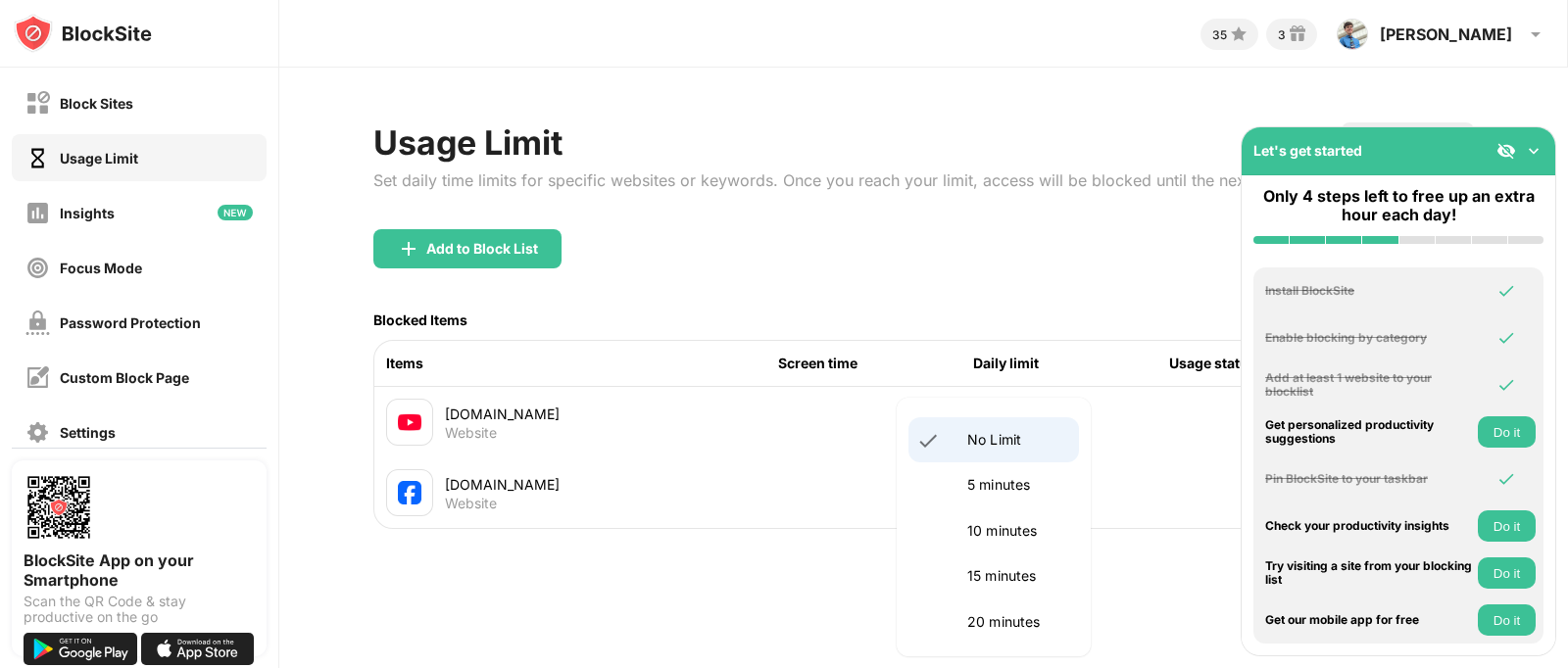click on "Block Sites Usage Limit Insights Focus Mode Password Protection Custom Block Page Settings About Blocking Sync with other devices Disabled BlockSite App on your Smartphone Scan the QR Code & stay productive on the go Let's get started Only 4 steps left to free up an extra hour each day! Install BlockSite Enable blocking by category Add at least 1 website to your blocklist Get personalized productivity suggestions Do it Pin BlockSite to your taskbar Check your productivity insights Do it Try visiting a site from your blocking list Do it Get our mobile app for free Do it 35 3 Greg Greg R View Account Insights Rewards Settings Support Log Out Usage Limit Set daily time limits for specific websites or keywords. Once you reach your limit, access will be blocked until the next day. Redirect Choose a site to be redirected to when blocking is active Add to Block List Blocked Items Items Screen time Daily limit Usage status youtube.com Website No Limit ******** ​ facebook.com Website No Limit ******** ​" at bounding box center (784, 334) 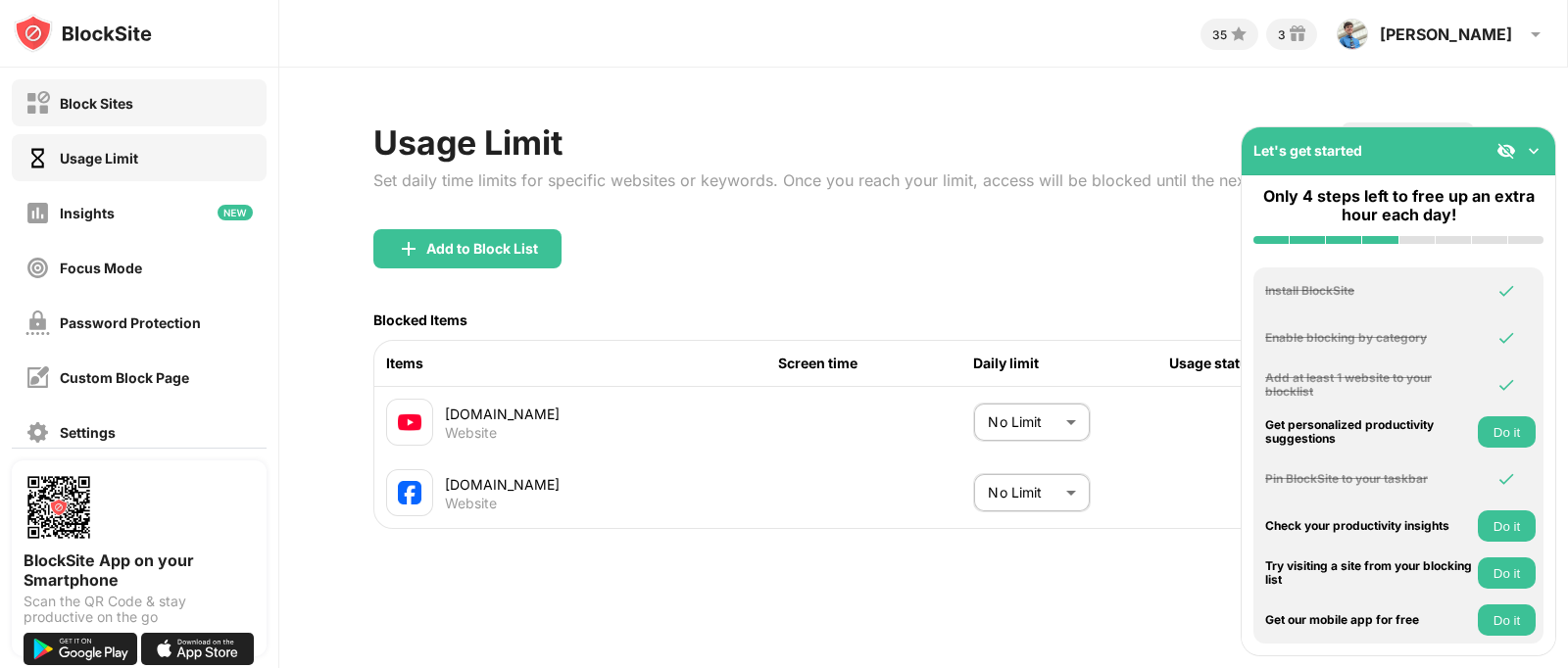 click on "Block Sites" at bounding box center [96, 103] 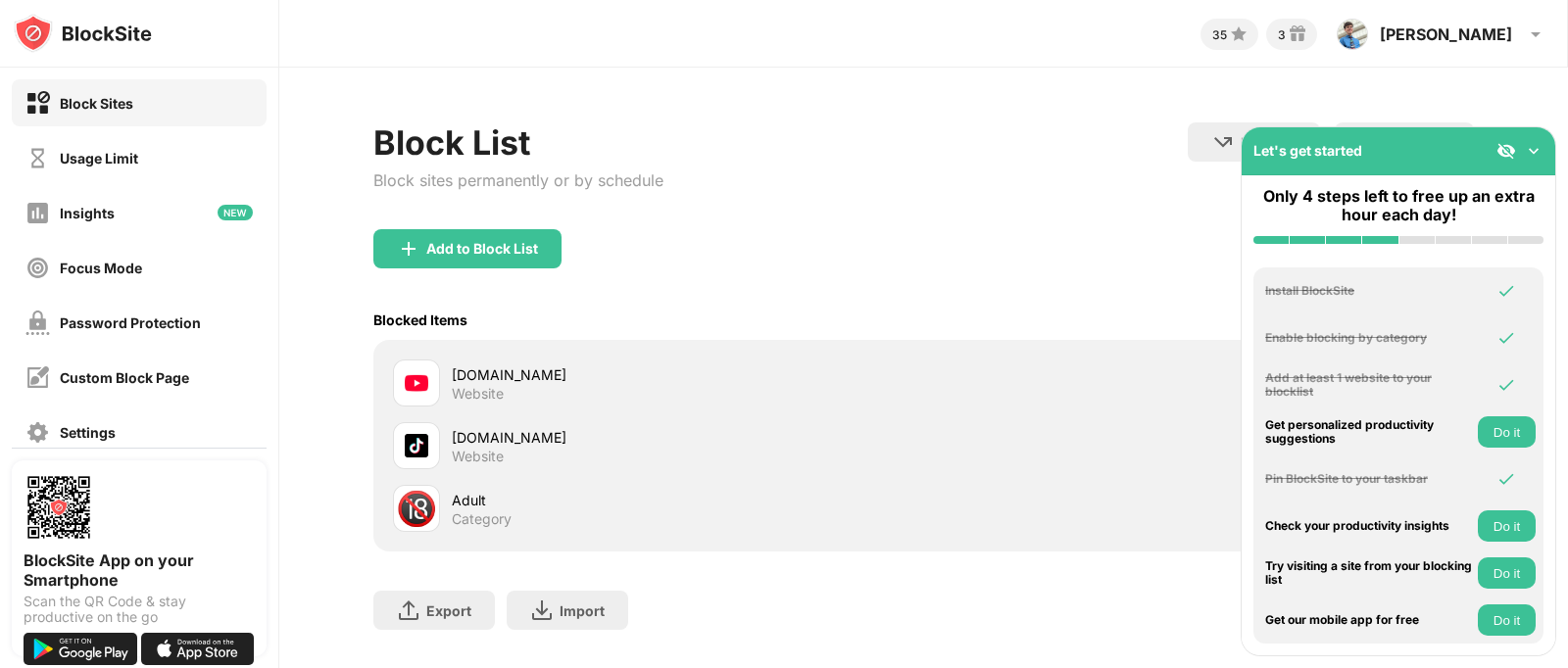 click at bounding box center [1534, 151] 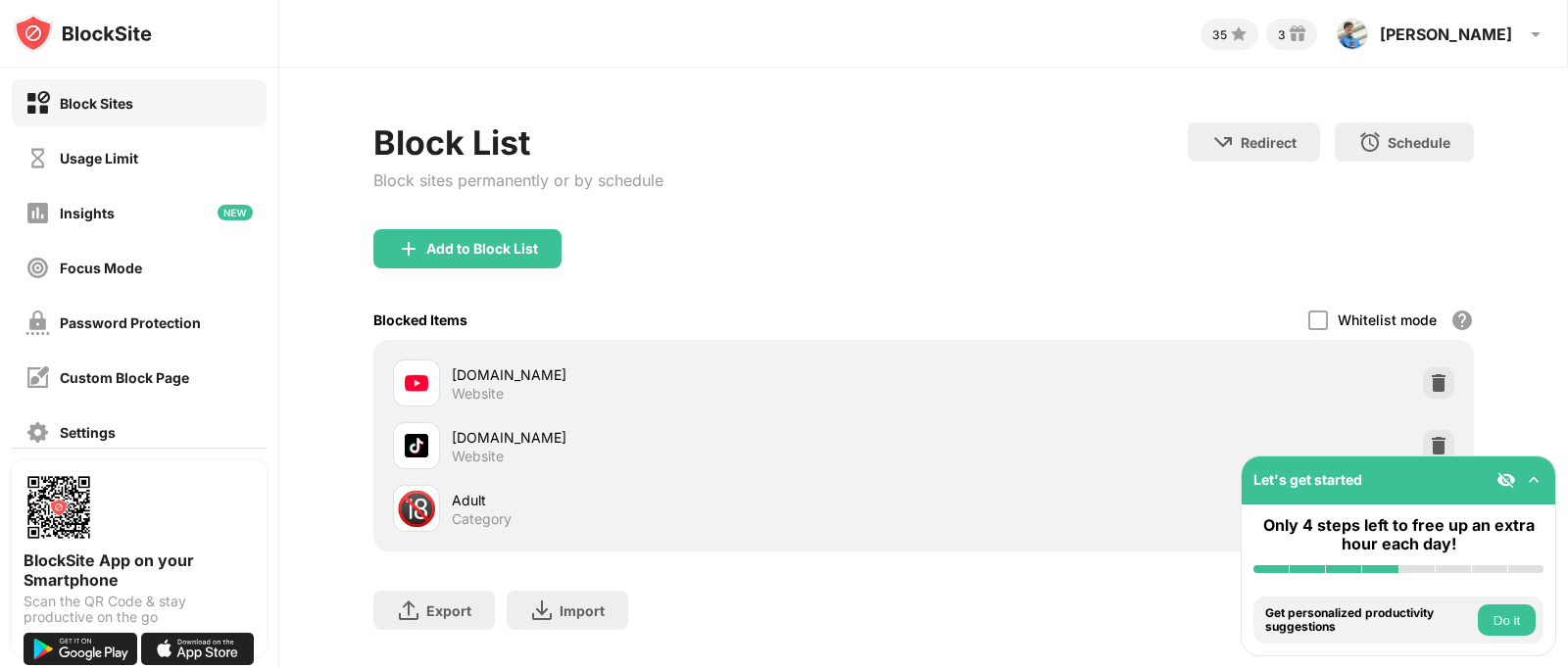 scroll, scrollTop: 55, scrollLeft: 0, axis: vertical 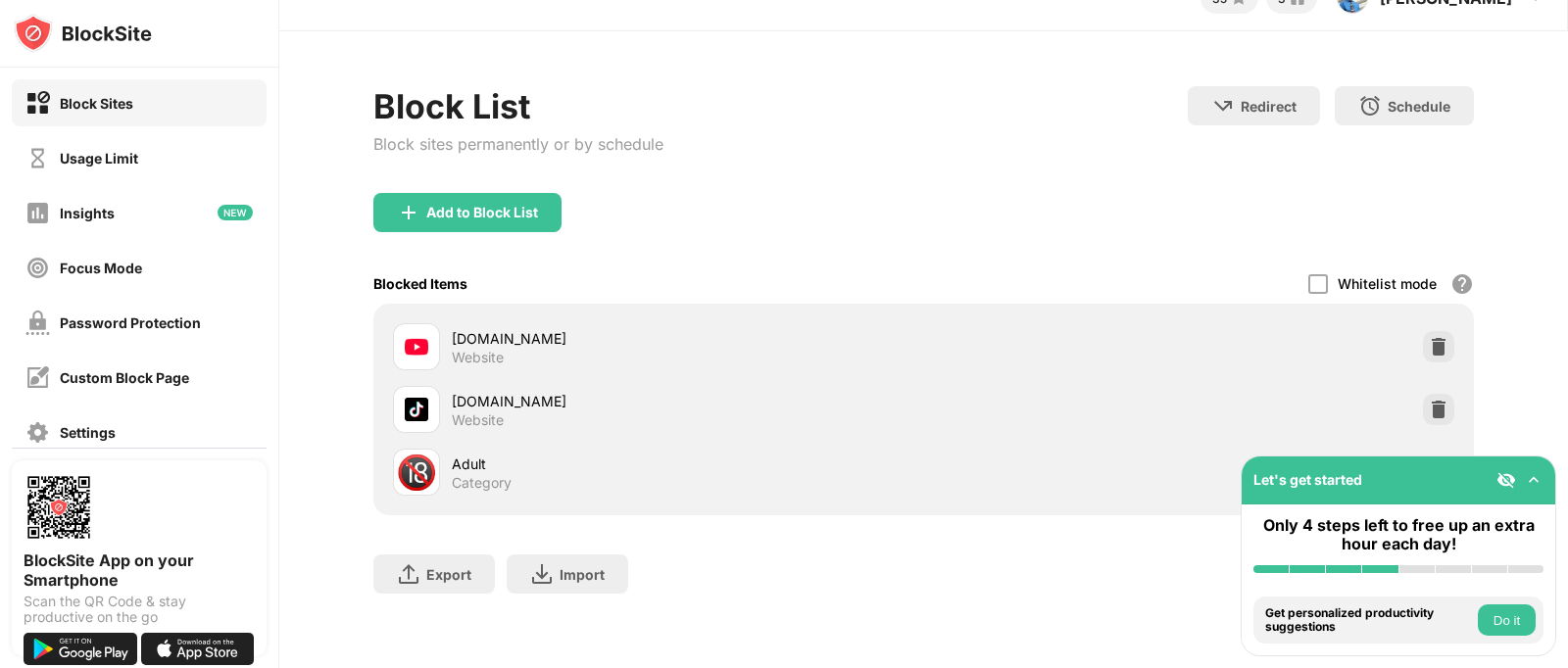 click on "Do it" at bounding box center [1506, 620] 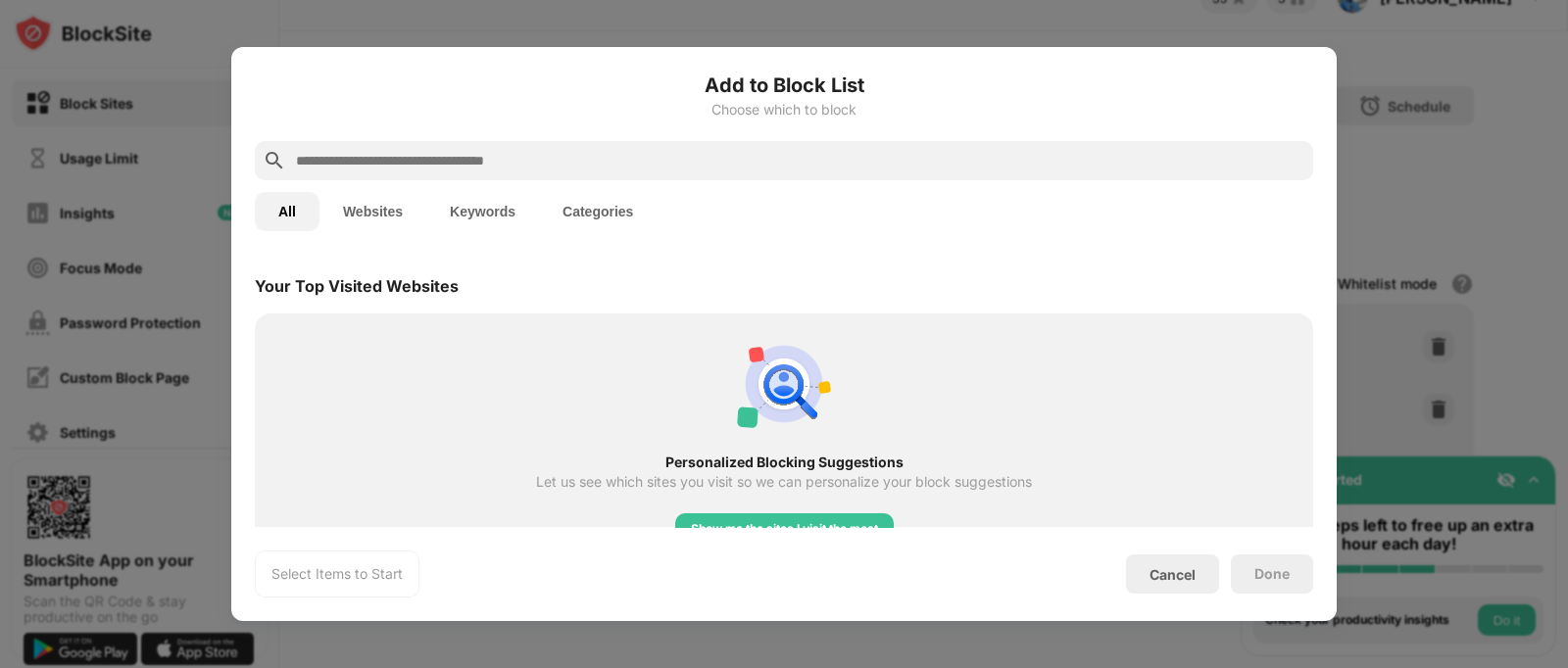 scroll, scrollTop: 676, scrollLeft: 0, axis: vertical 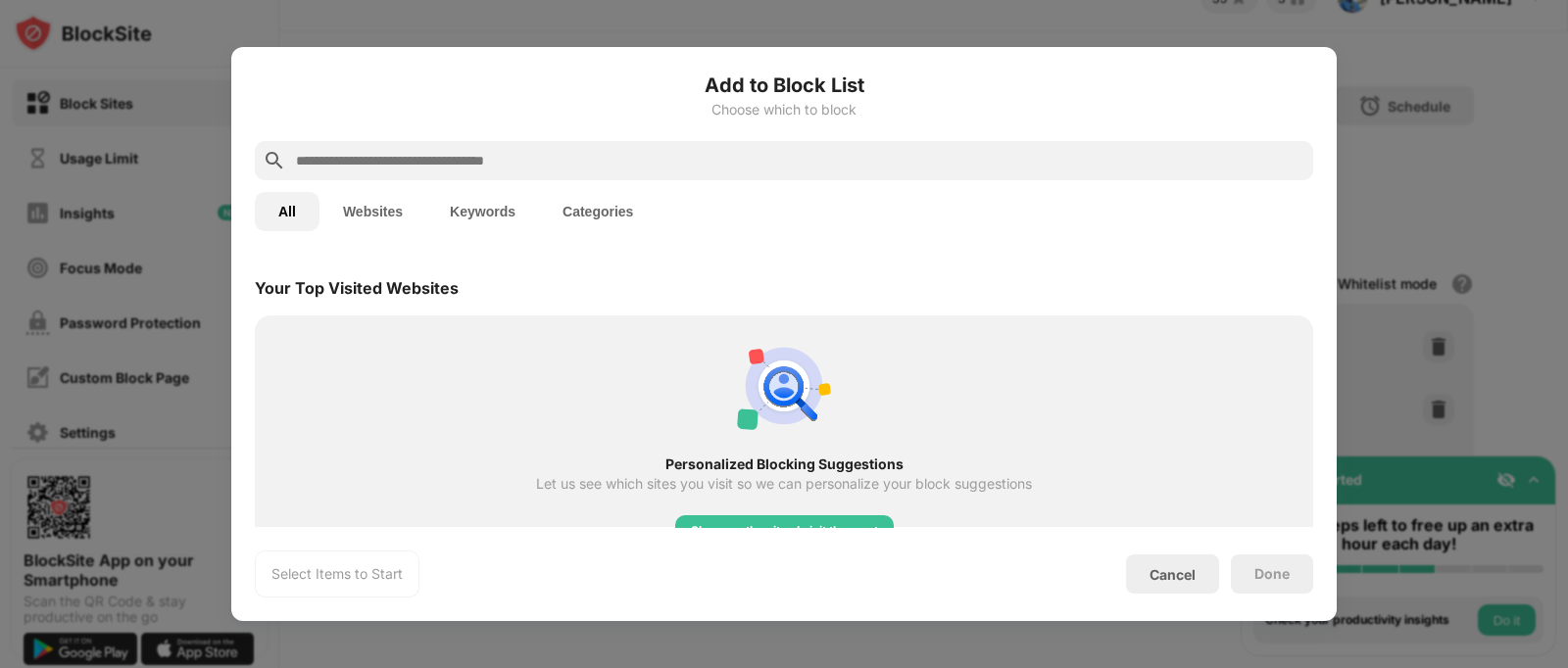 click on "Websites" at bounding box center [372, 212] 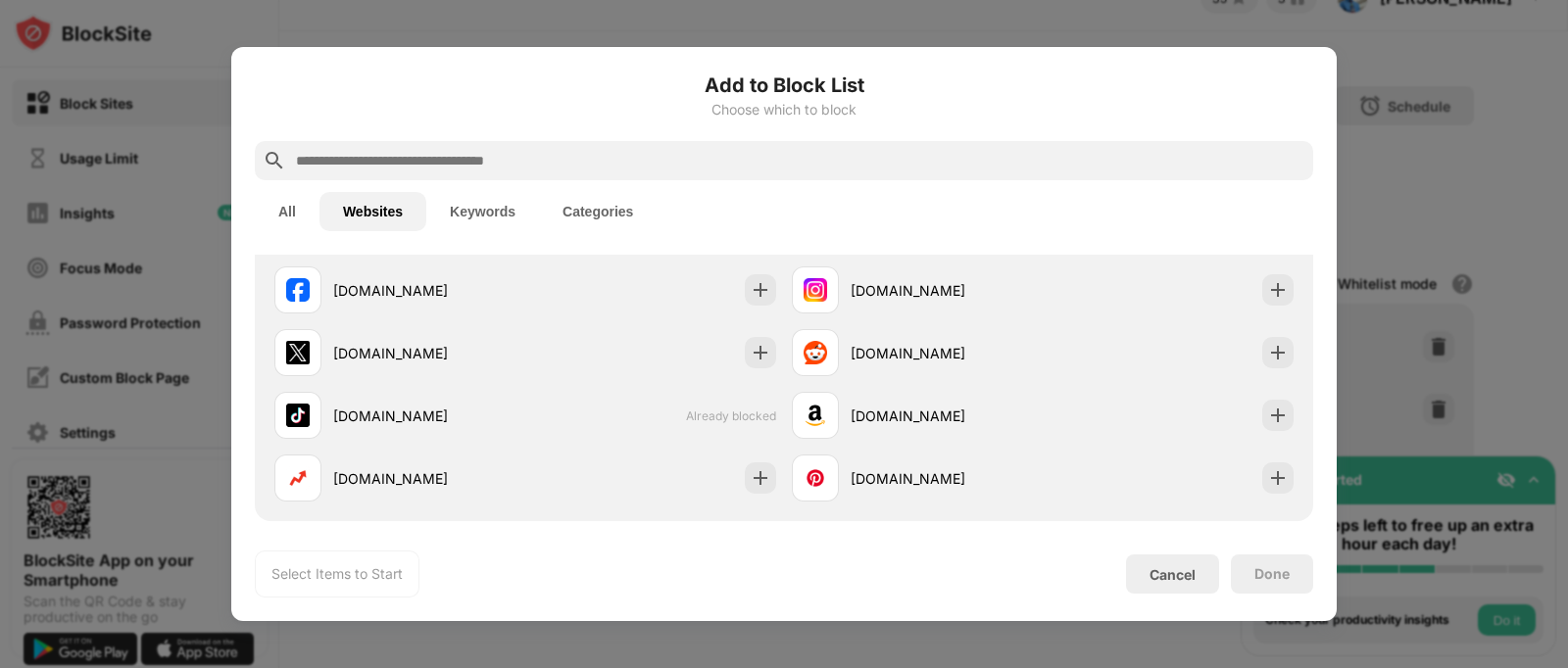 scroll, scrollTop: 0, scrollLeft: 0, axis: both 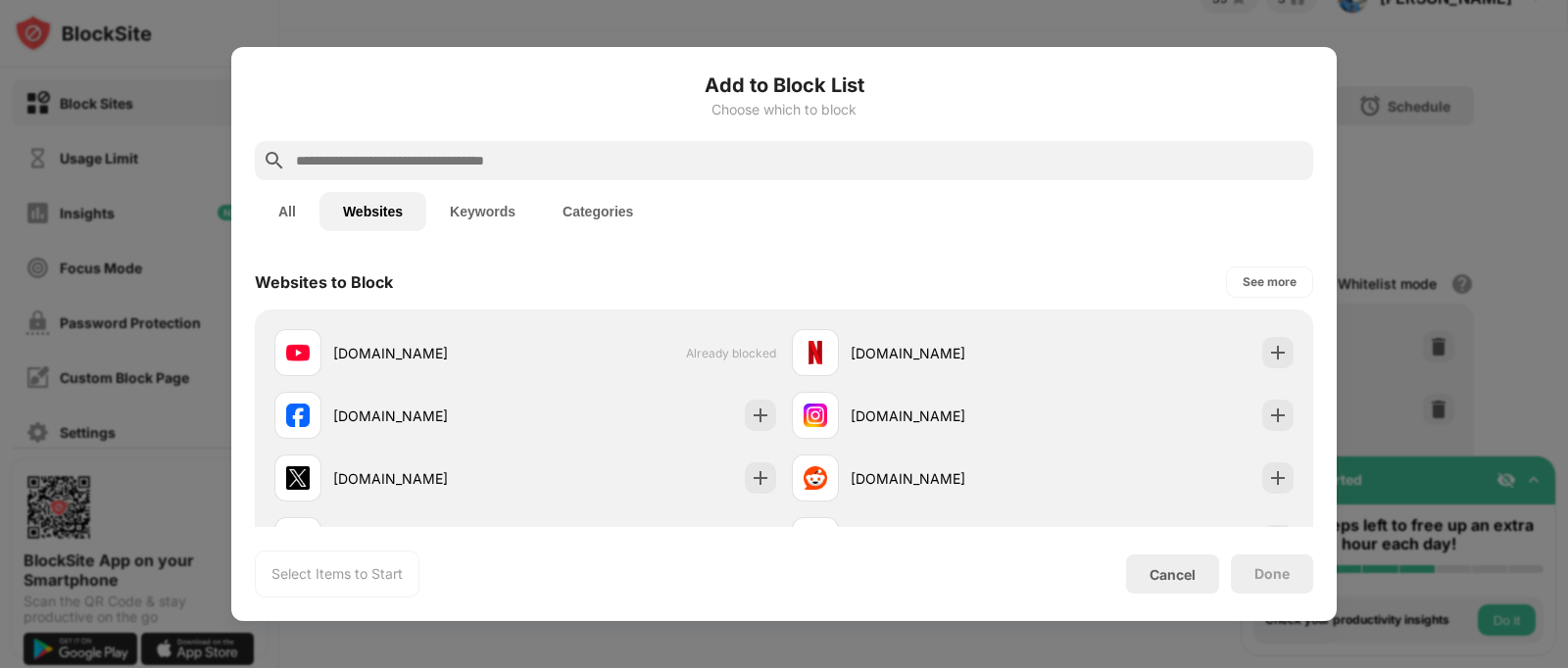 click on "Keywords" at bounding box center [482, 212] 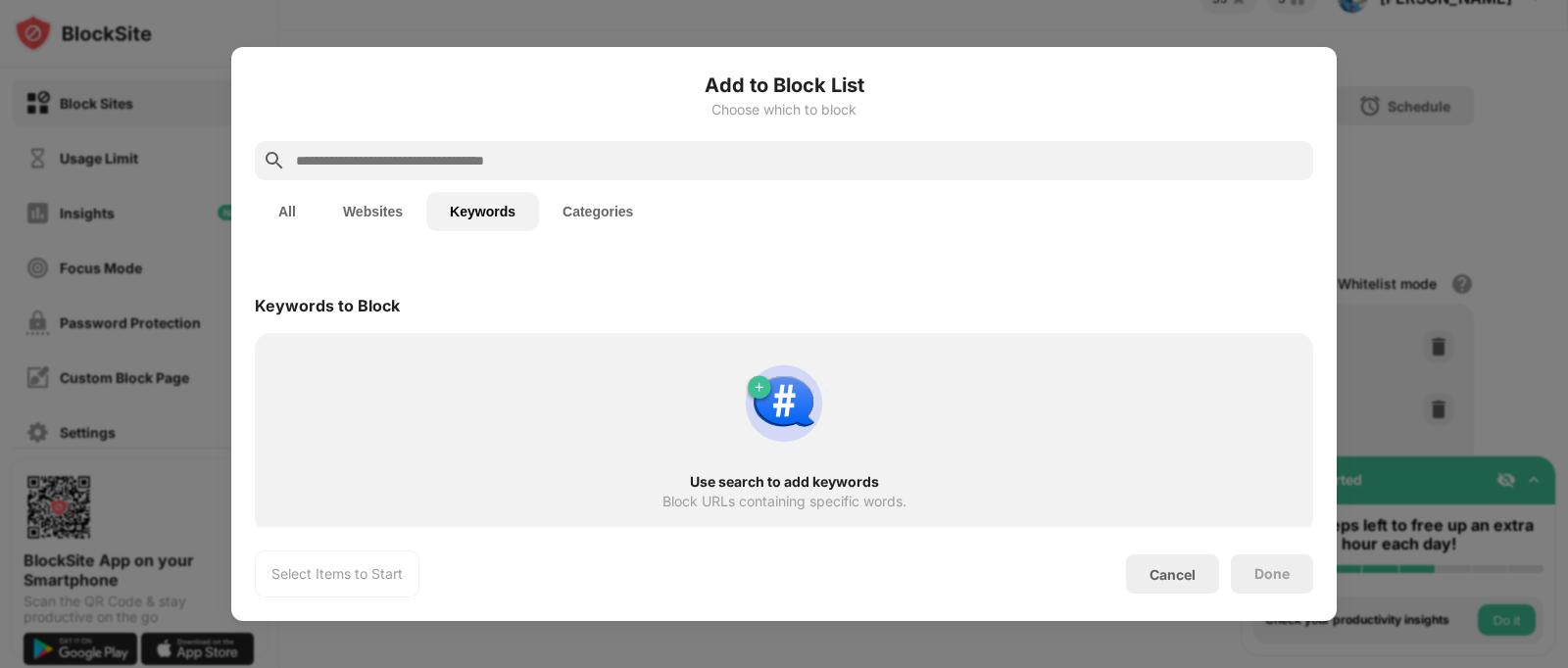 drag, startPoint x: 377, startPoint y: 363, endPoint x: 397, endPoint y: 160, distance: 203.98284 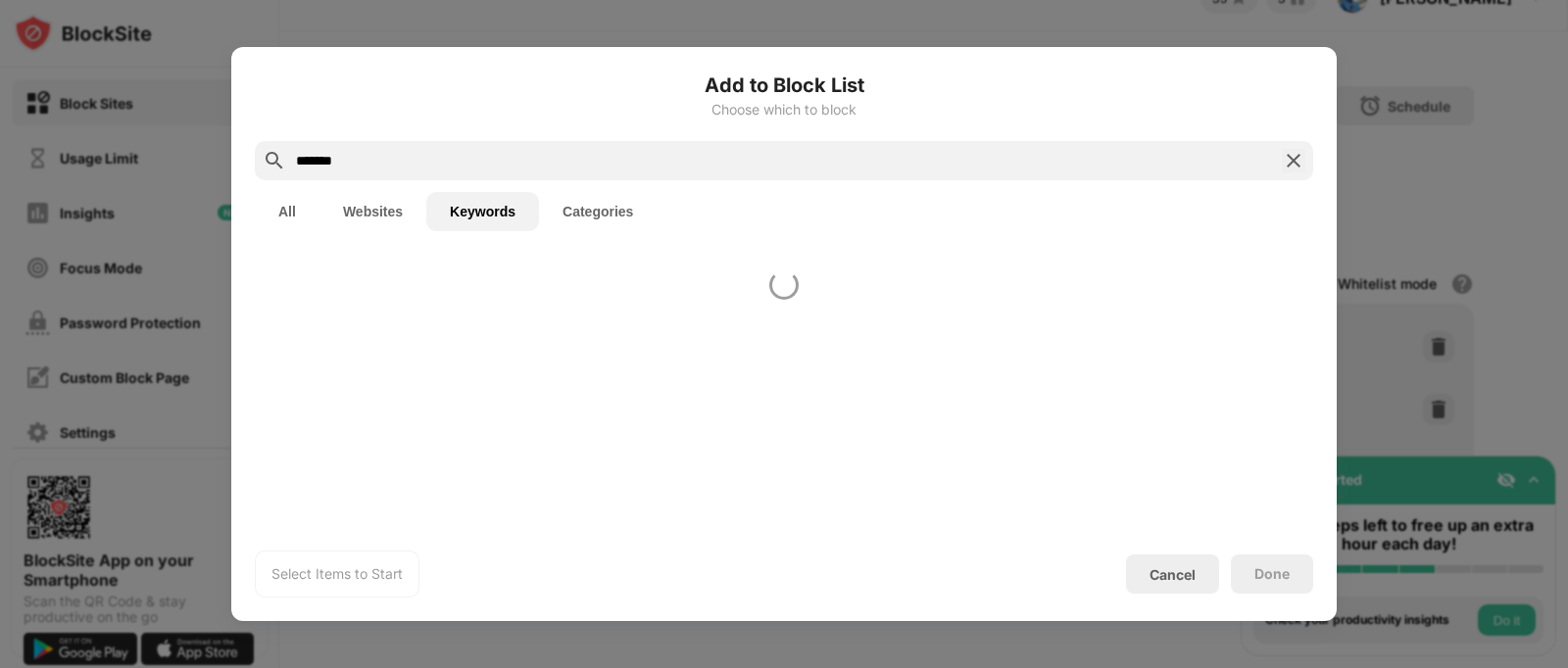 type on "*******" 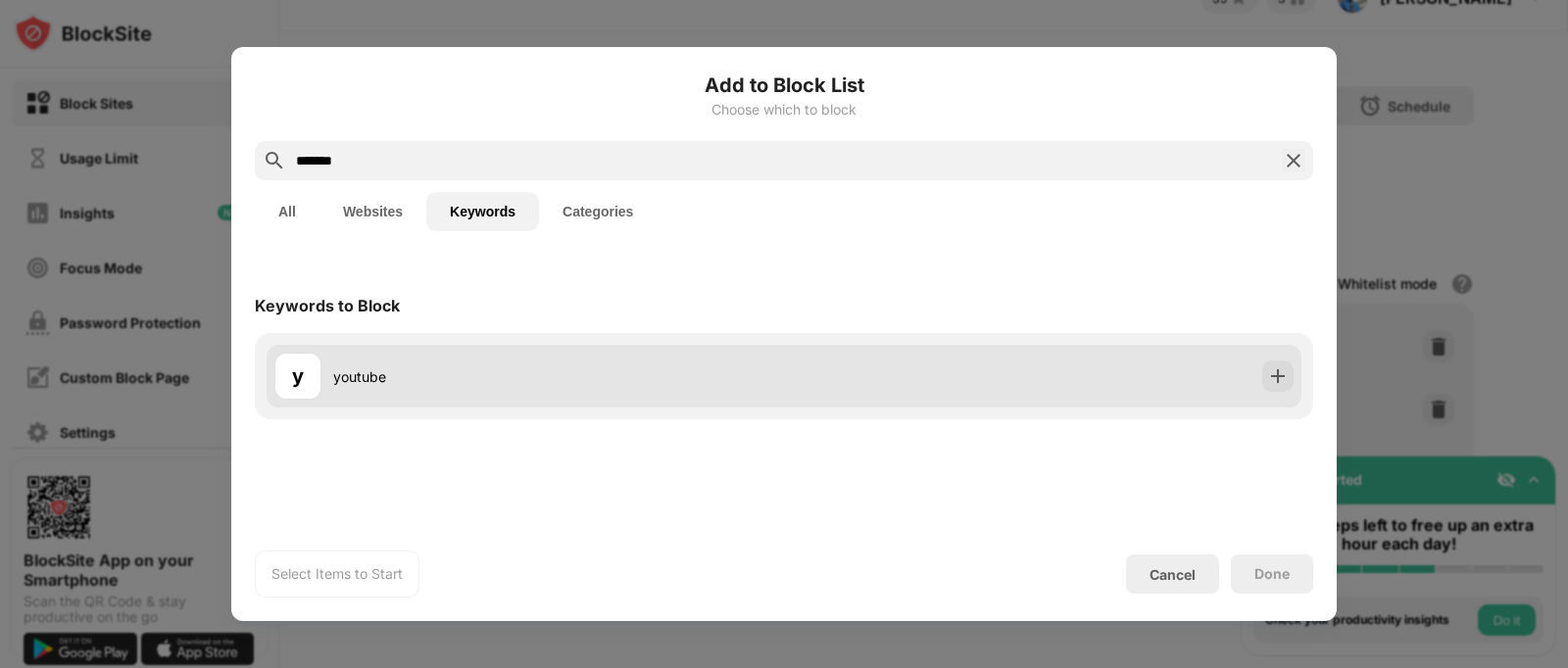 click on "y youtube" at bounding box center (784, 376) 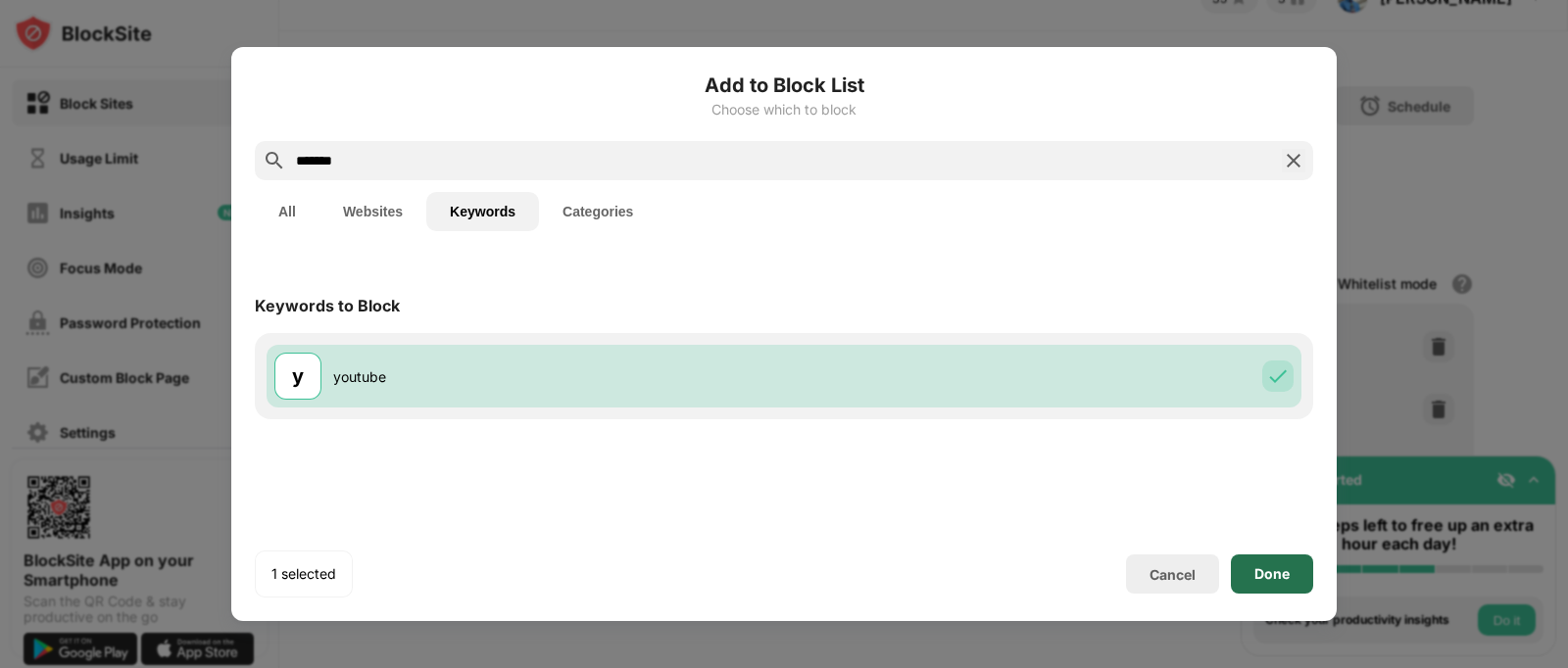 click on "Done" at bounding box center (1272, 574) 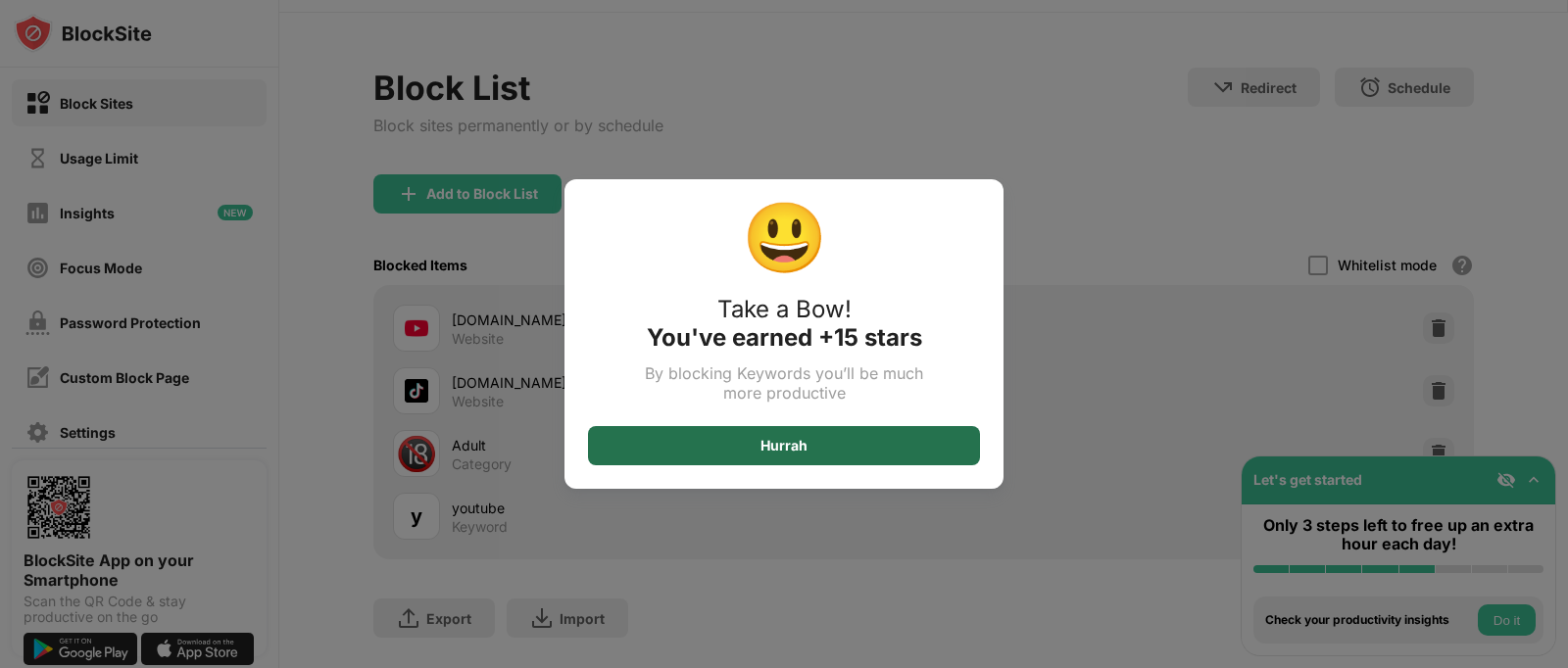 click on "Hurrah" at bounding box center [784, 446] 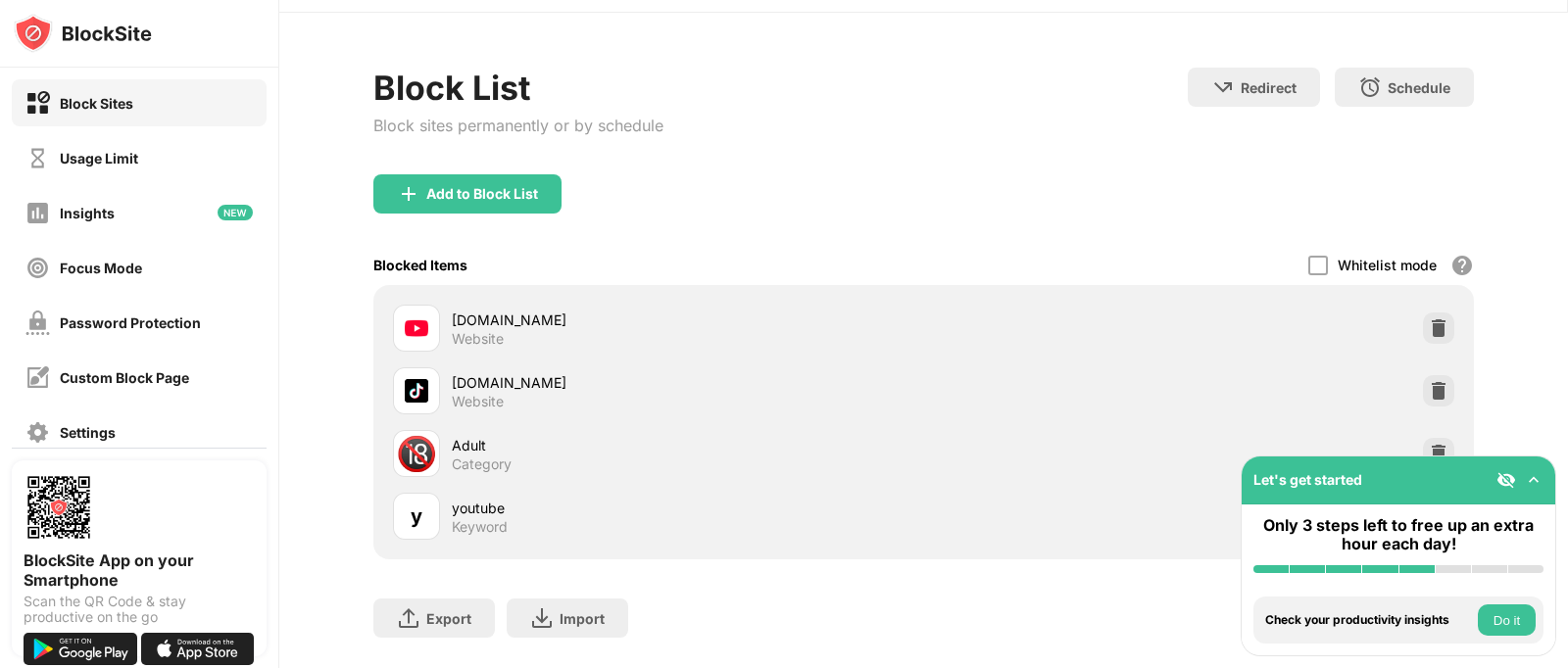 click on "Let's get started" at bounding box center [1398, 480] 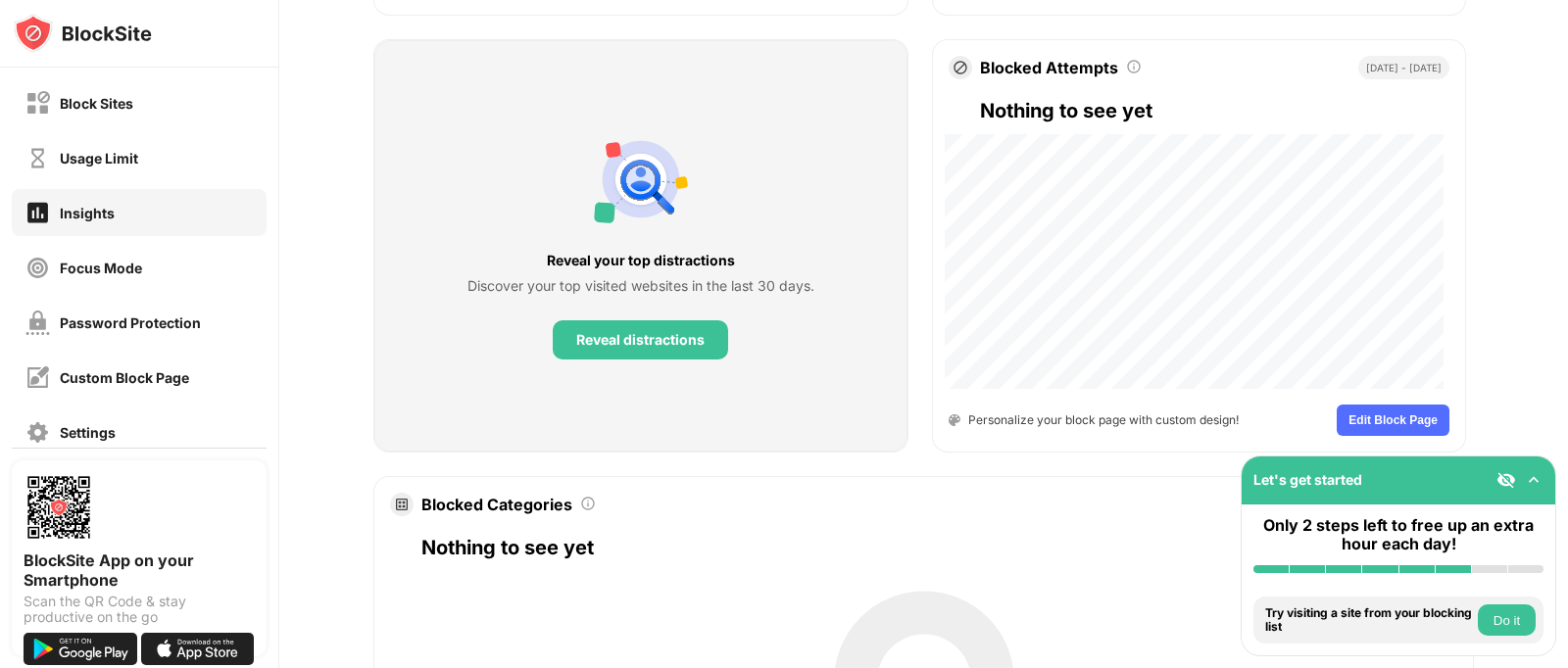 scroll, scrollTop: 739, scrollLeft: 0, axis: vertical 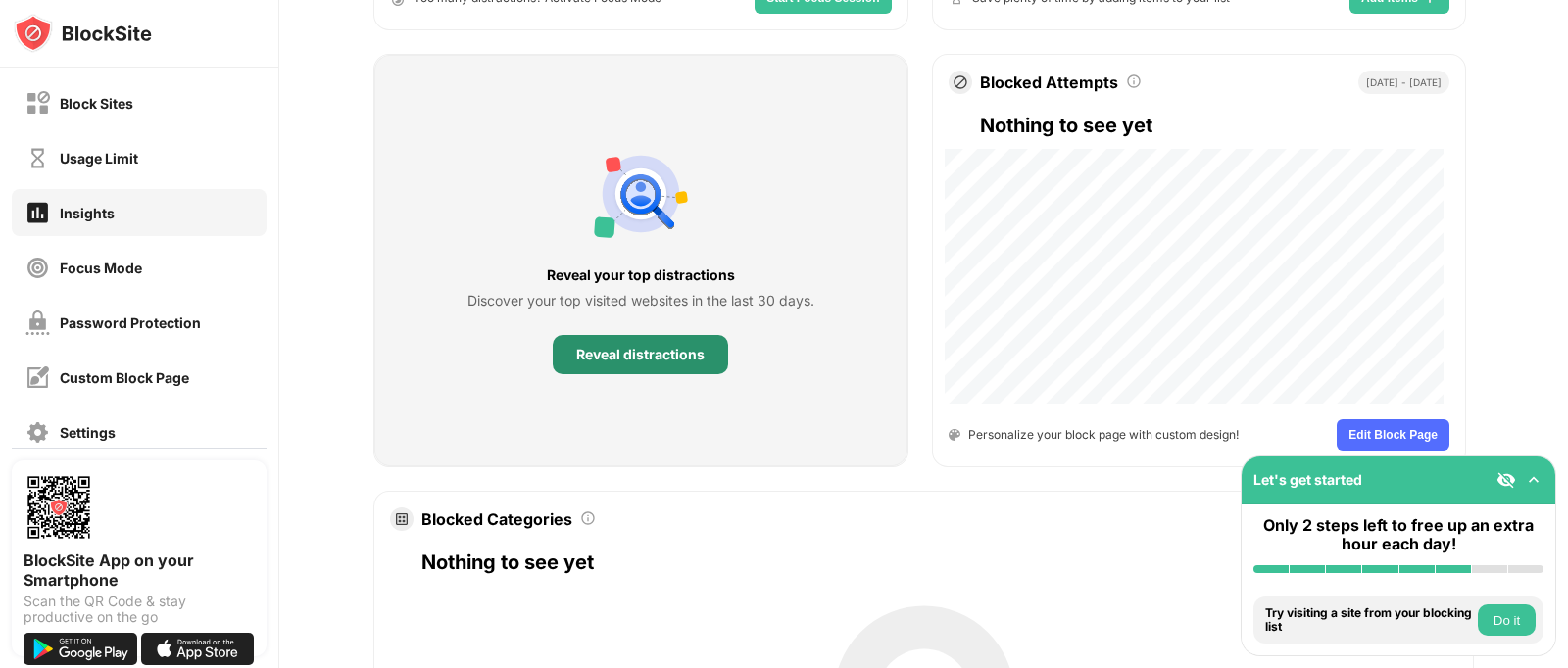 click on "Reveal distractions" at bounding box center (640, 355) 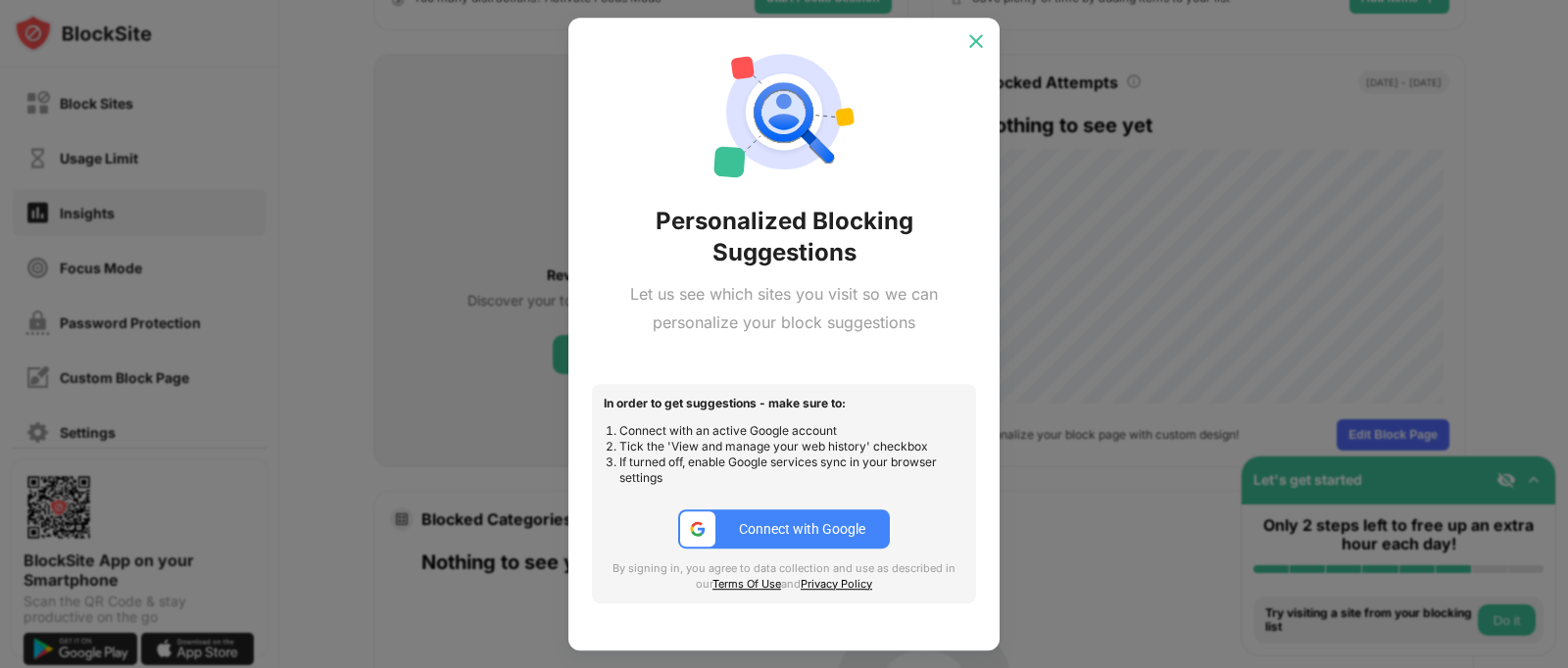 click at bounding box center [976, 41] 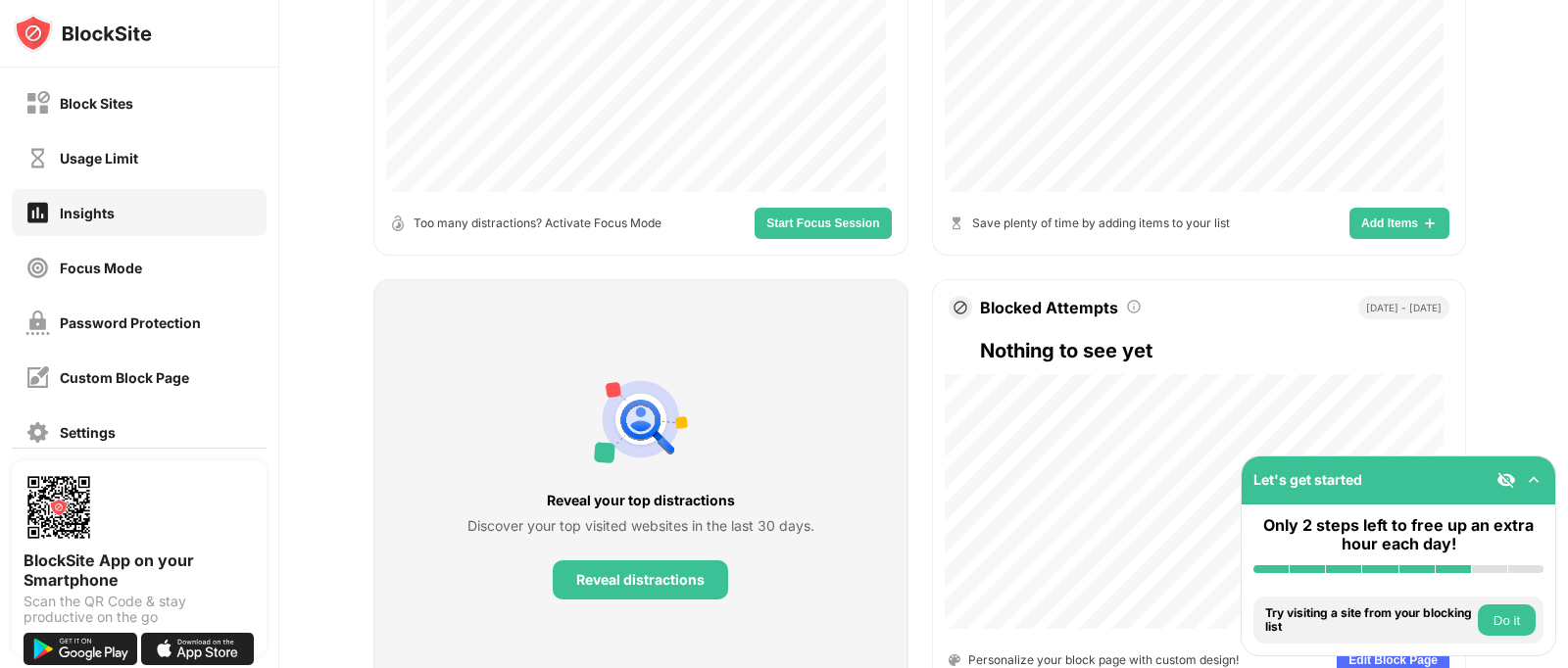 scroll, scrollTop: 514, scrollLeft: 0, axis: vertical 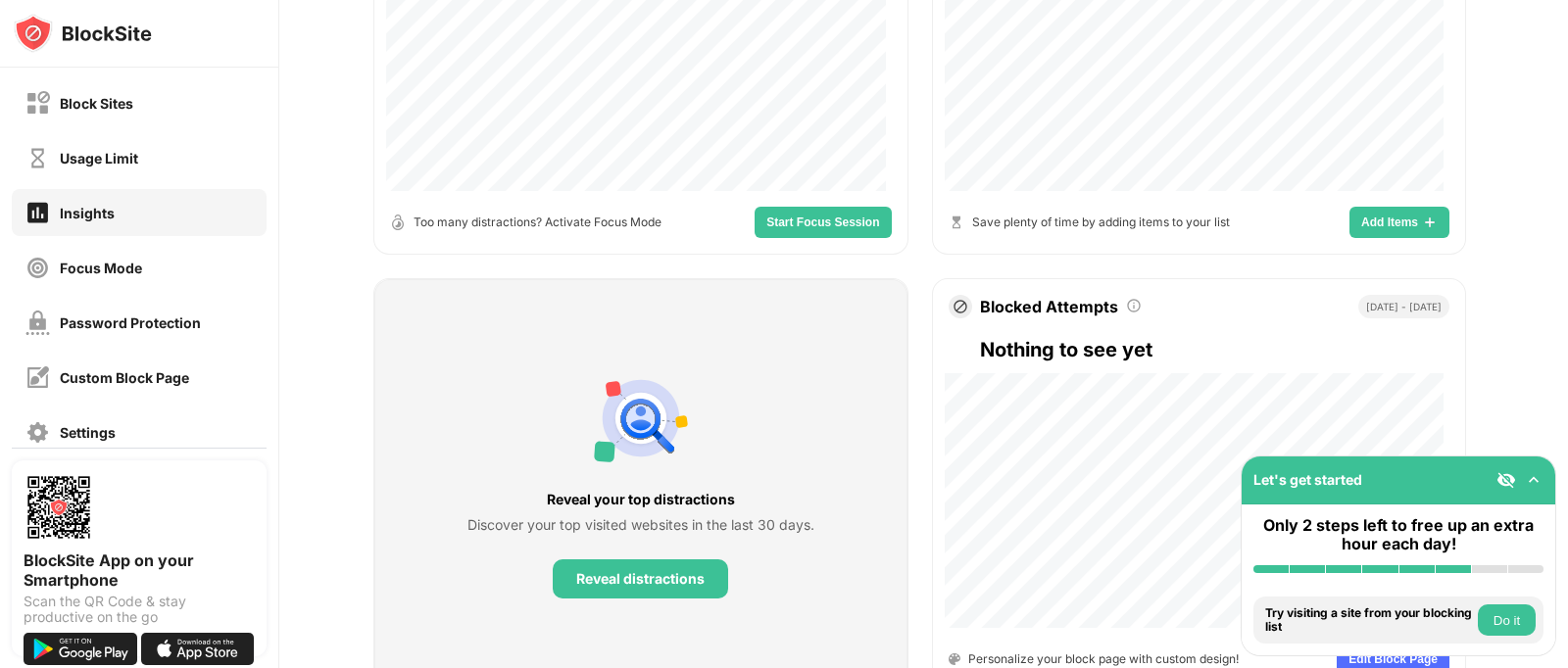 click on "Do it" at bounding box center [1506, 620] 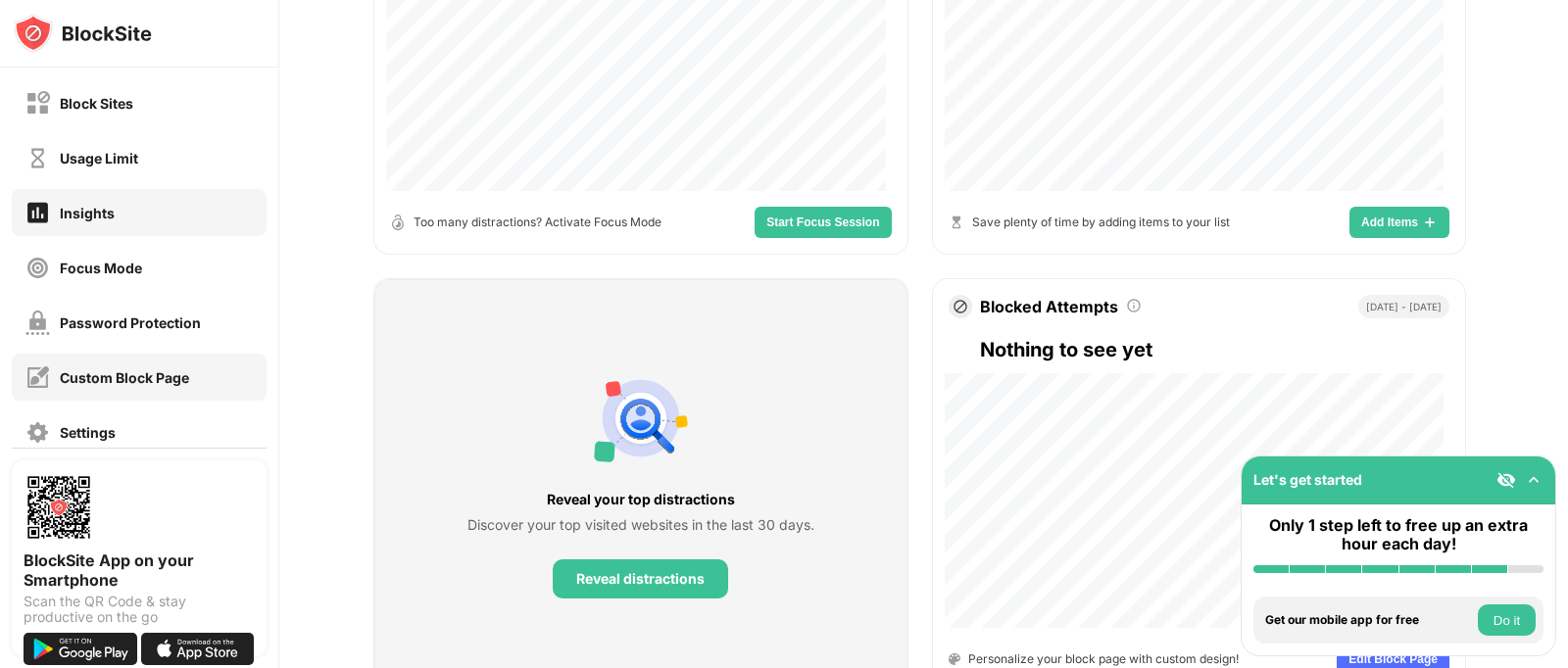 click on "Custom Block Page" at bounding box center [124, 377] 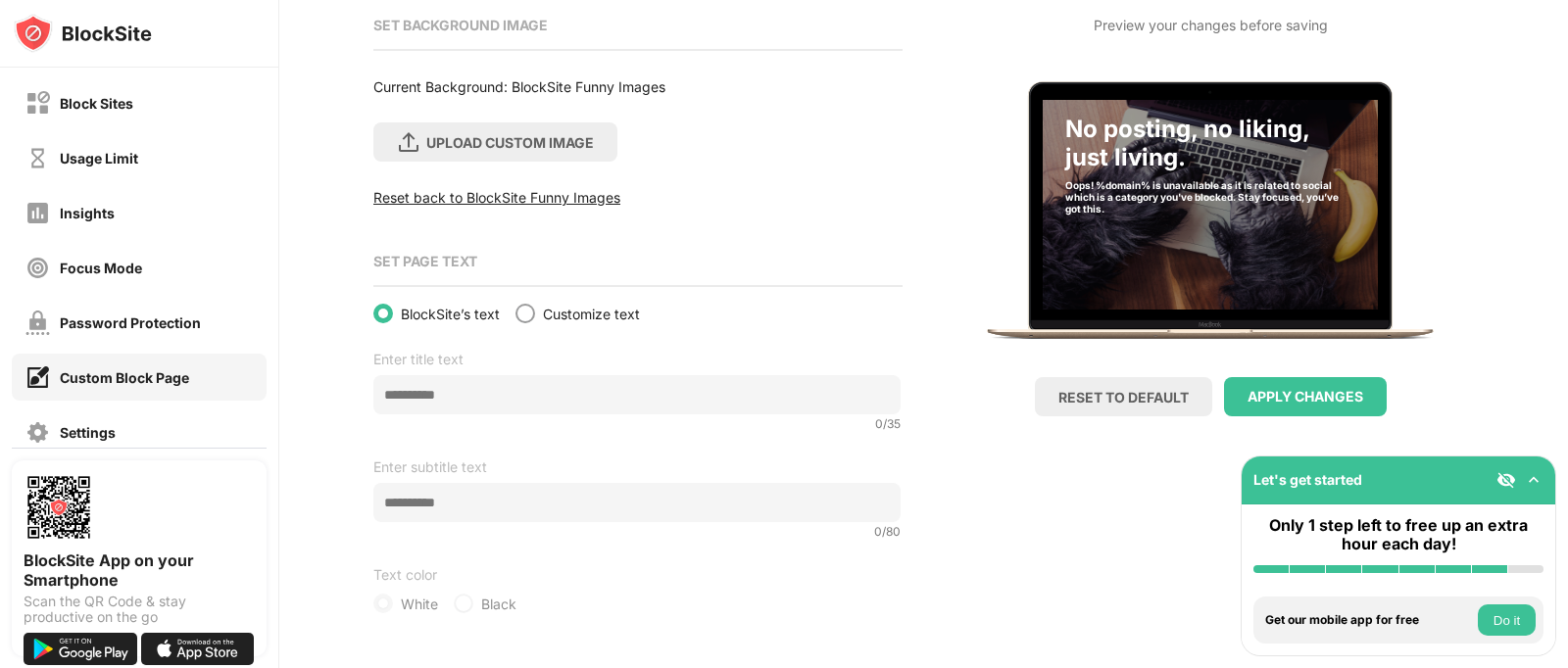 scroll, scrollTop: 234, scrollLeft: 0, axis: vertical 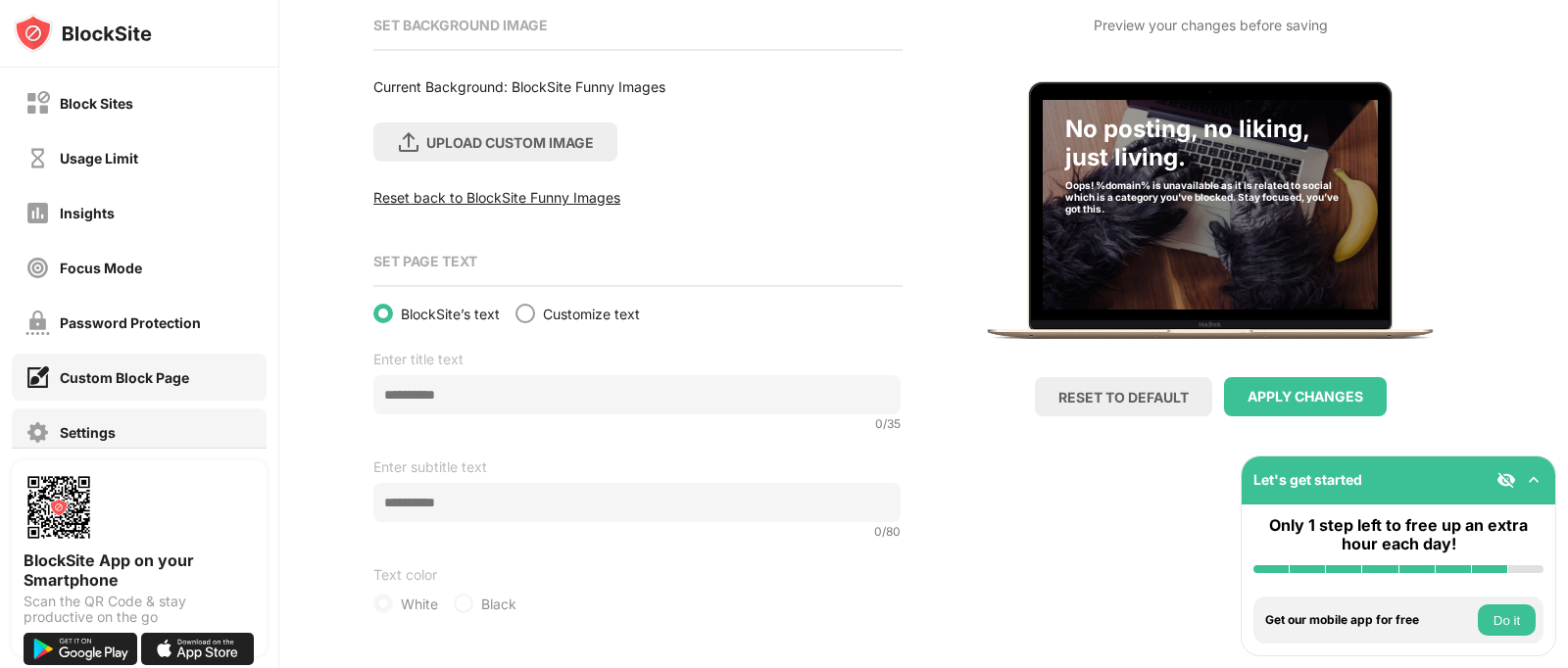 click on "Settings" at bounding box center [71, 432] 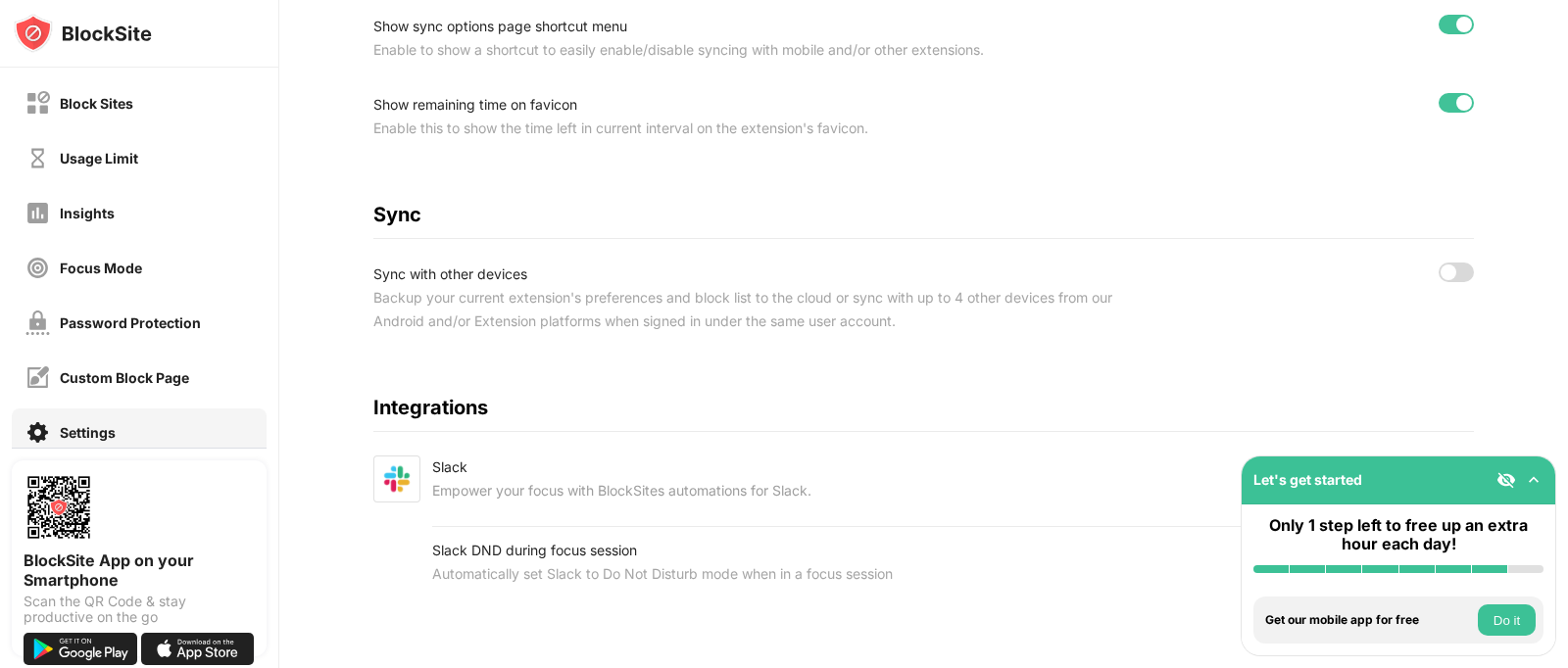 scroll, scrollTop: 836, scrollLeft: 19, axis: both 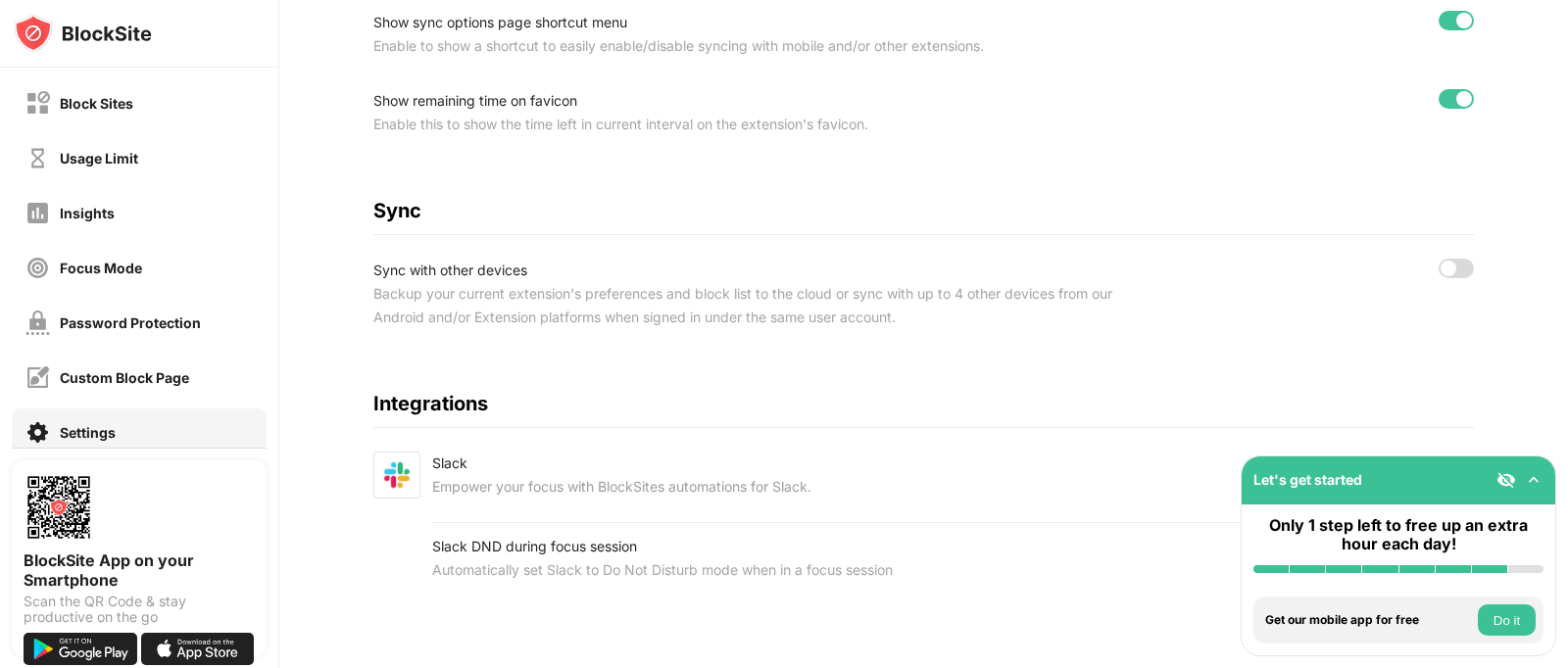 click on "Do it" at bounding box center (1506, 620) 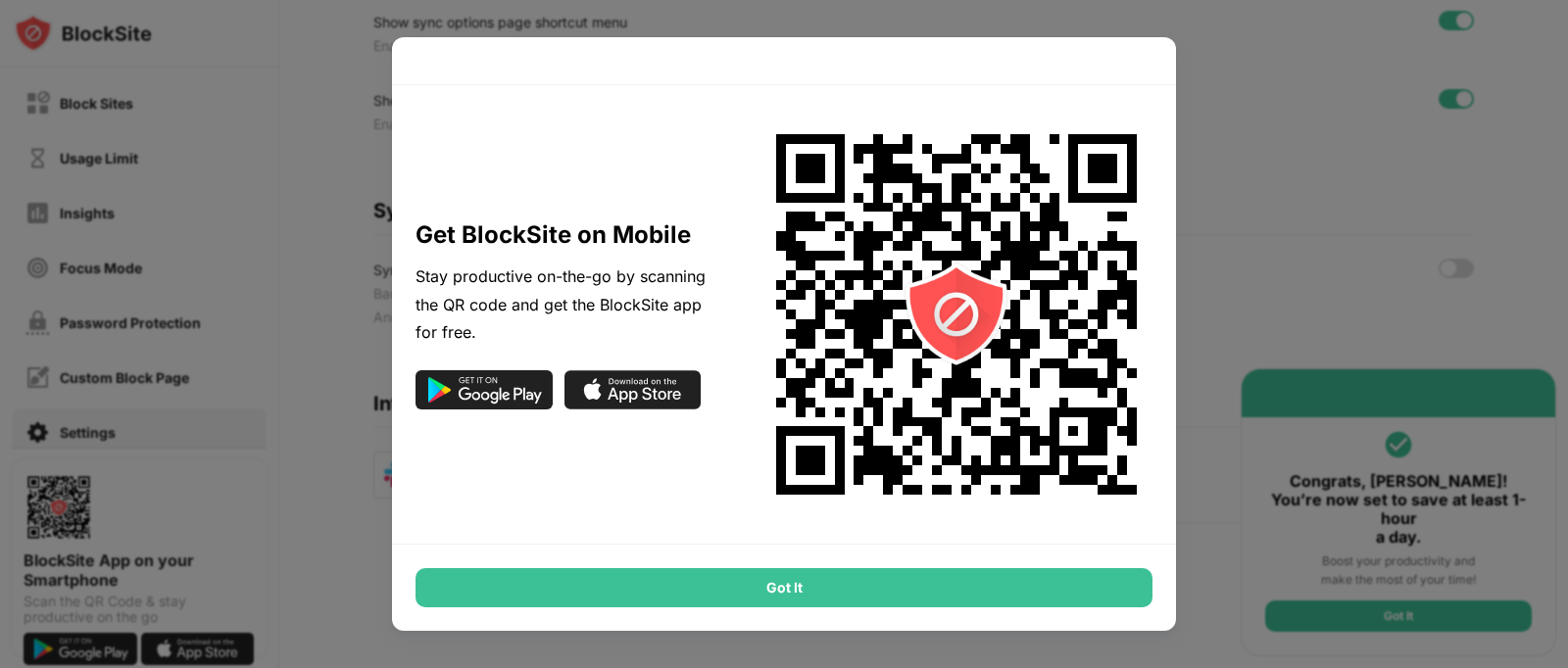 click at bounding box center (784, 334) 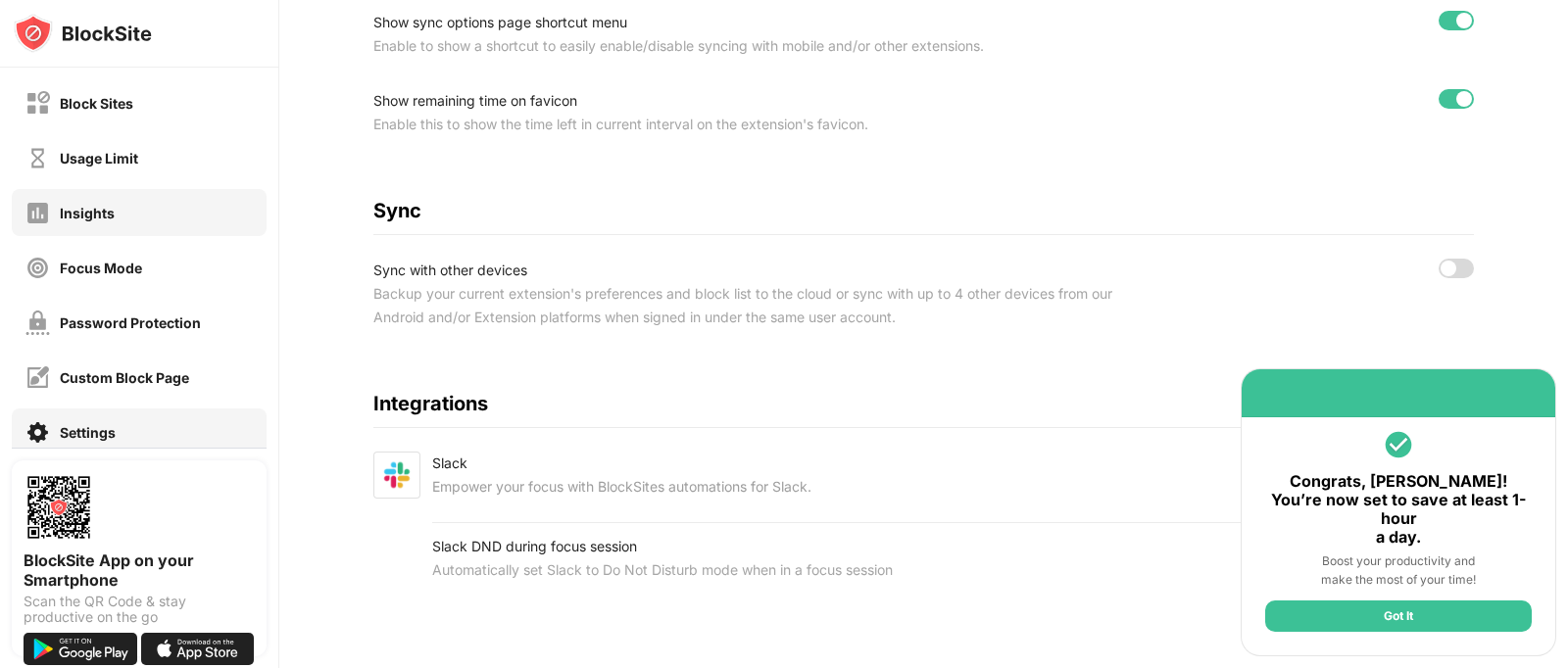 click on "Insights" at bounding box center (87, 213) 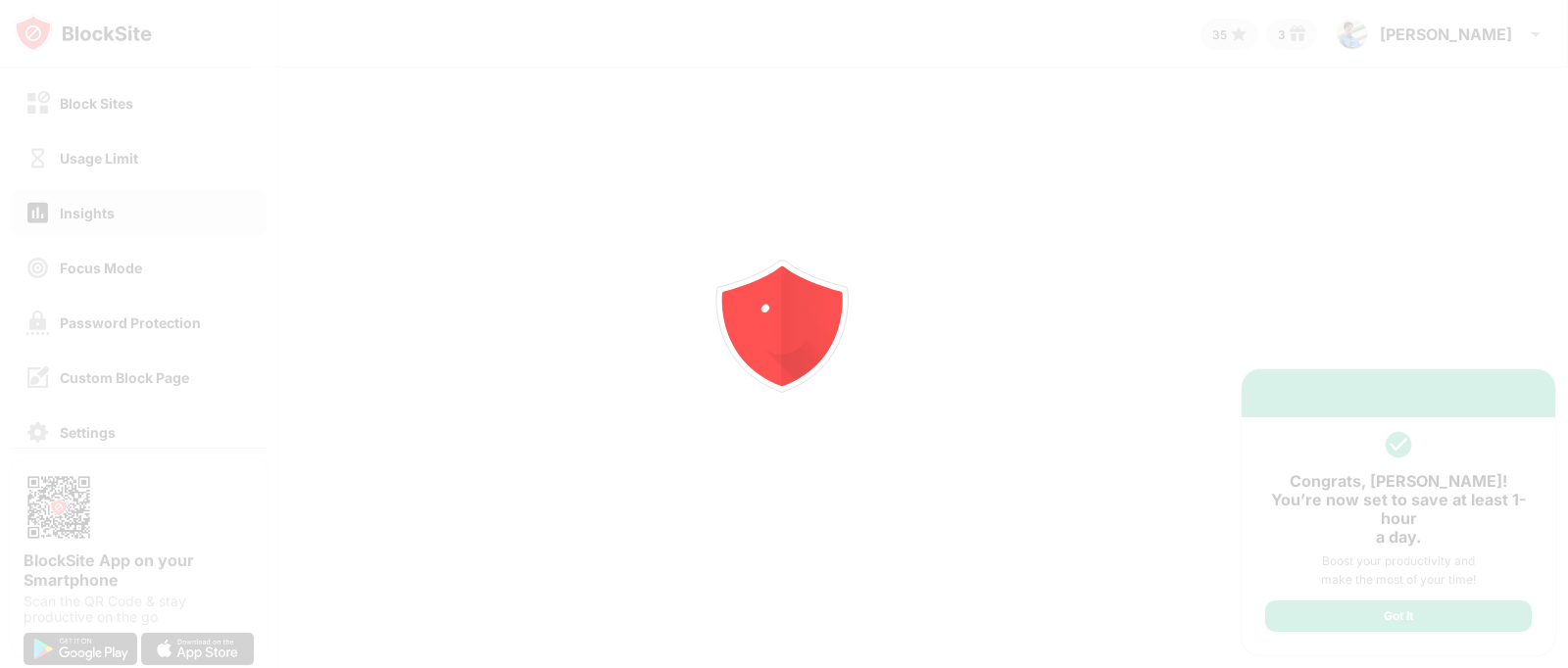 scroll, scrollTop: 0, scrollLeft: 0, axis: both 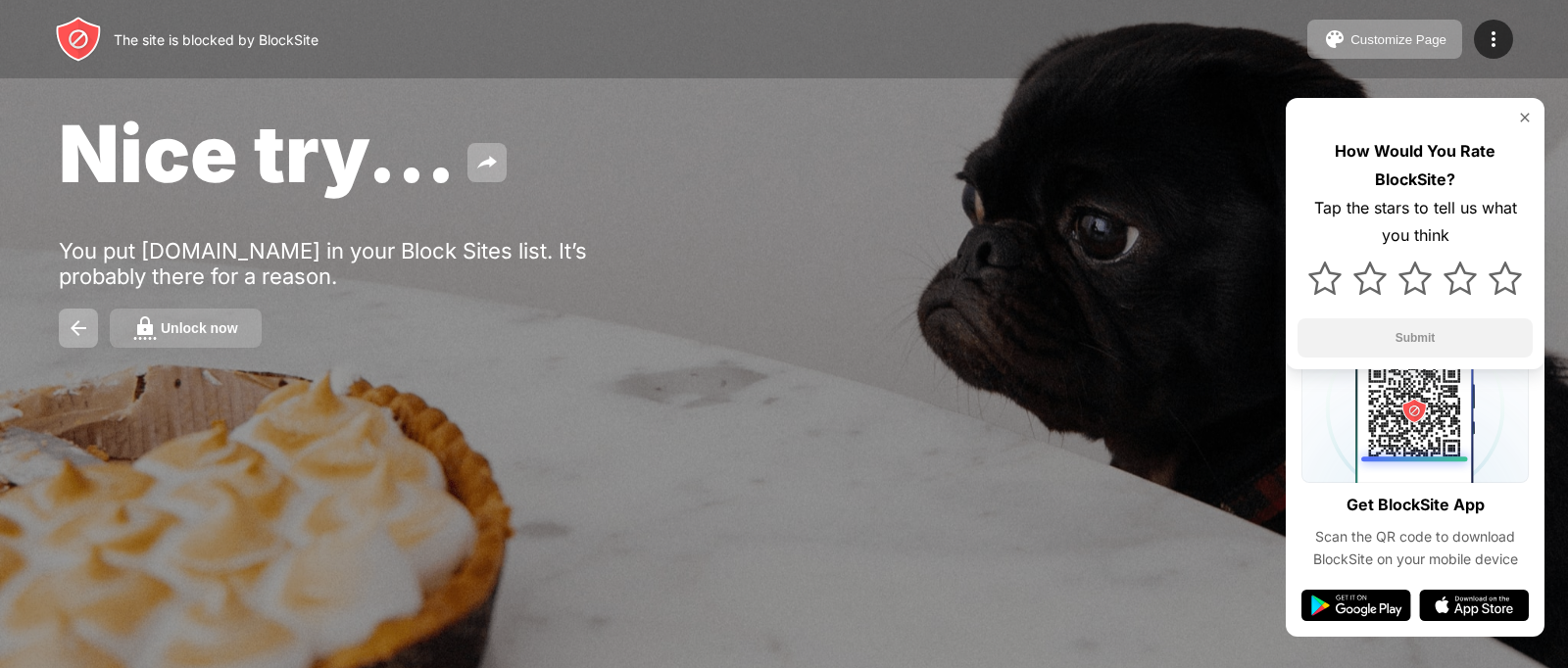 click on "Unlock now" at bounding box center (199, 328) 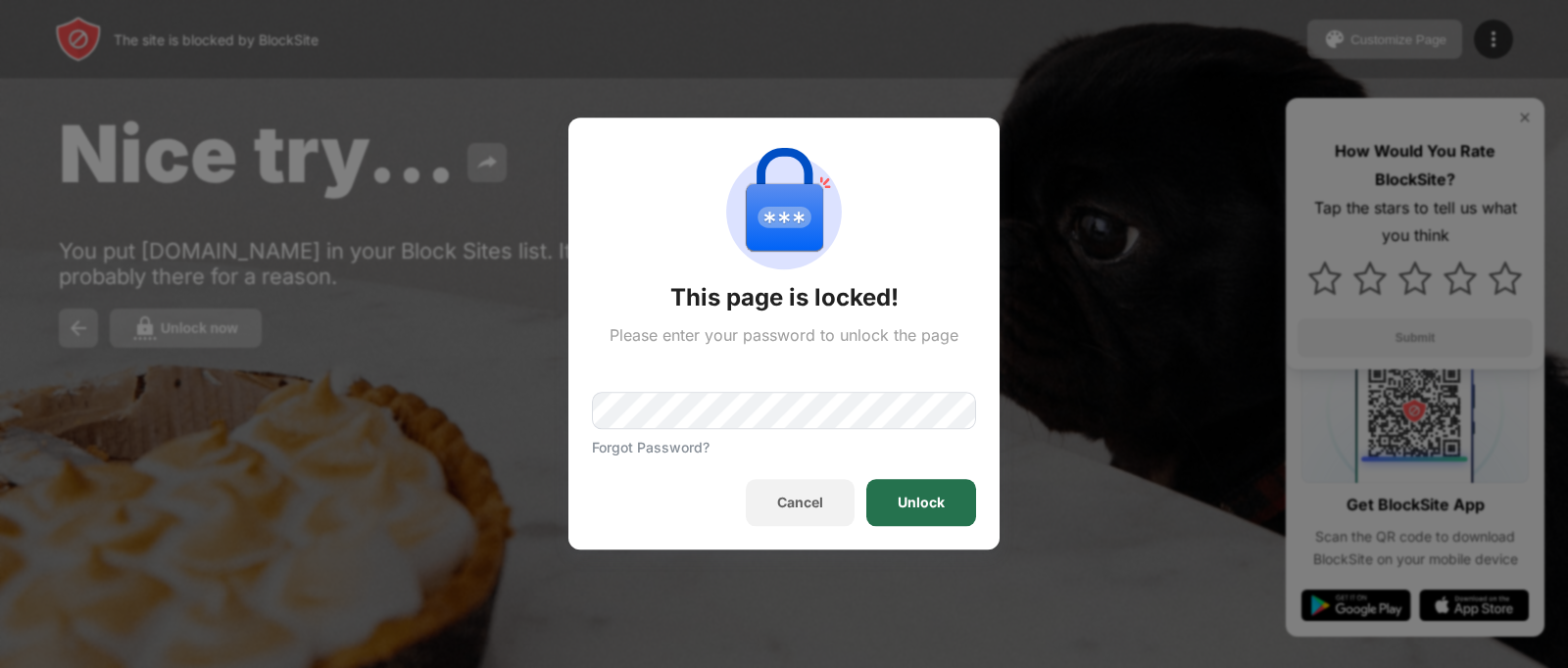 click on "Unlock" at bounding box center [921, 503] 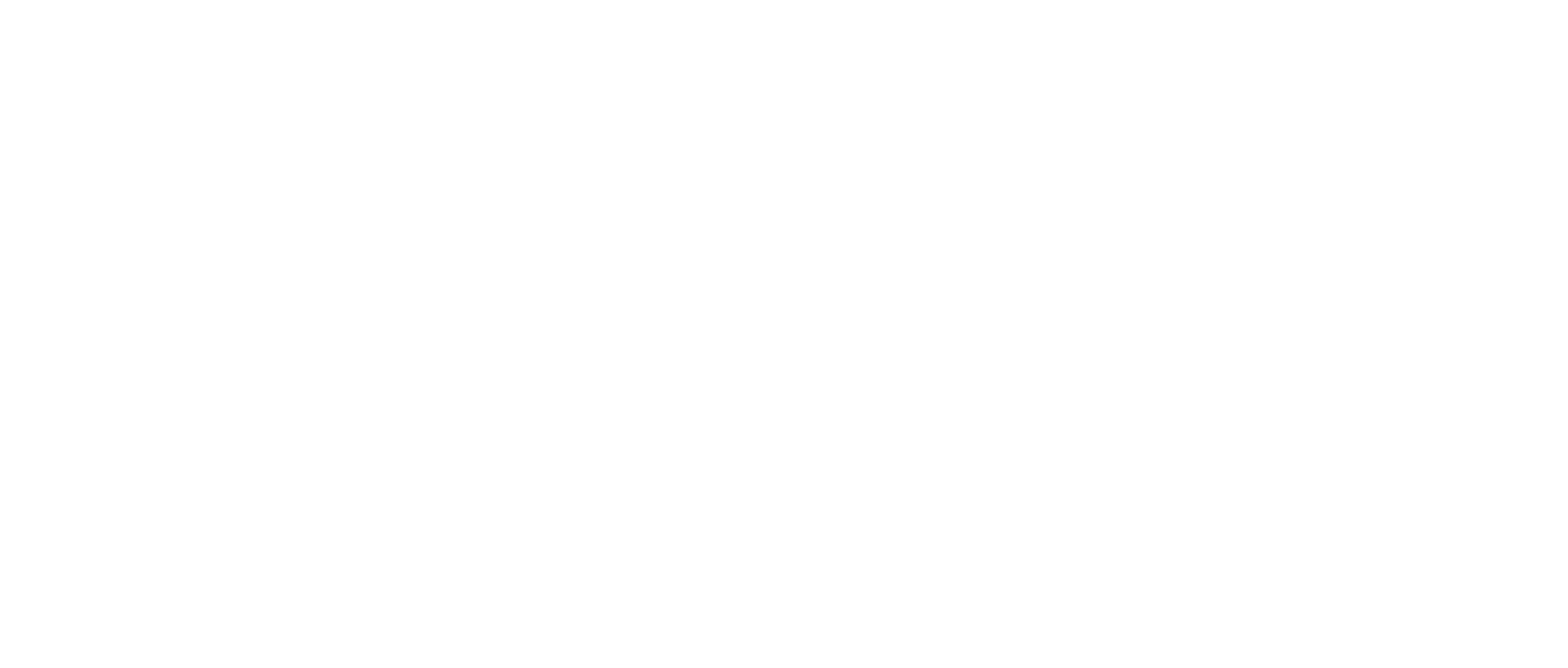 scroll, scrollTop: 0, scrollLeft: 0, axis: both 